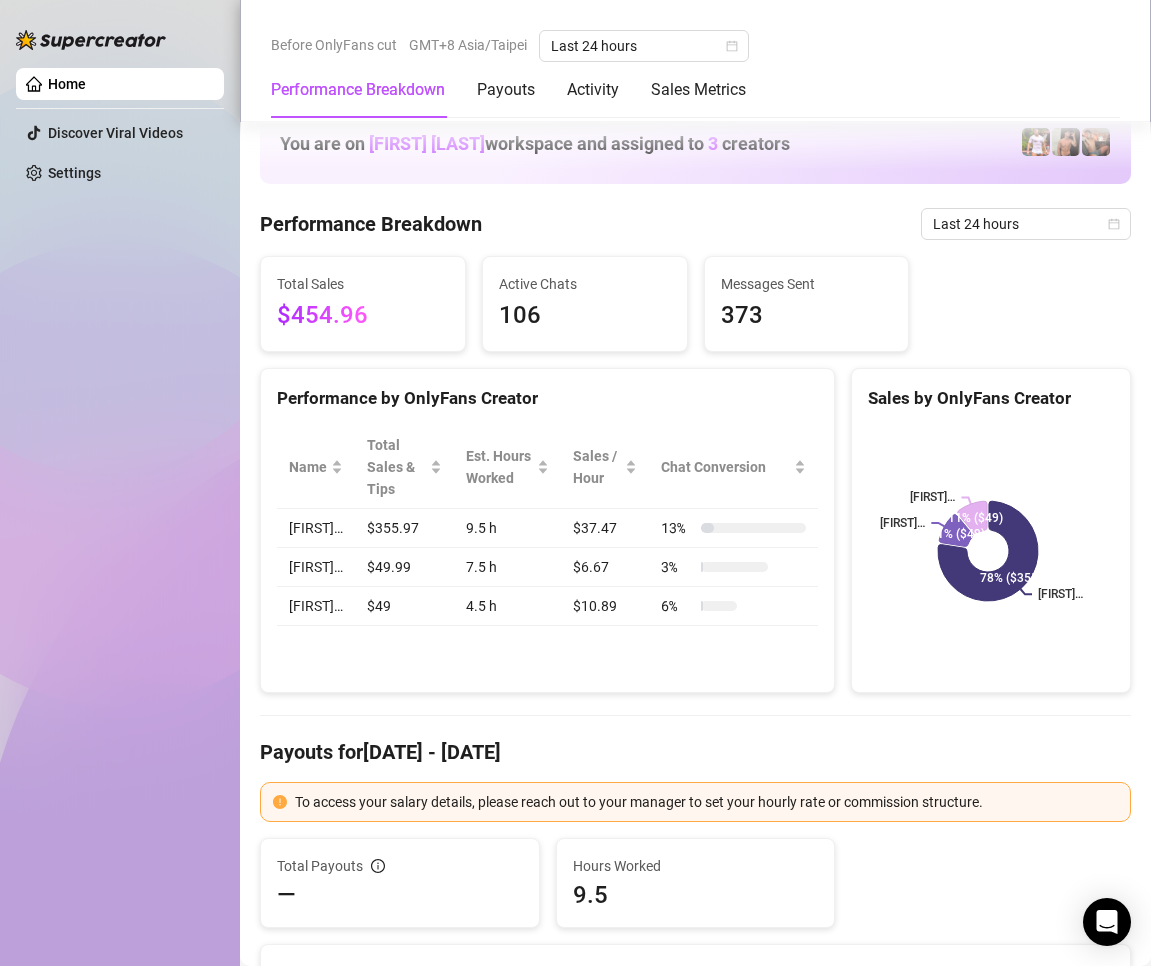 scroll, scrollTop: 0, scrollLeft: 0, axis: both 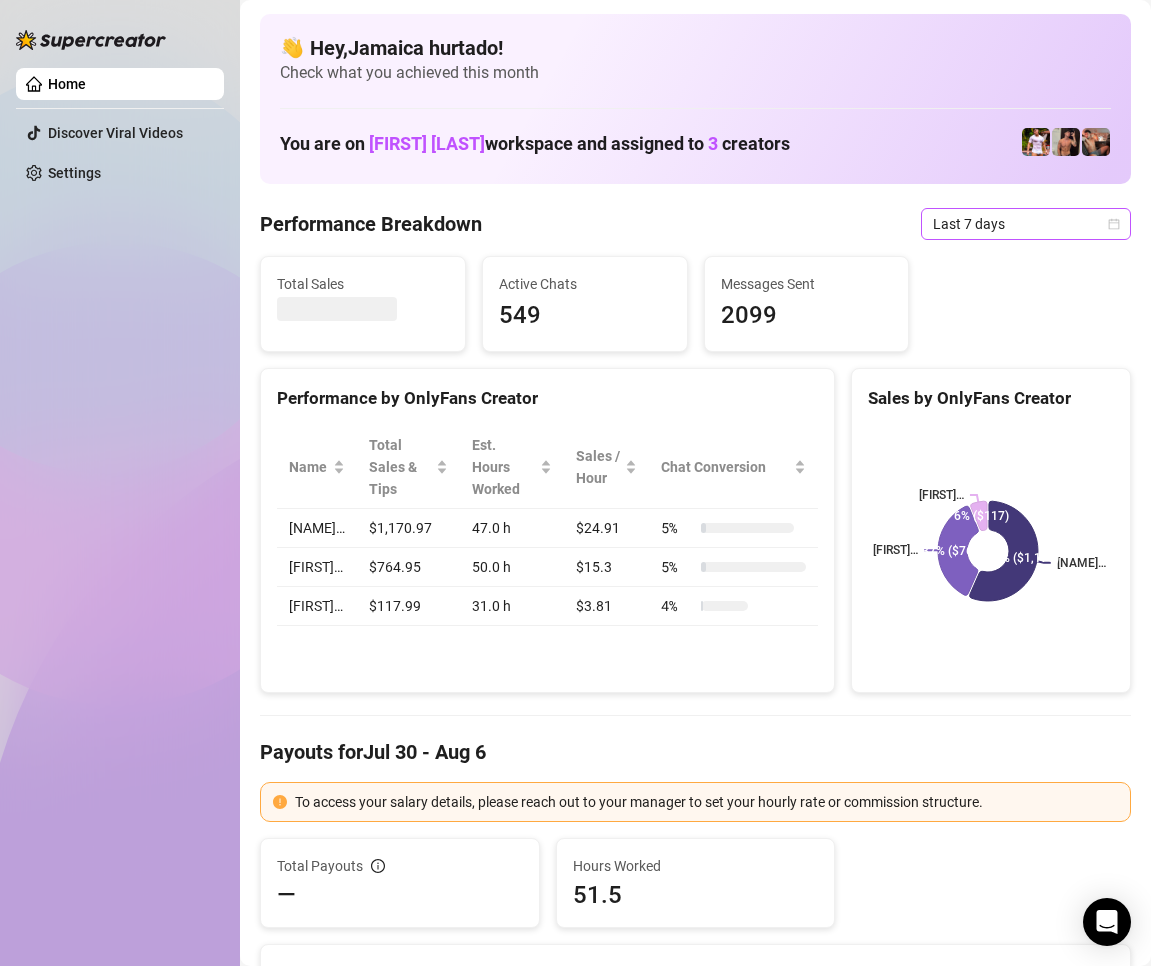 click on "Last 7 days" at bounding box center [1026, 224] 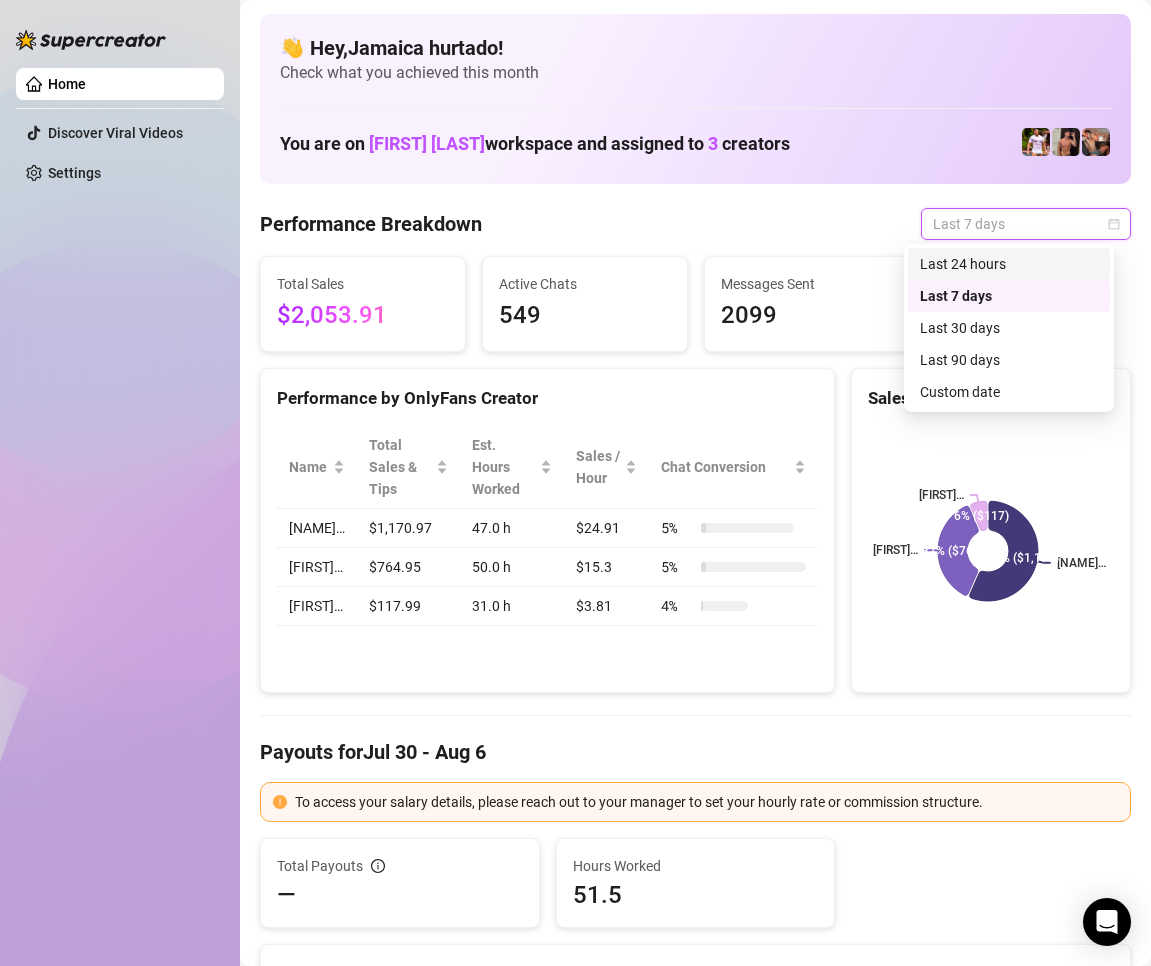 click on "Last 24 hours" at bounding box center (1009, 264) 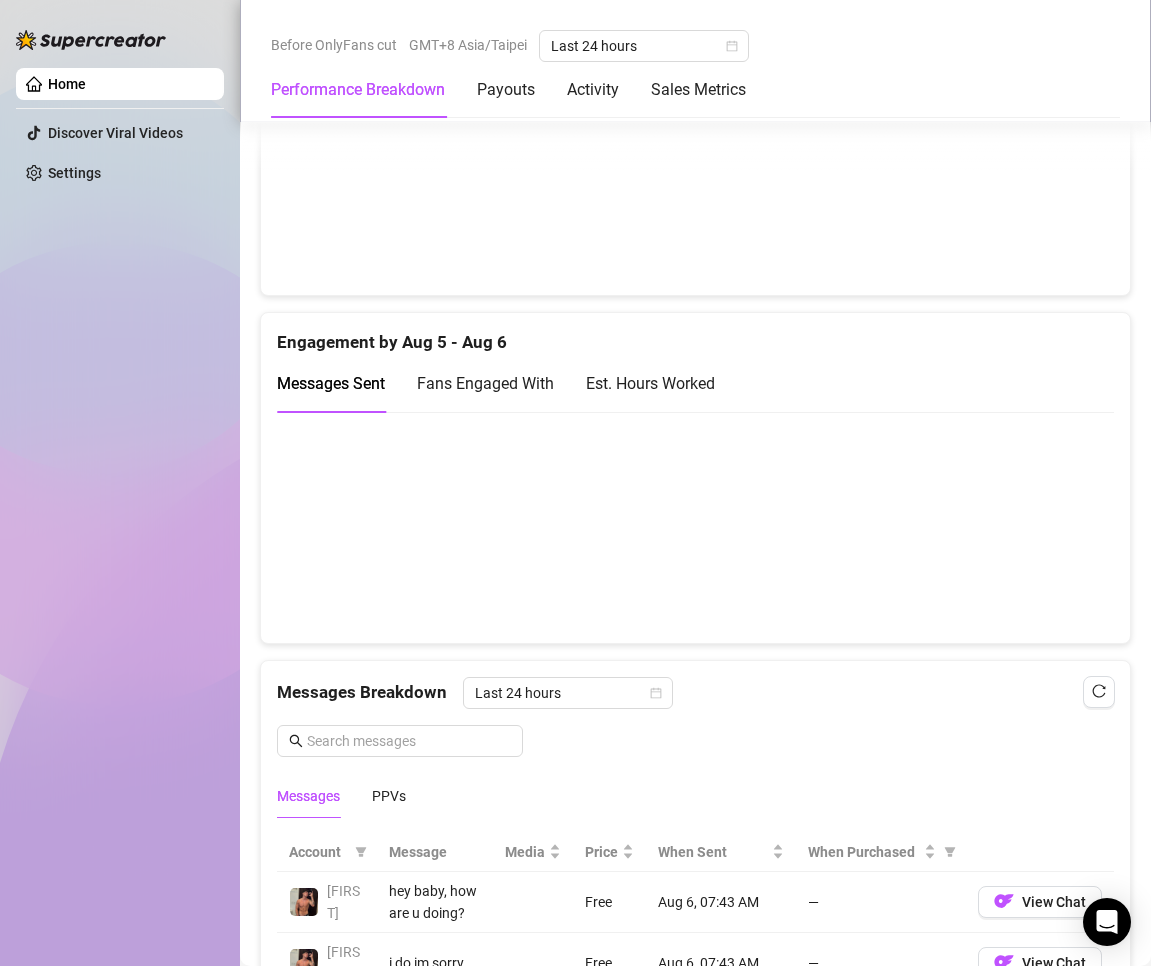 scroll, scrollTop: 1463, scrollLeft: 0, axis: vertical 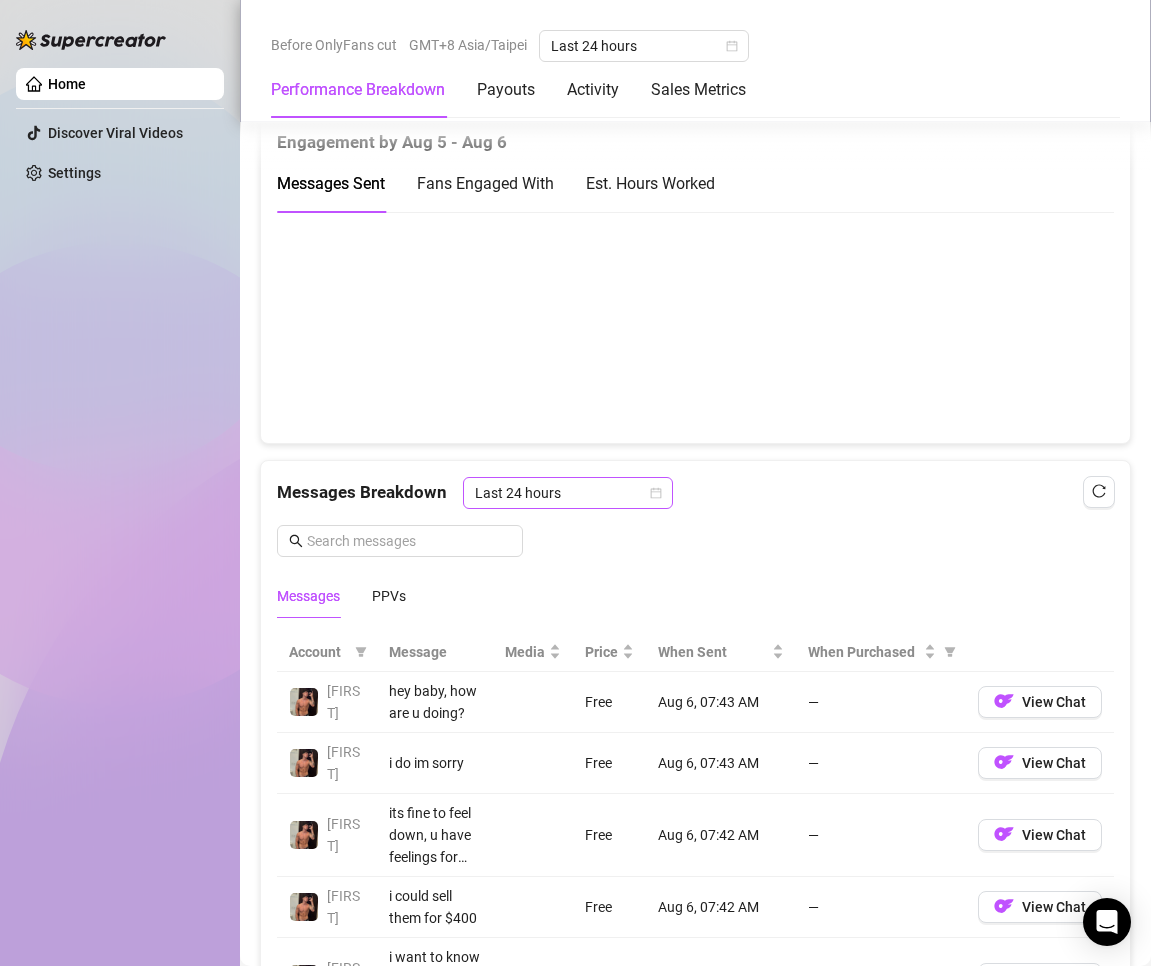 click on "Last 24 hours" at bounding box center (568, 493) 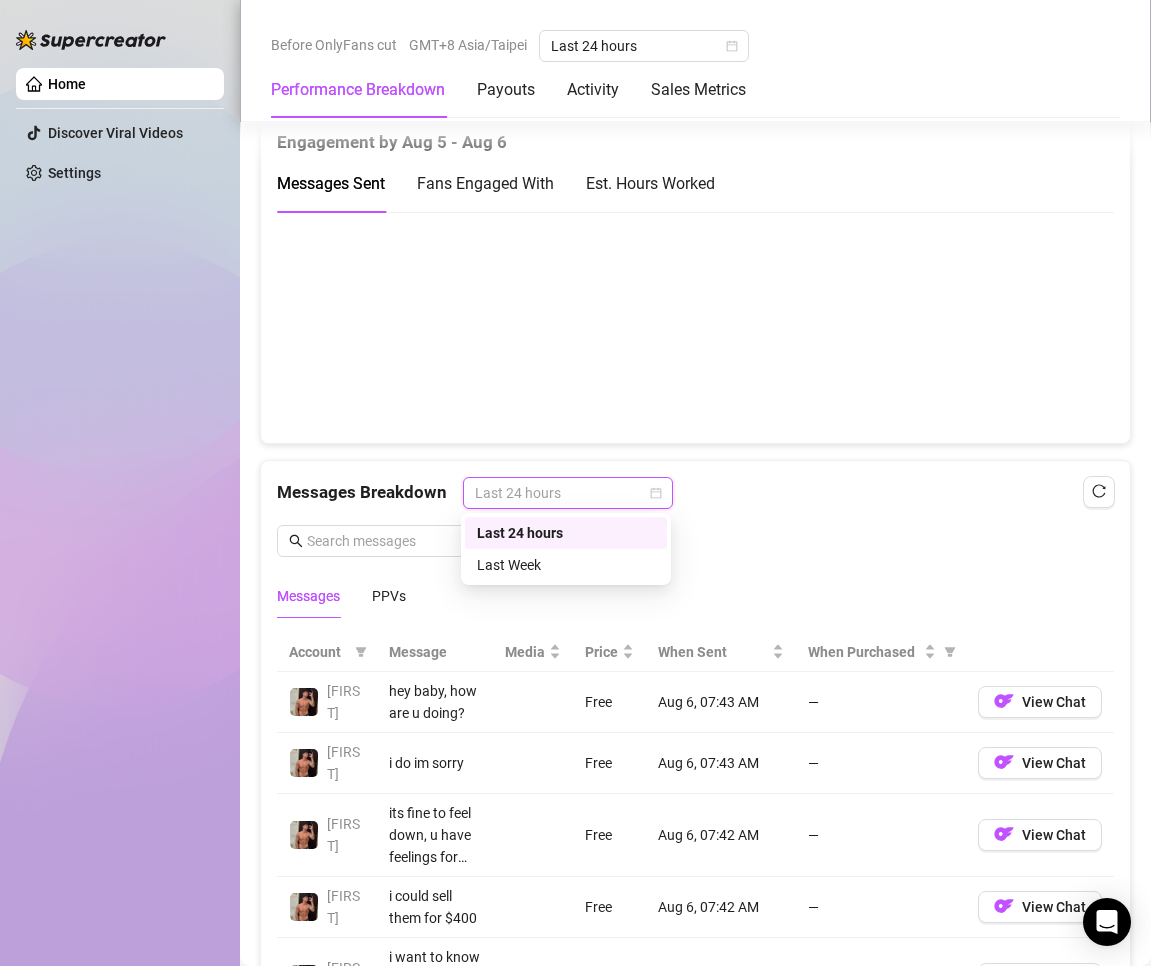 click on "Last 24 hours" at bounding box center (566, 533) 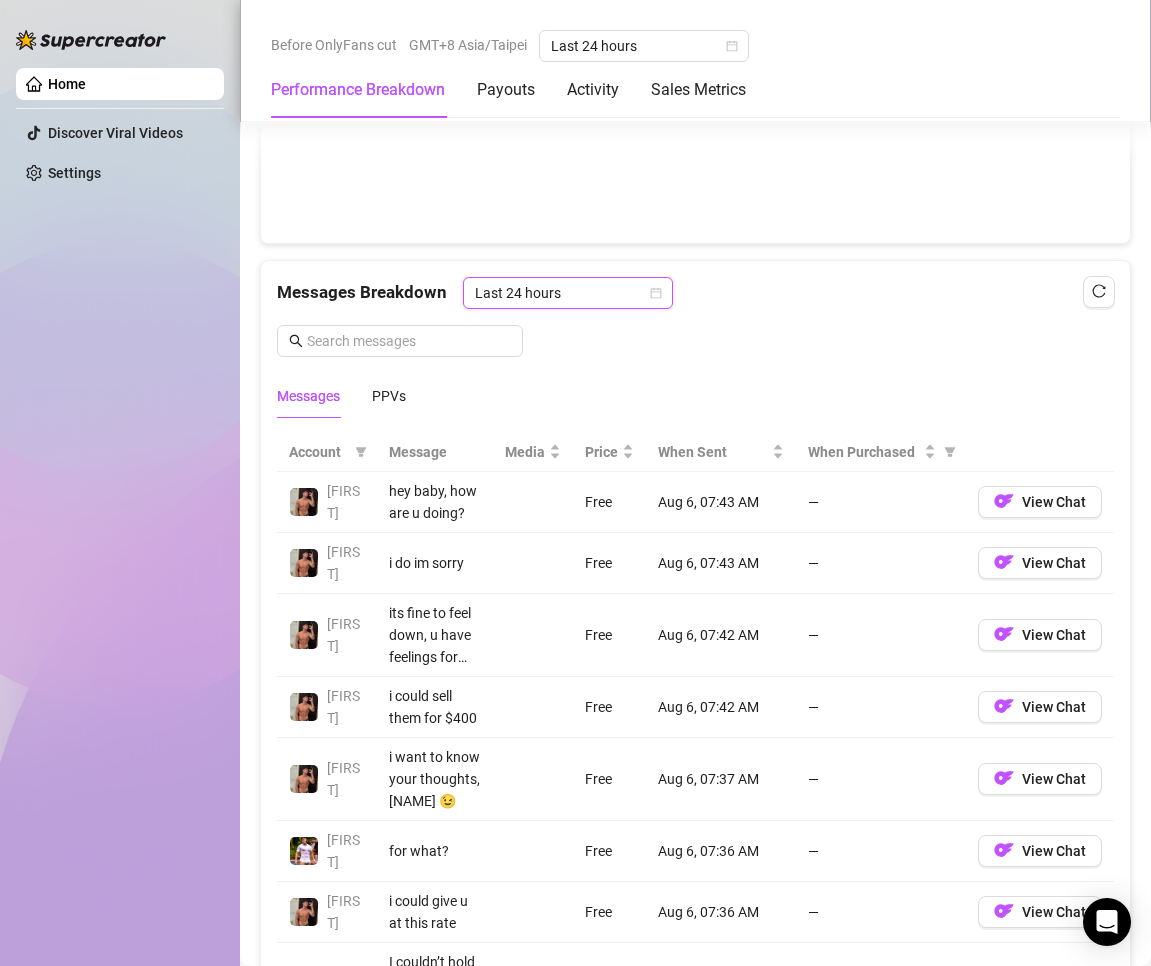 scroll, scrollTop: 1863, scrollLeft: 0, axis: vertical 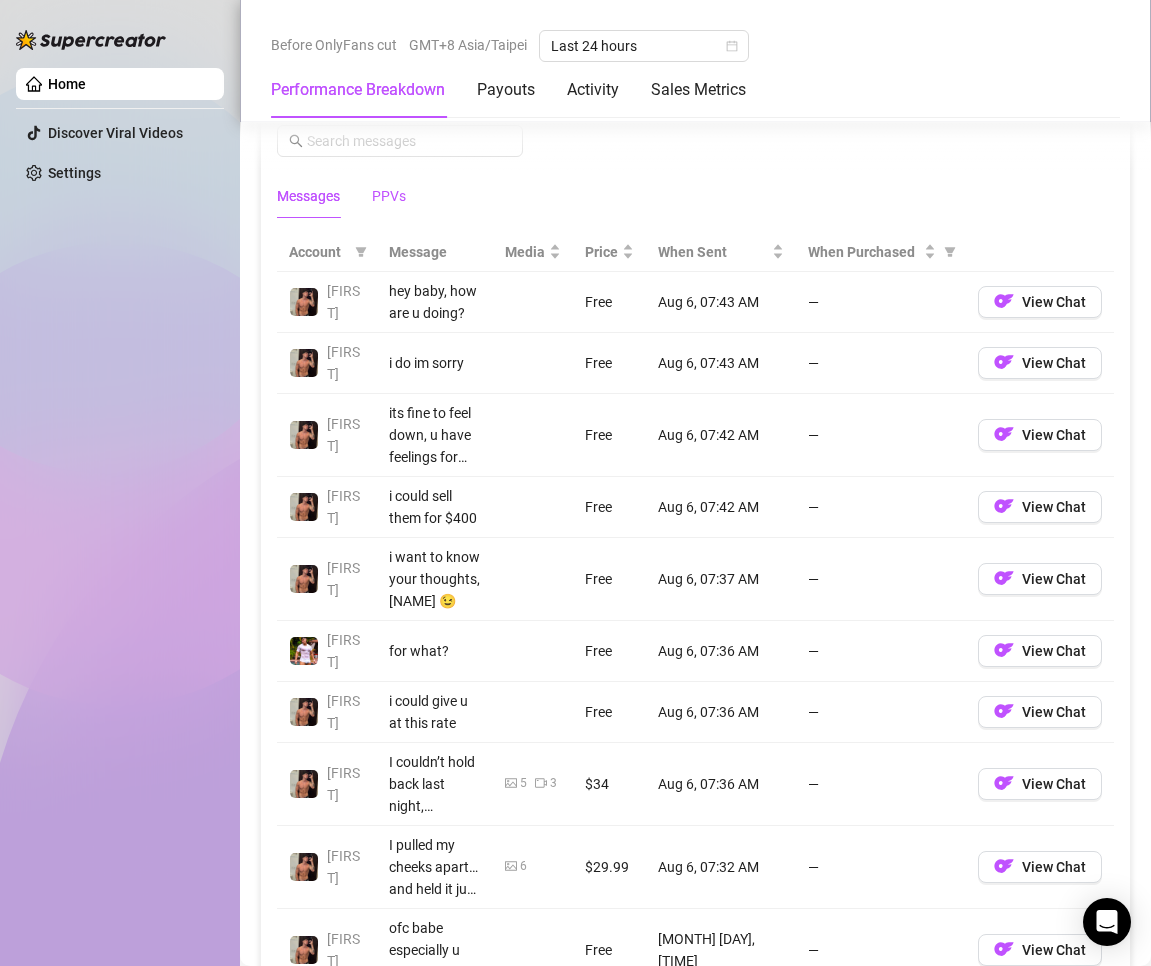 click on "PPVs" at bounding box center [389, 196] 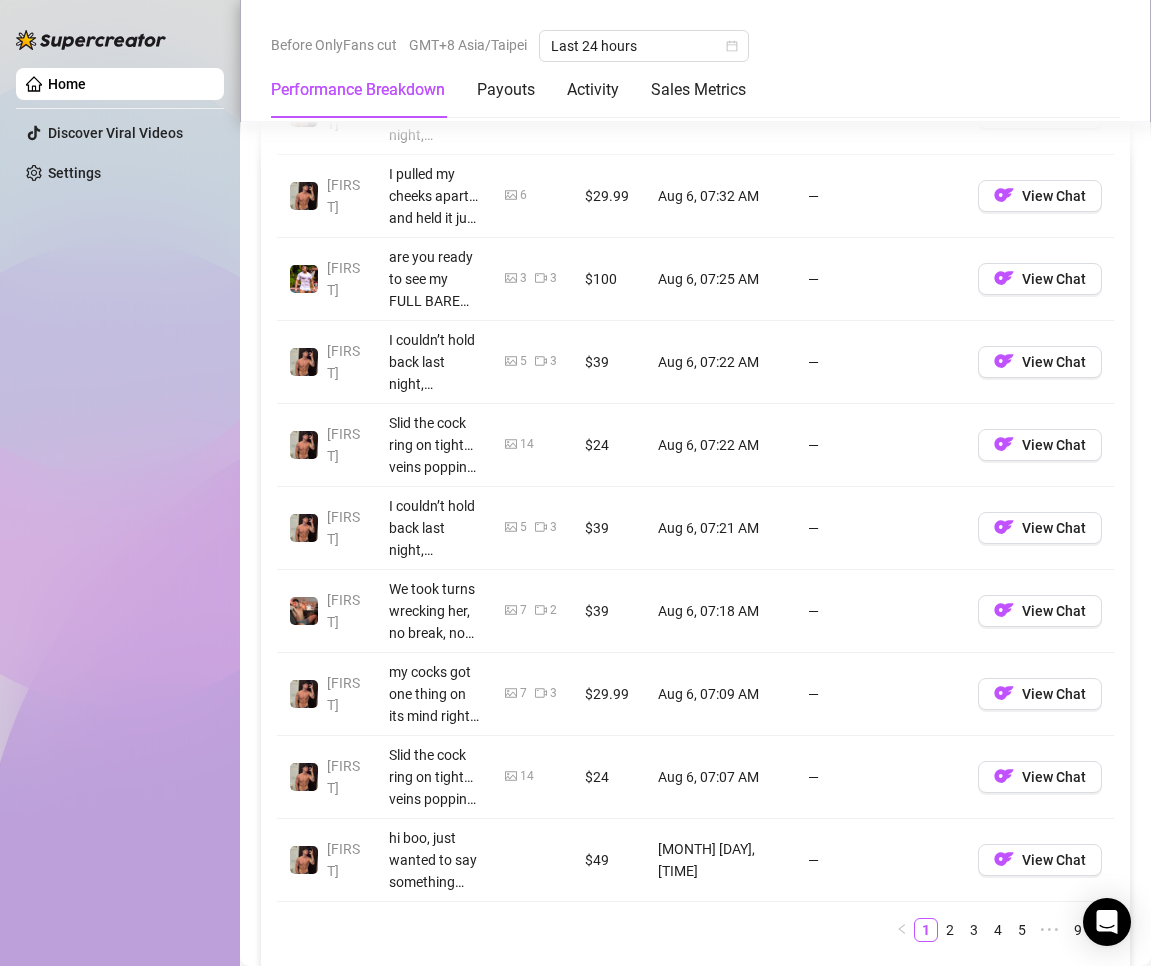 scroll, scrollTop: 2163, scrollLeft: 0, axis: vertical 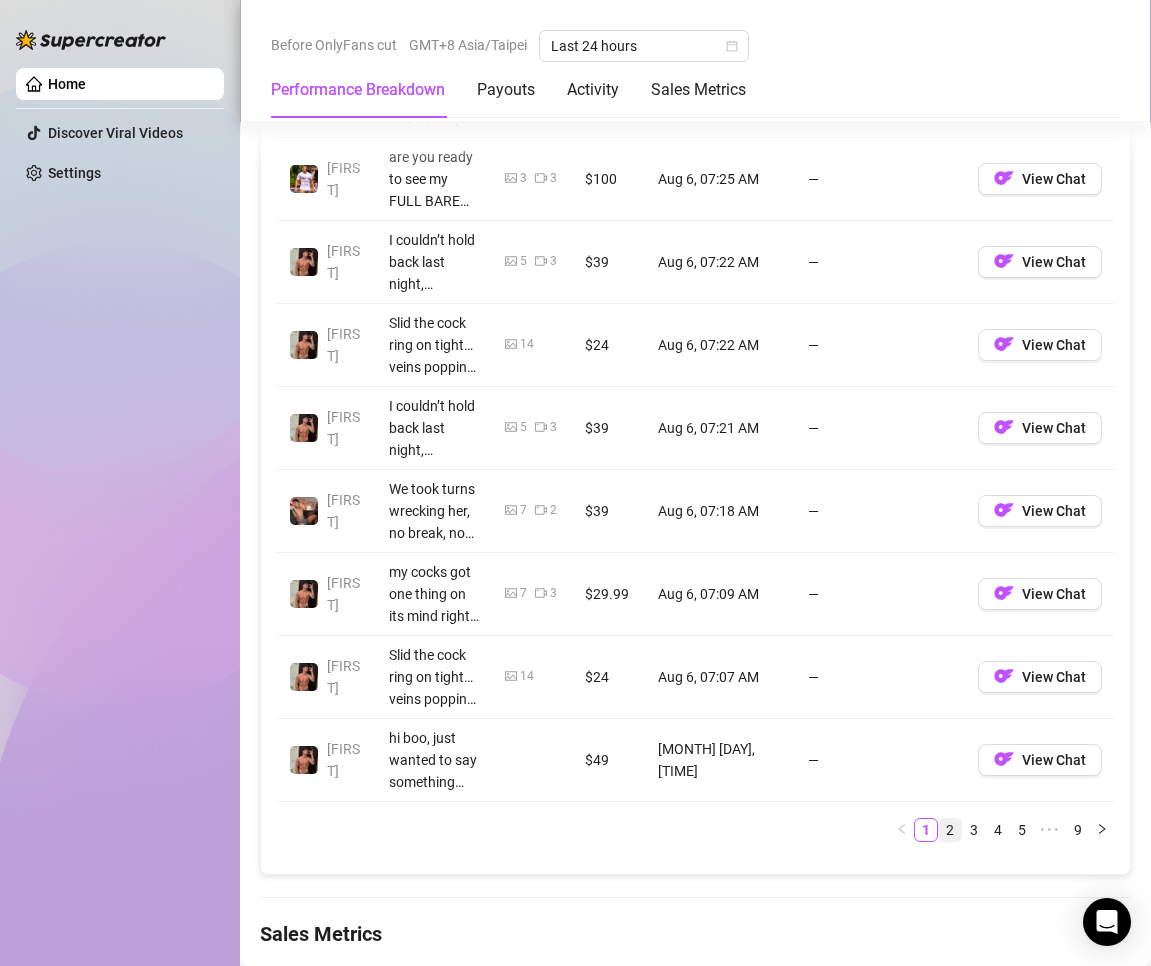 click on "2" at bounding box center (950, 830) 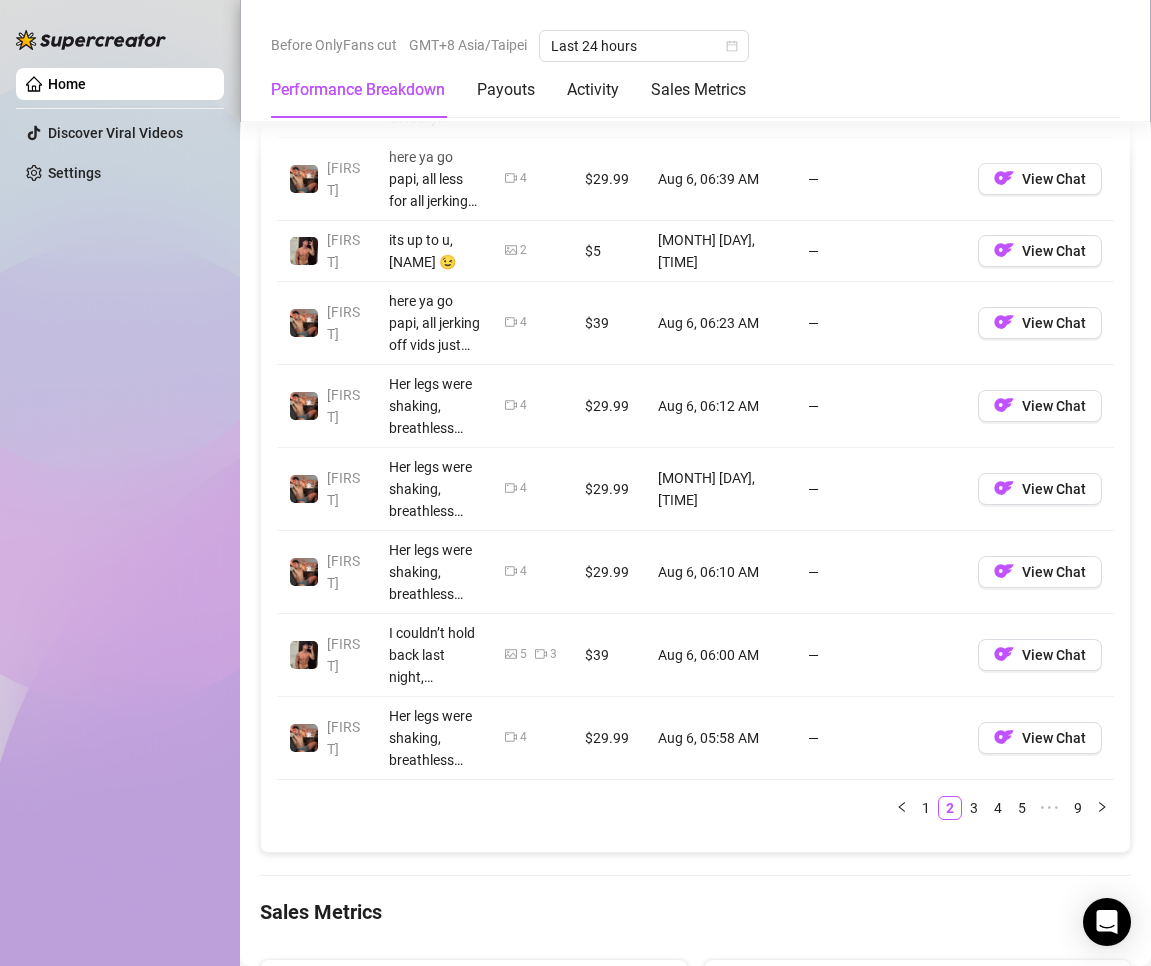 scroll, scrollTop: 2363, scrollLeft: 0, axis: vertical 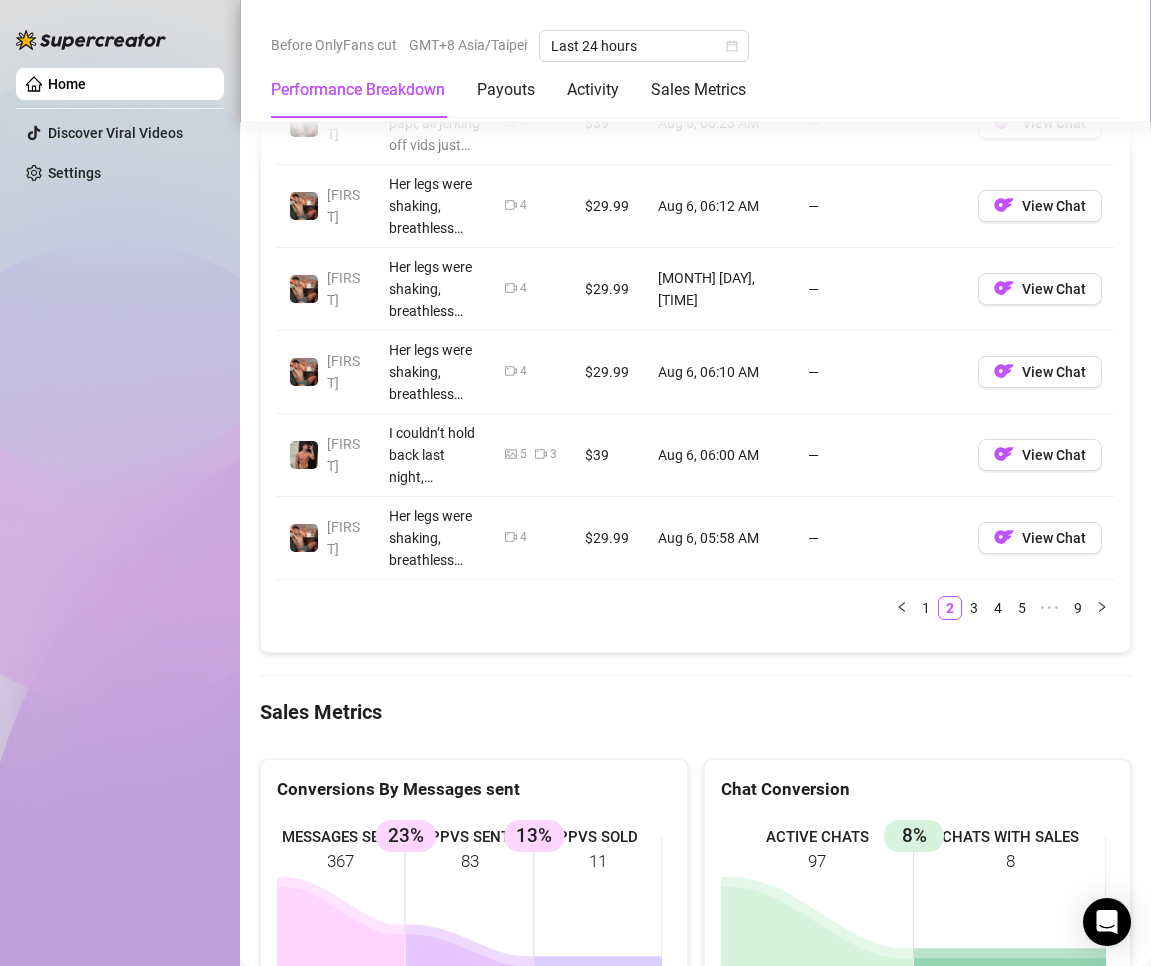 click on "Account Message Media Price When Sent When Purchased [FIRST] are u sure about that [NAME]? $22 Aug 6, 06:43 AM — View Chat [FIRST] i only cum to subs who actually wanted me to, [NAME]... youll see me stroking my big cock till i cum on you and suck my balls off.. leave no trace of my cum 🥵💦 2 $200 Aug 6, 06:41 AM — View Chat [FIRST] here ya go papi, all less for all jerking off vids just for you 😉 4 $29.99 Aug 6, 06:39 AM — View Chat [FIRST] its up to u, [NAME] 😉 2 $5 Aug 6, 06:33 AM — View Chat [FIRST] here ya go papi, all jerking off vids just for you 😉 4 $39 Aug 6, 06:23 AM — View Chat [FIRST] Her legs were shaking, breathless under me, moaning my name while I kept thrusting deep, slow, and rough, [NAME] 🥵💦 I gripped her thighs, filled her up, made her beg for every inch. This wasn’t sweet. This was raw, filthy, and real, [NAME] 😈 4 $29.99 Aug 6, 06:12 AM — View Chat [FIRST] 4 $29.99 Aug 6, 06:11 AM — View Chat [FIRST] 4 $29.99 Aug 6, 06:10 AM — View Chat [FIRST] 5 3 $39 — [FIRST]" at bounding box center (695, 184) 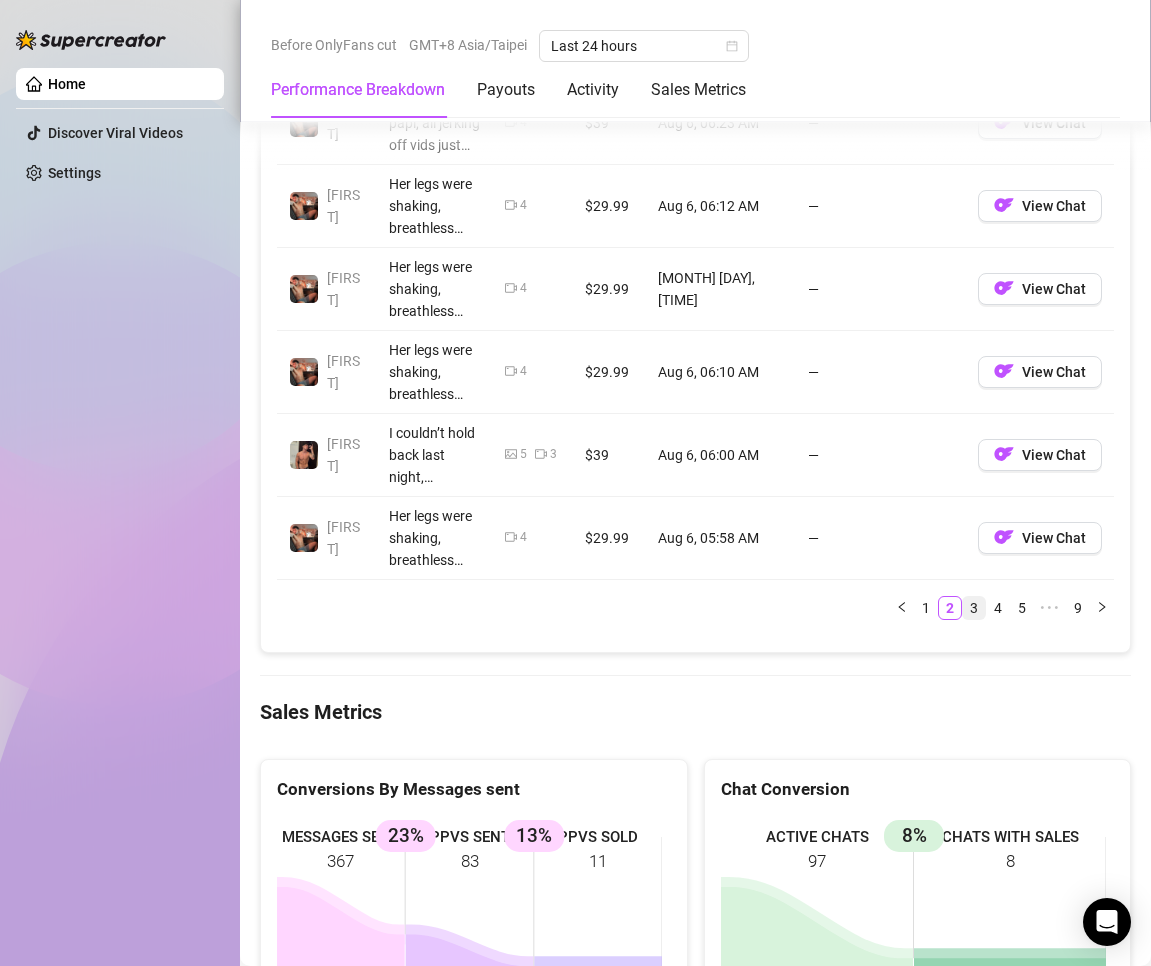 click on "3" at bounding box center [974, 608] 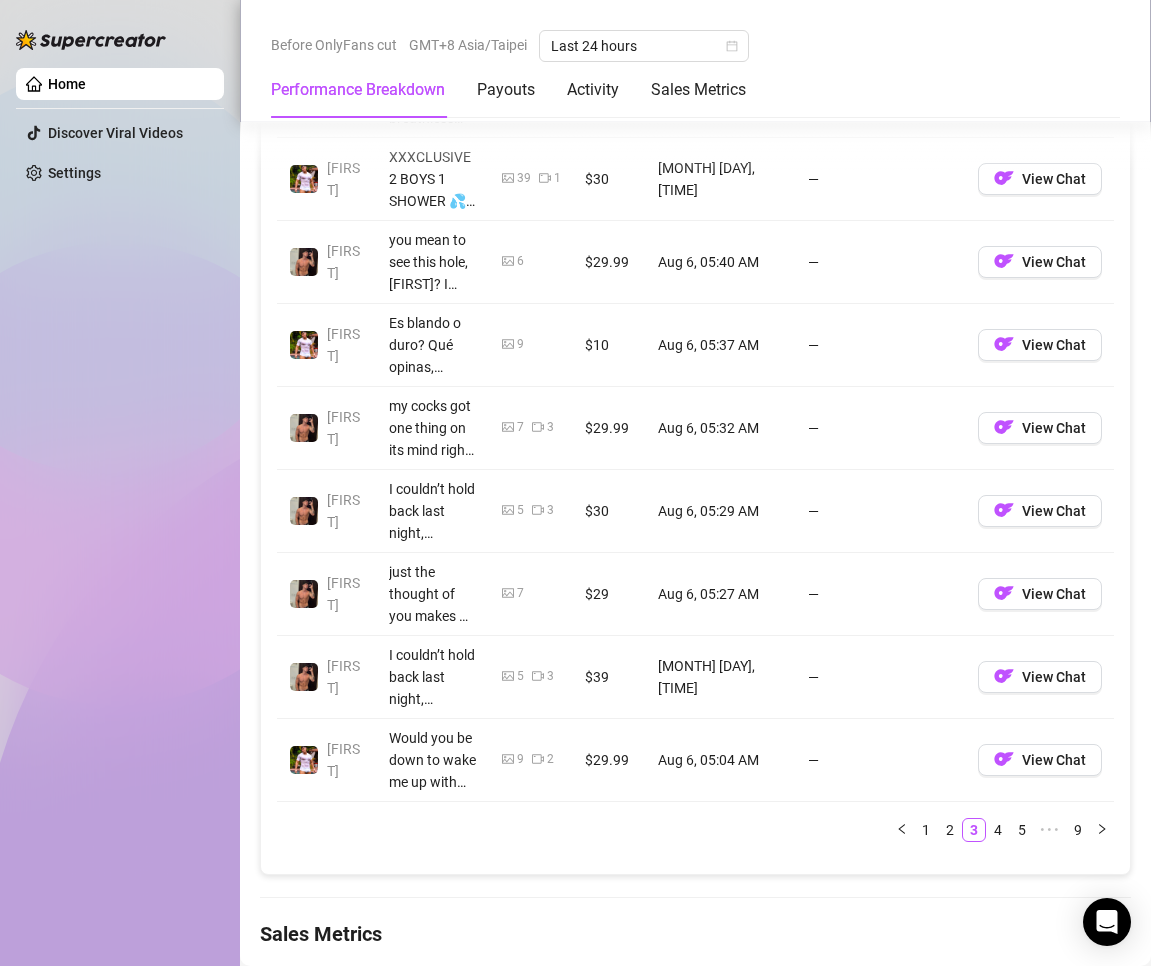 scroll, scrollTop: 2263, scrollLeft: 0, axis: vertical 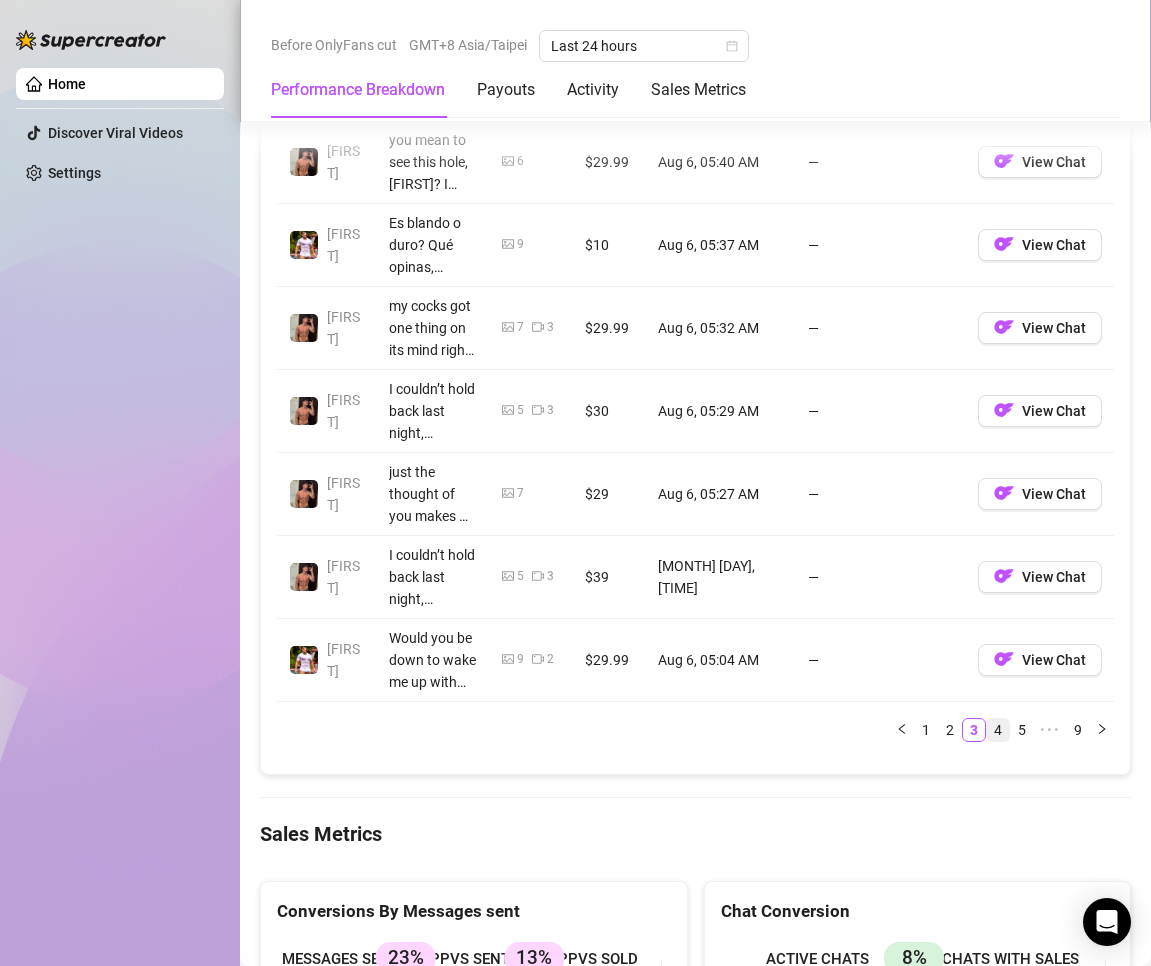 click on "4" at bounding box center [998, 730] 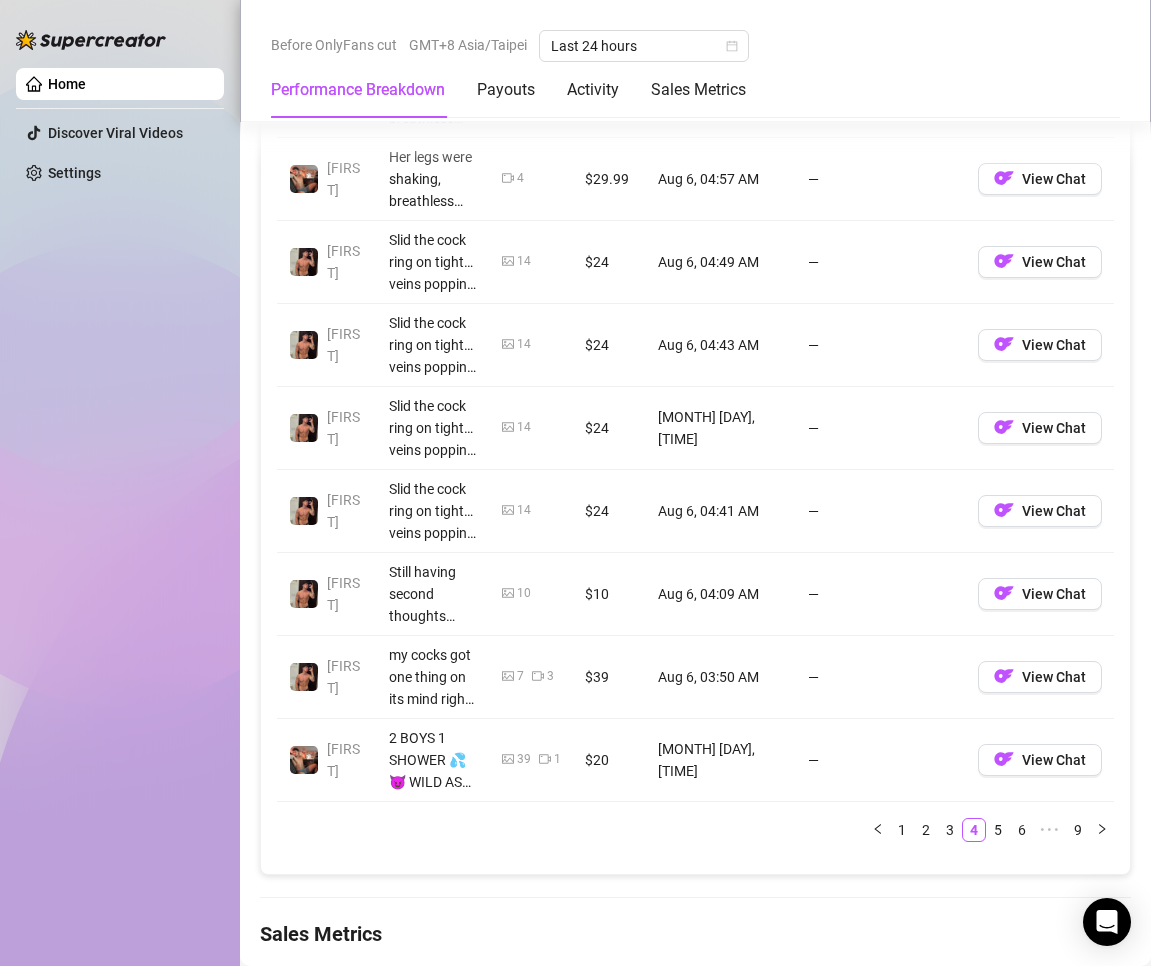 scroll, scrollTop: 2263, scrollLeft: 0, axis: vertical 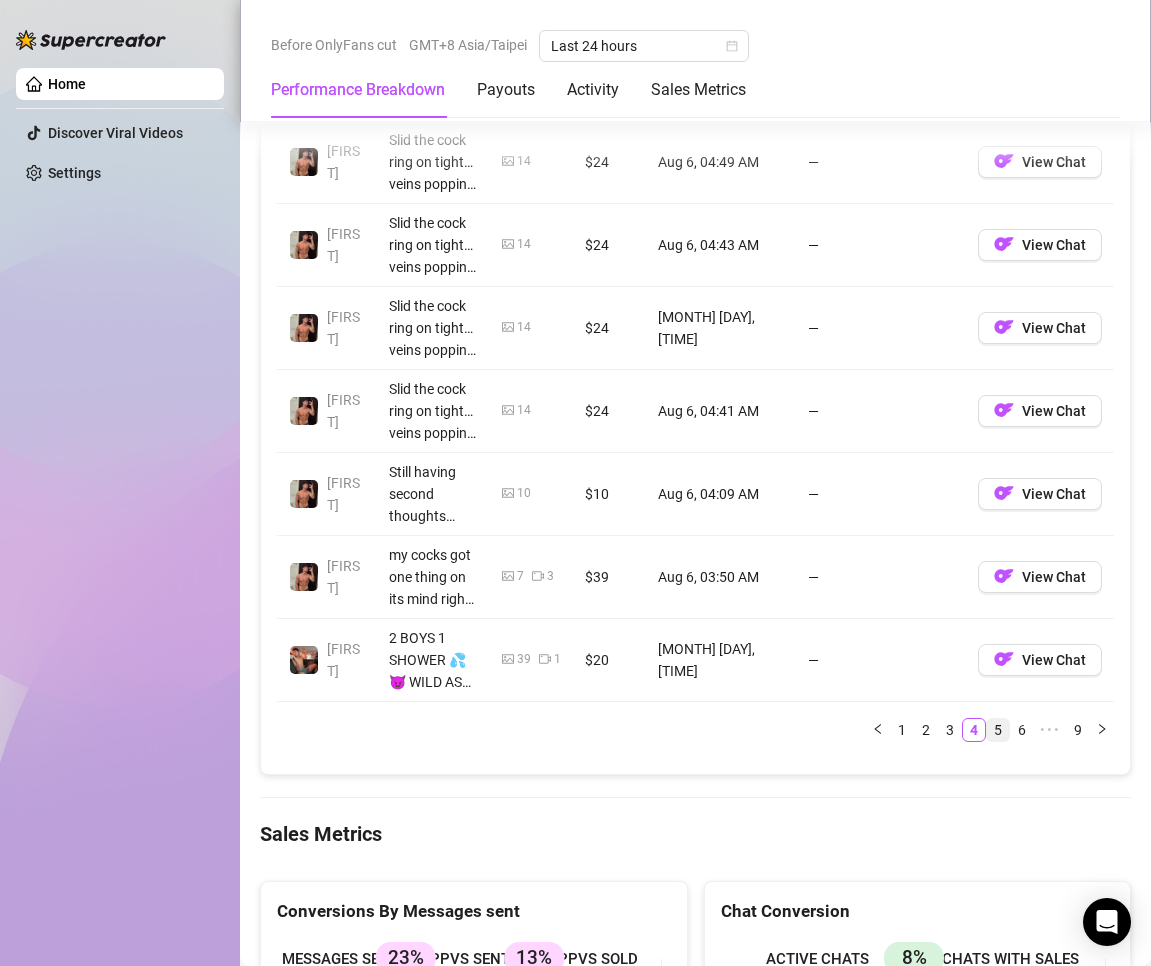 click on "5" at bounding box center (998, 730) 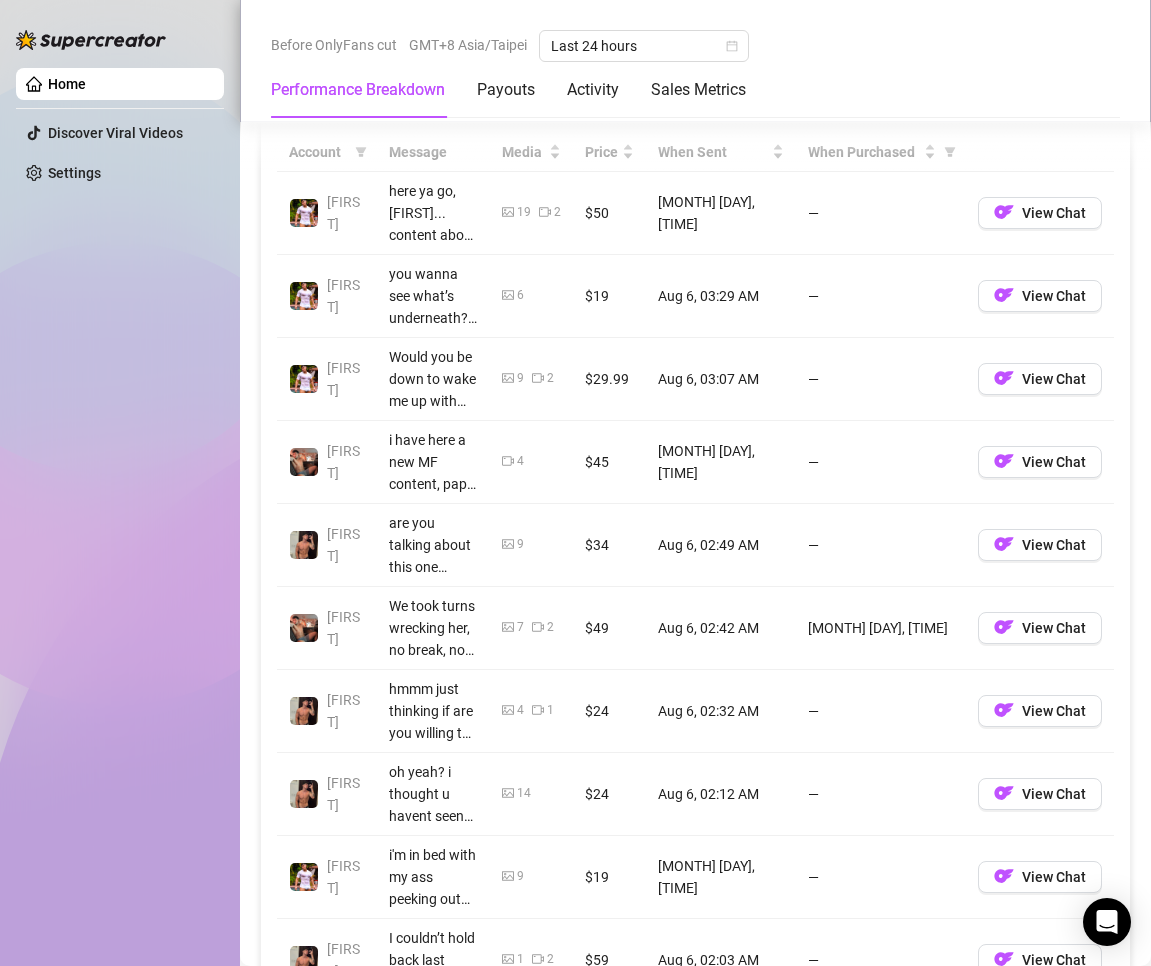 scroll, scrollTop: 2063, scrollLeft: 0, axis: vertical 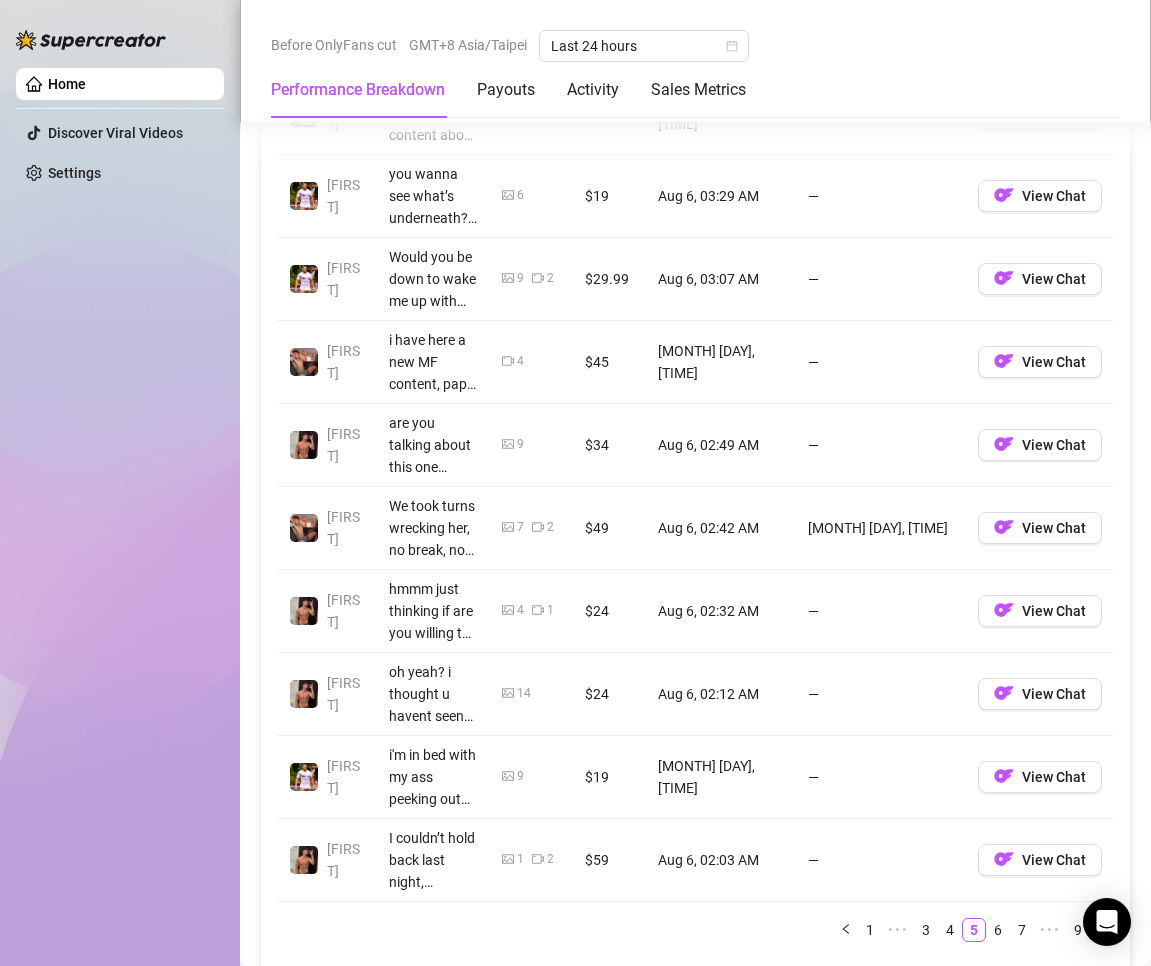 drag, startPoint x: 933, startPoint y: 79, endPoint x: 942, endPoint y: 99, distance: 21.931713 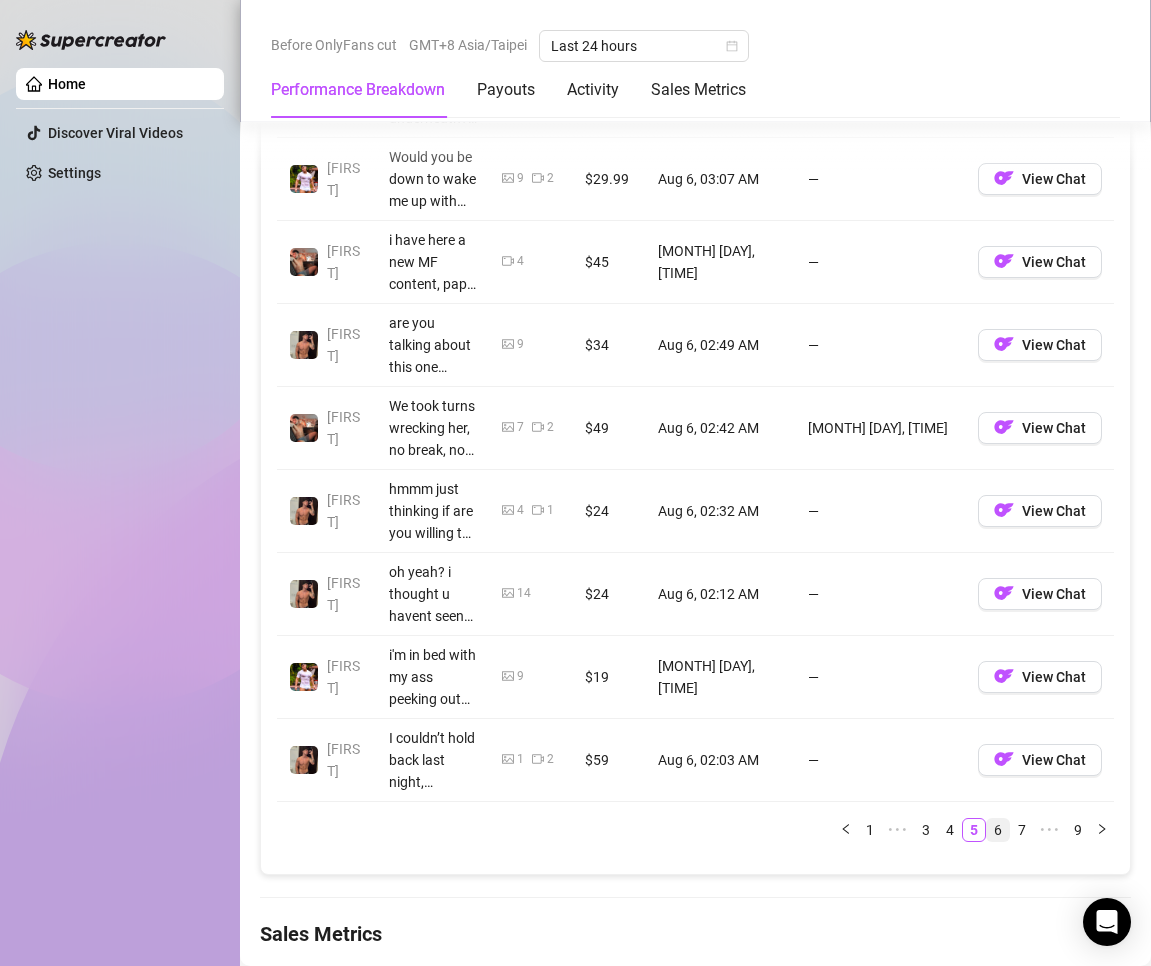 click on "6" at bounding box center [998, 830] 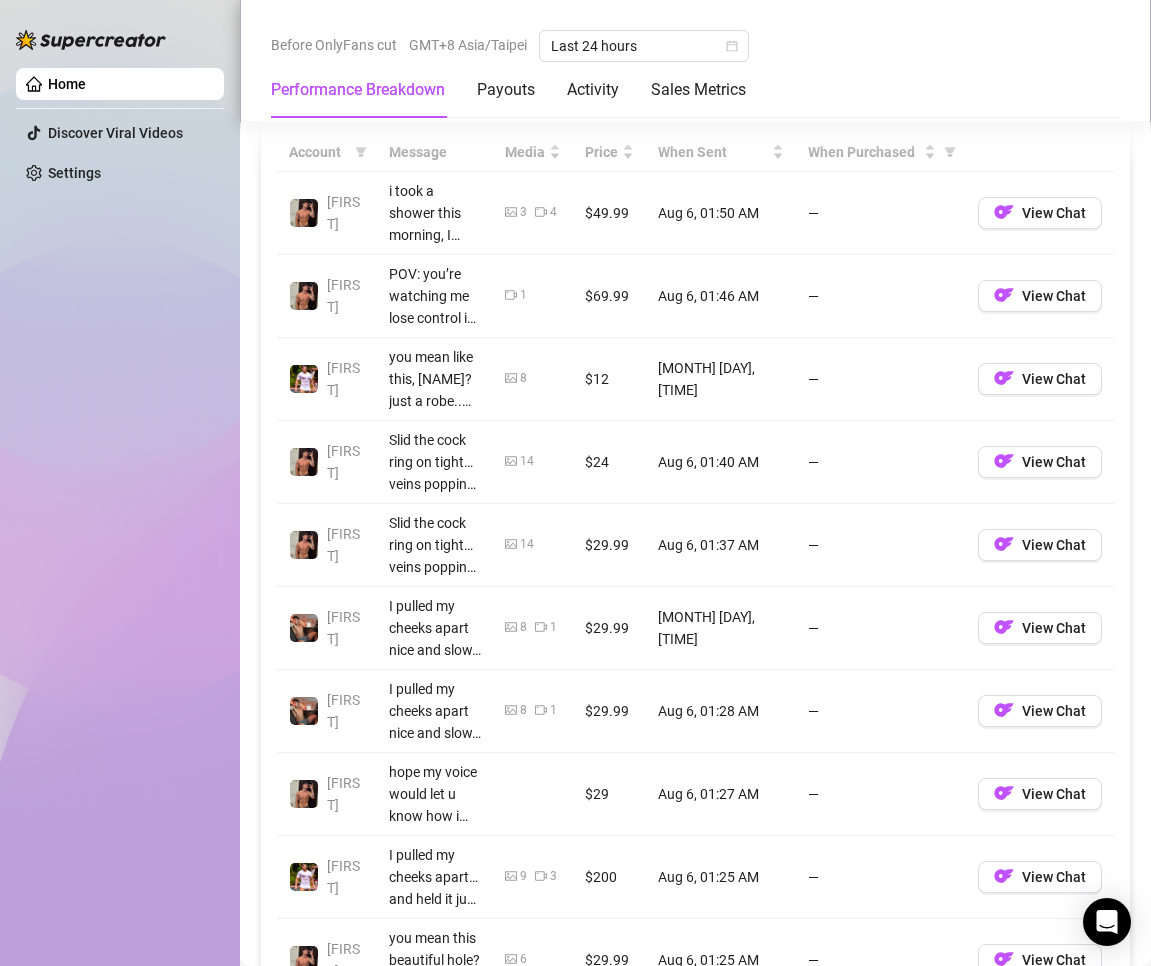scroll, scrollTop: 2163, scrollLeft: 0, axis: vertical 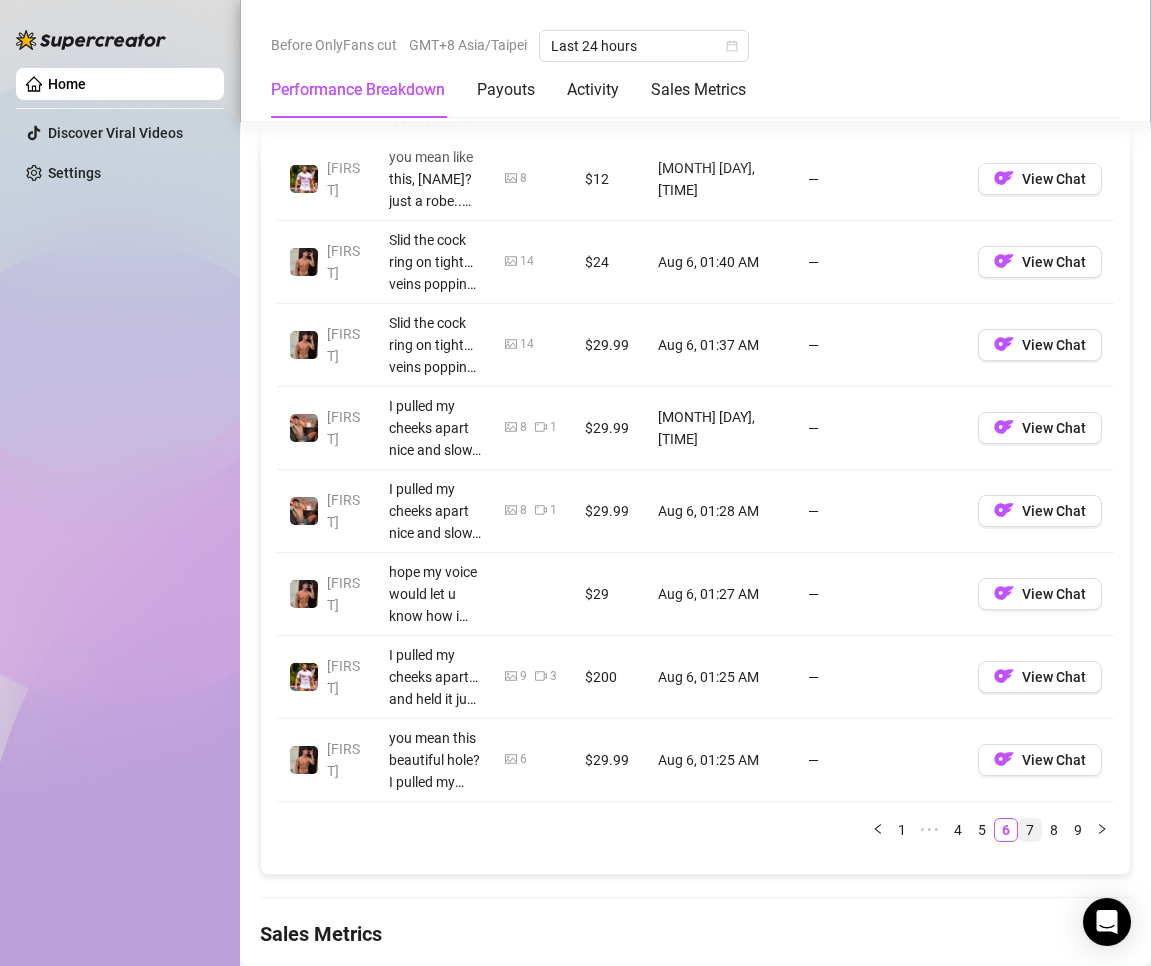 click on "7" at bounding box center (1030, 830) 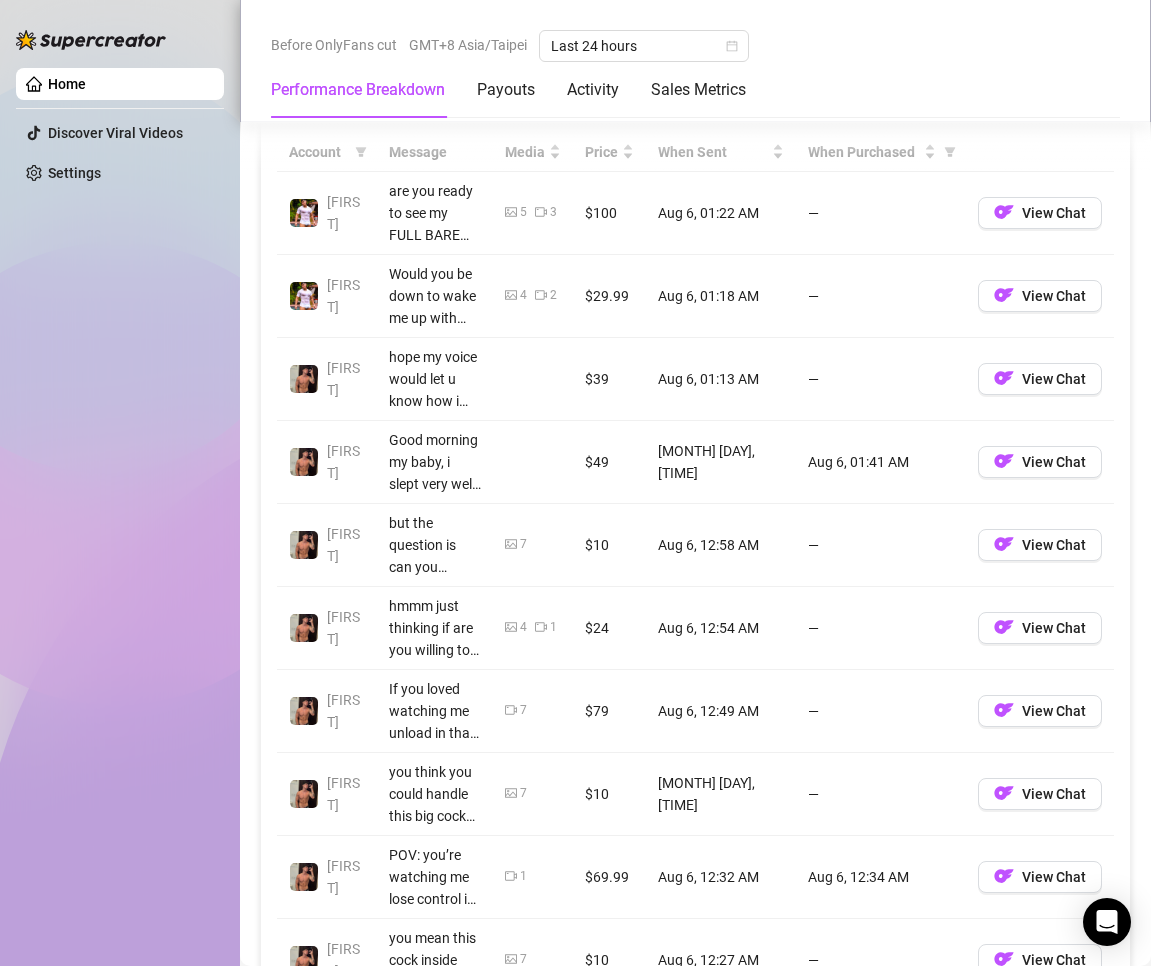 scroll, scrollTop: 2063, scrollLeft: 0, axis: vertical 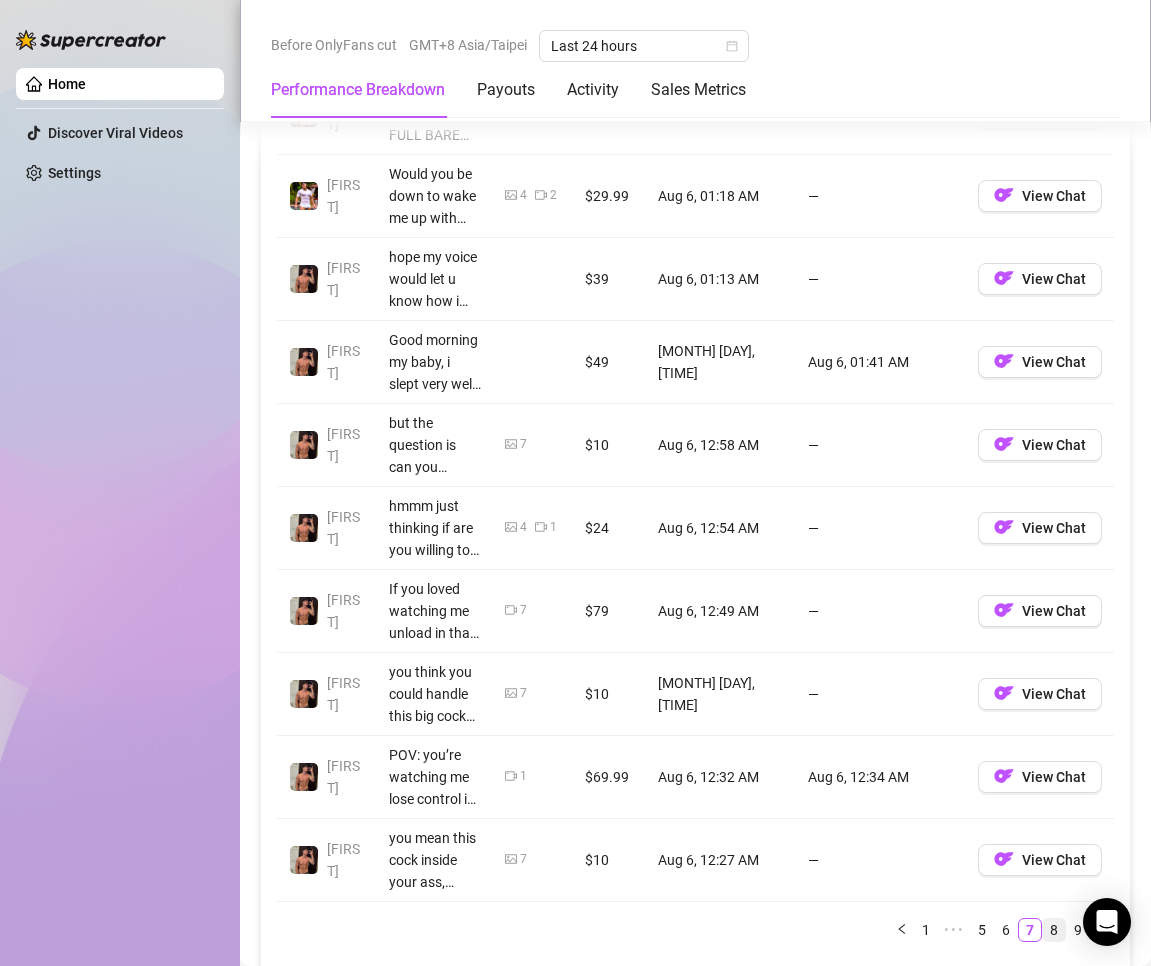 click on "8" at bounding box center [1054, 930] 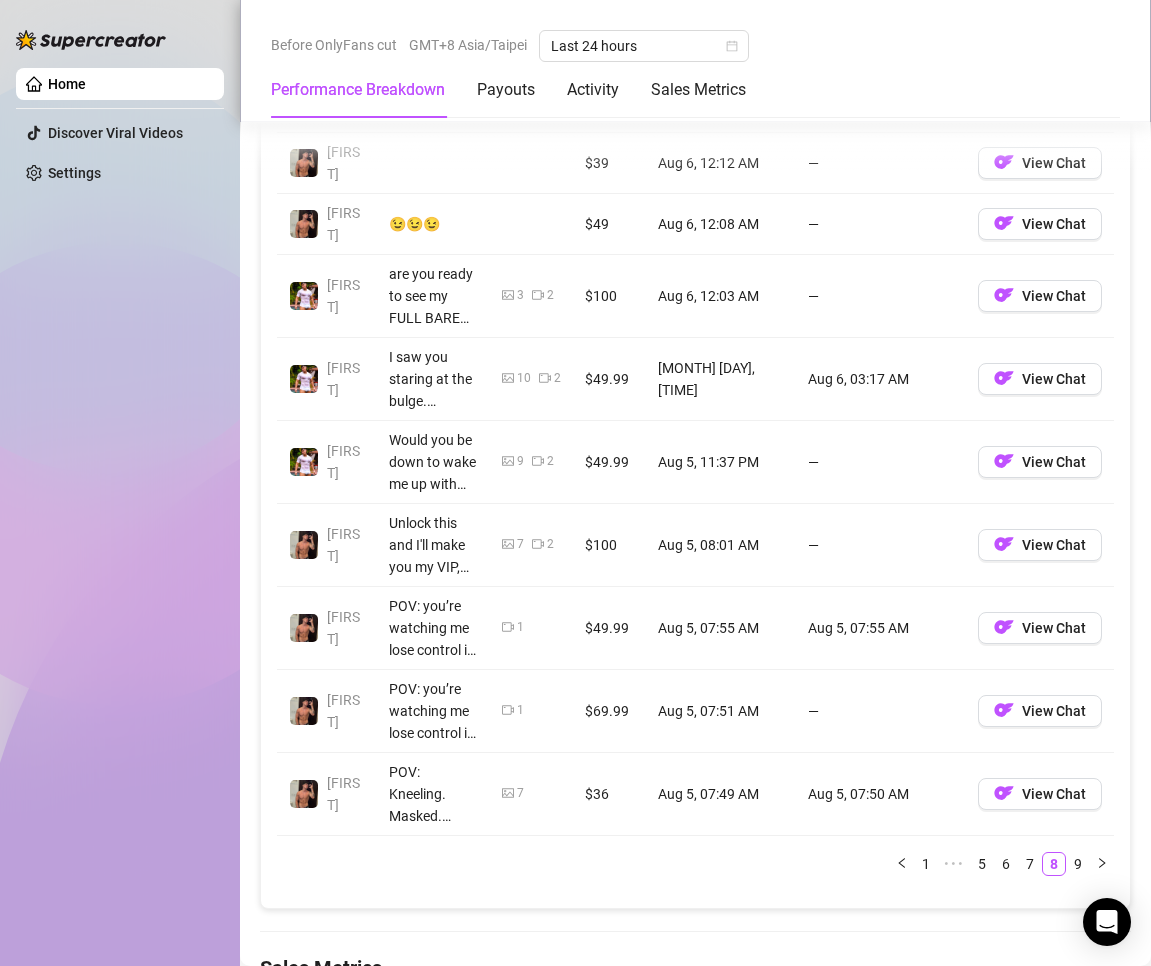 click on "—" at bounding box center [881, 462] 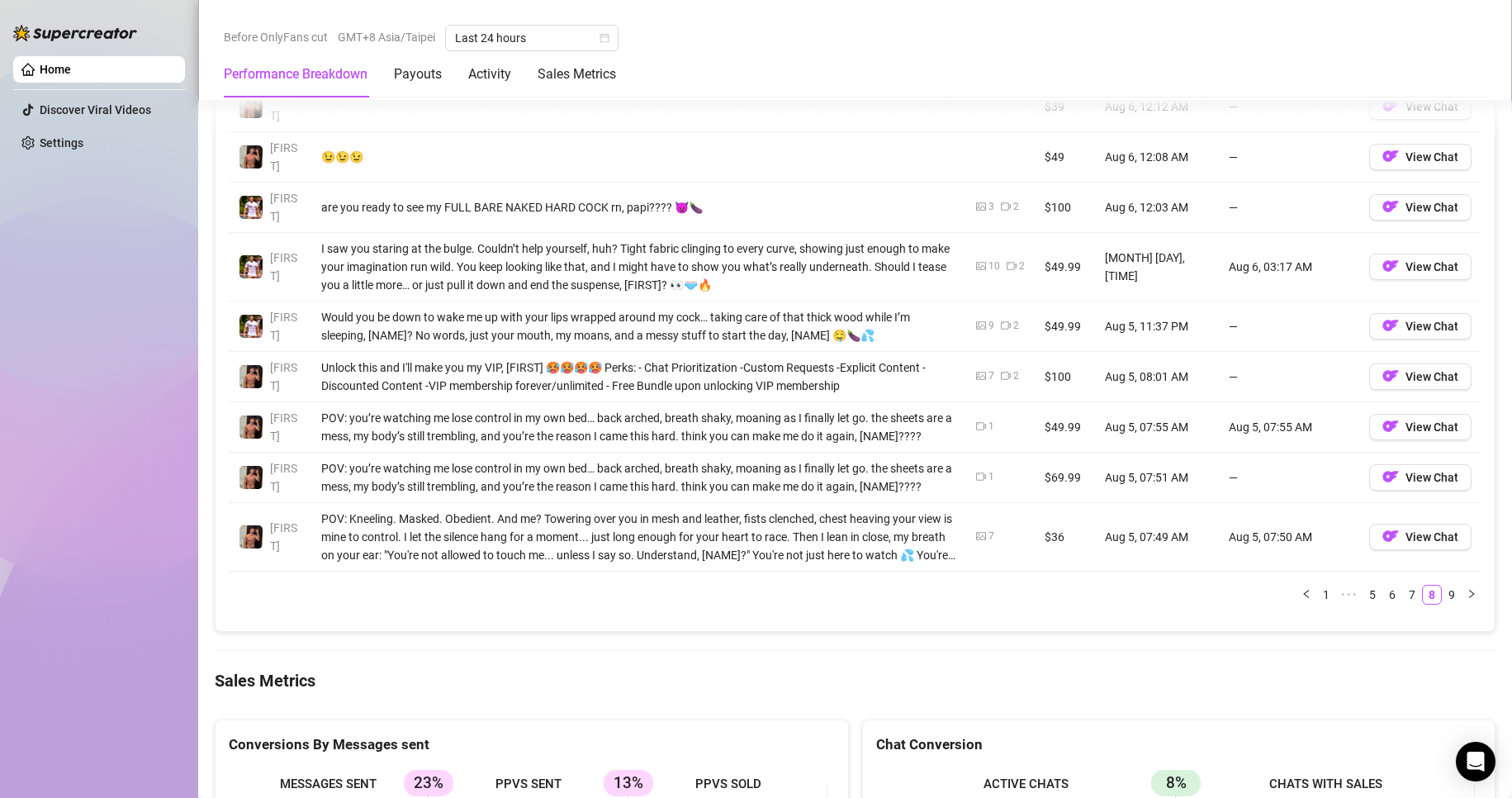 scroll, scrollTop: 1384, scrollLeft: 0, axis: vertical 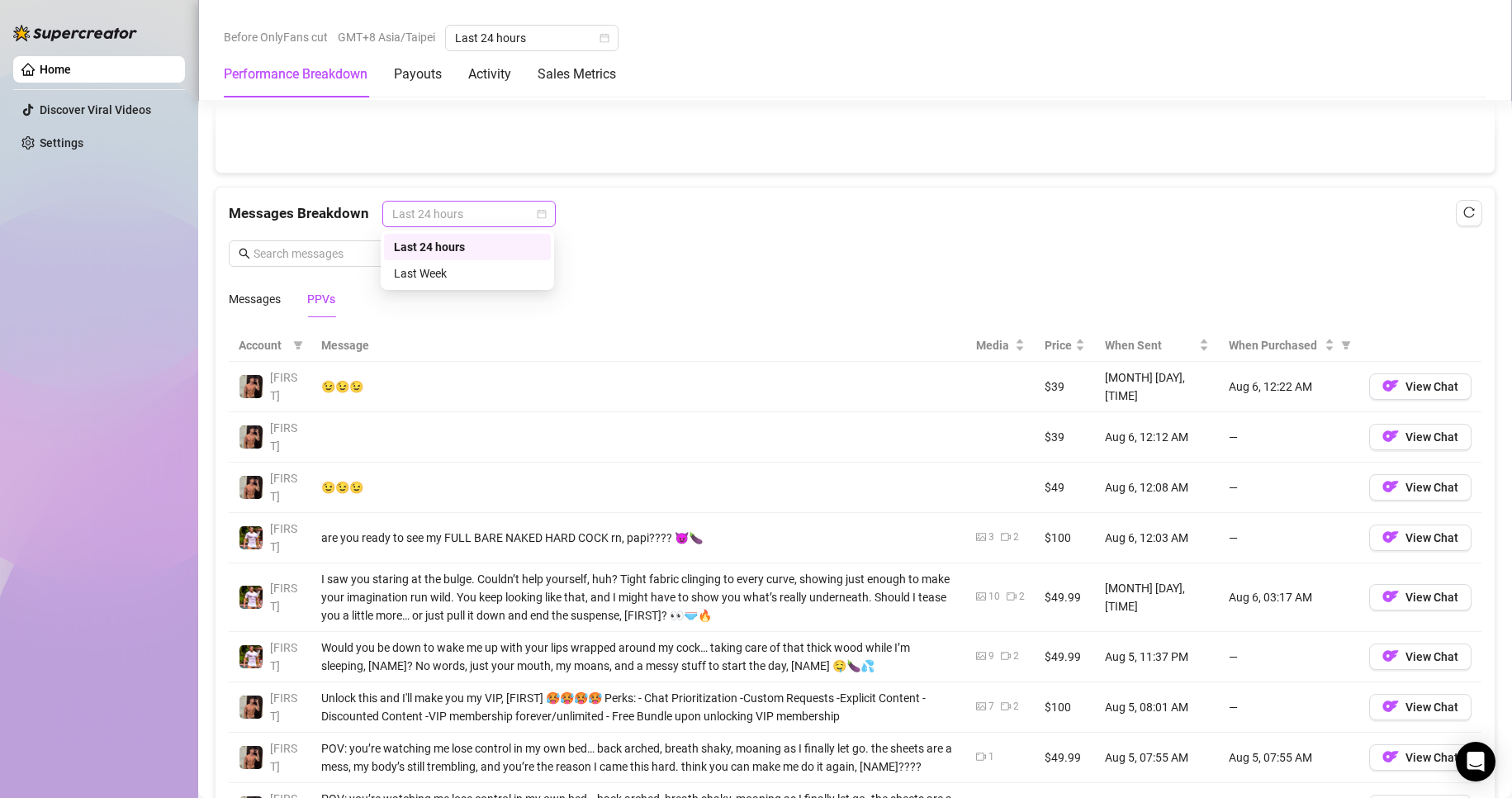 click on "Last 24 hours" at bounding box center (469, 214) 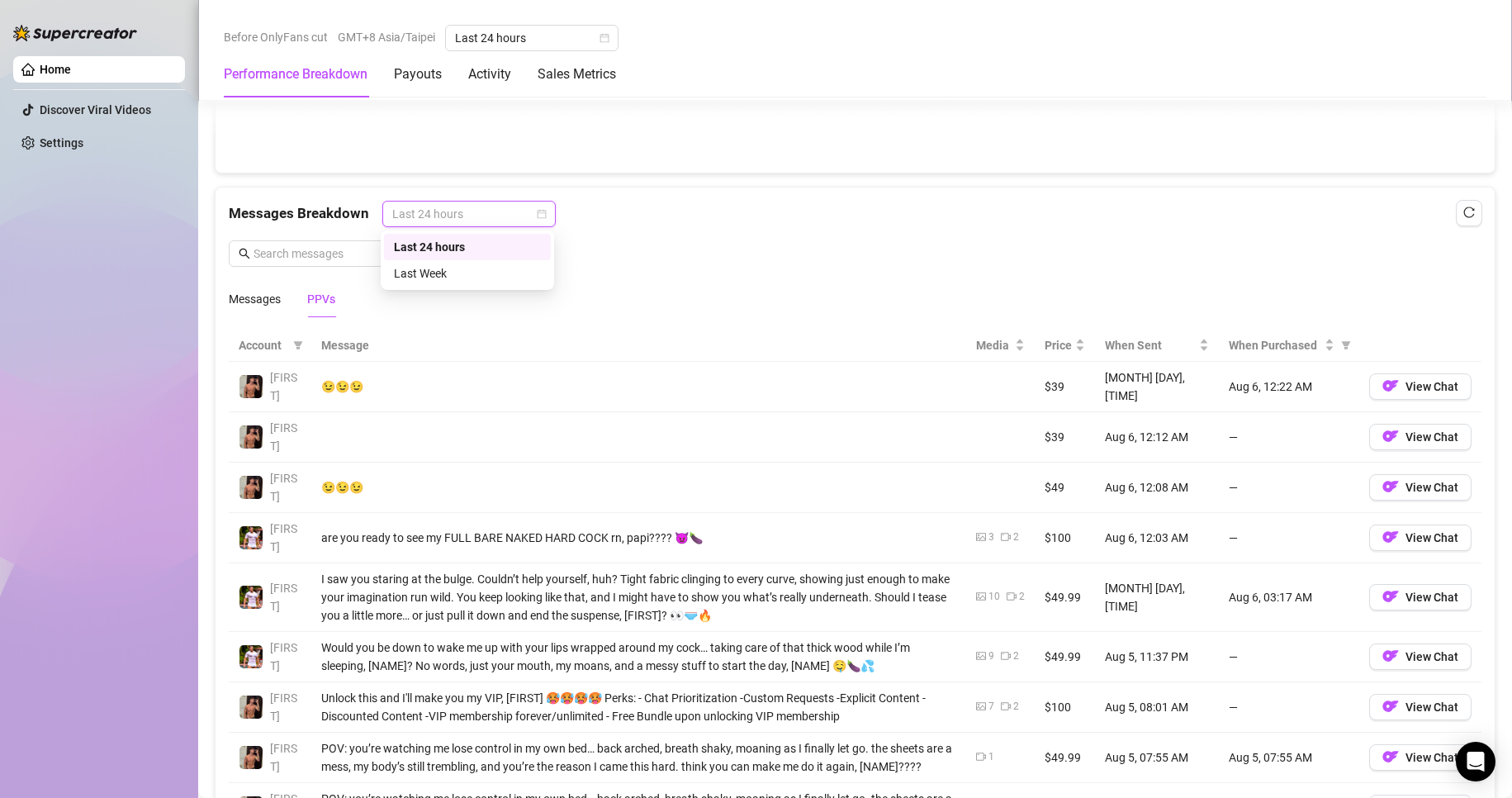 click on "Last 24 hours" at bounding box center [467, 247] 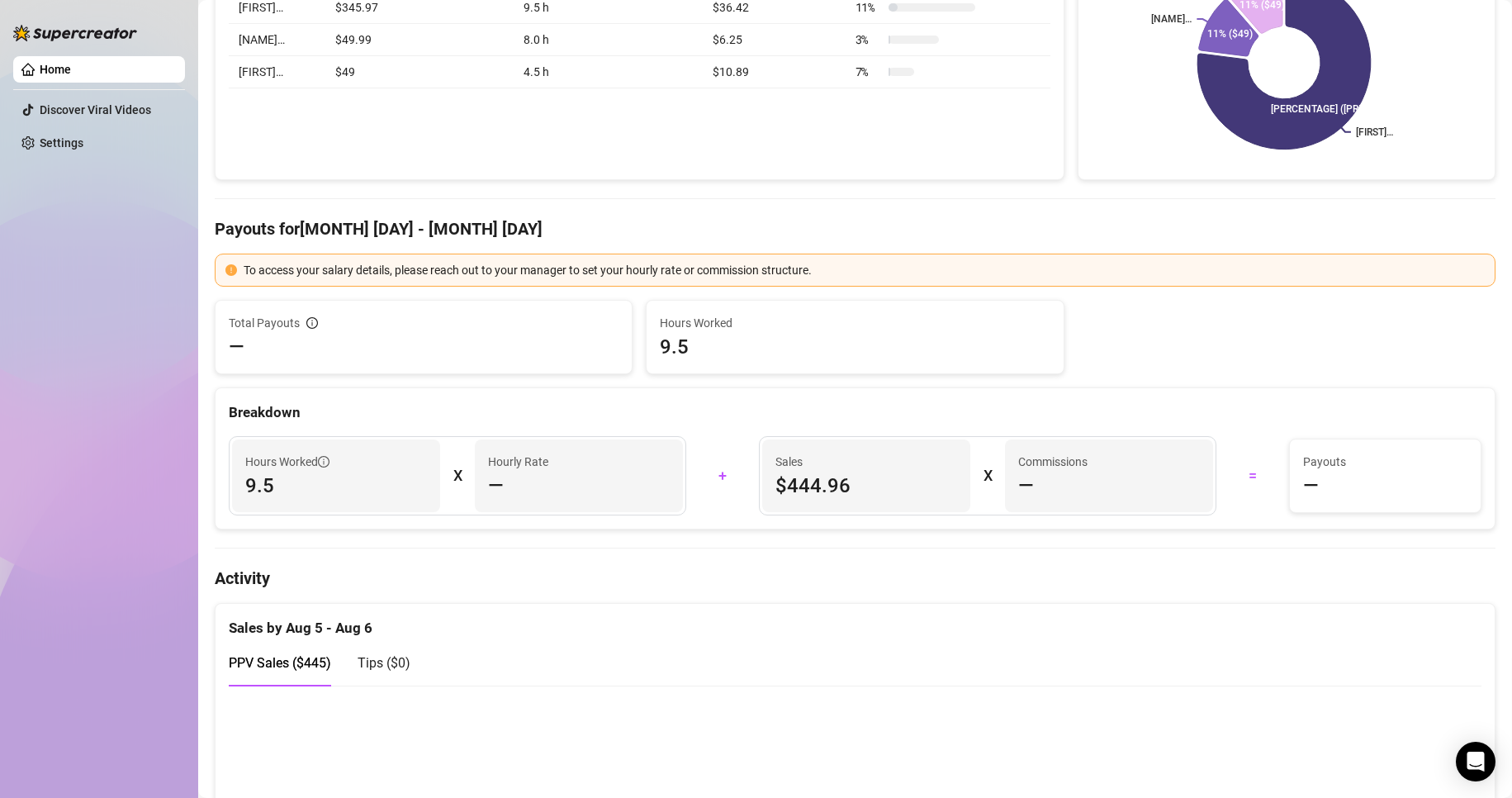 scroll, scrollTop: 0, scrollLeft: 0, axis: both 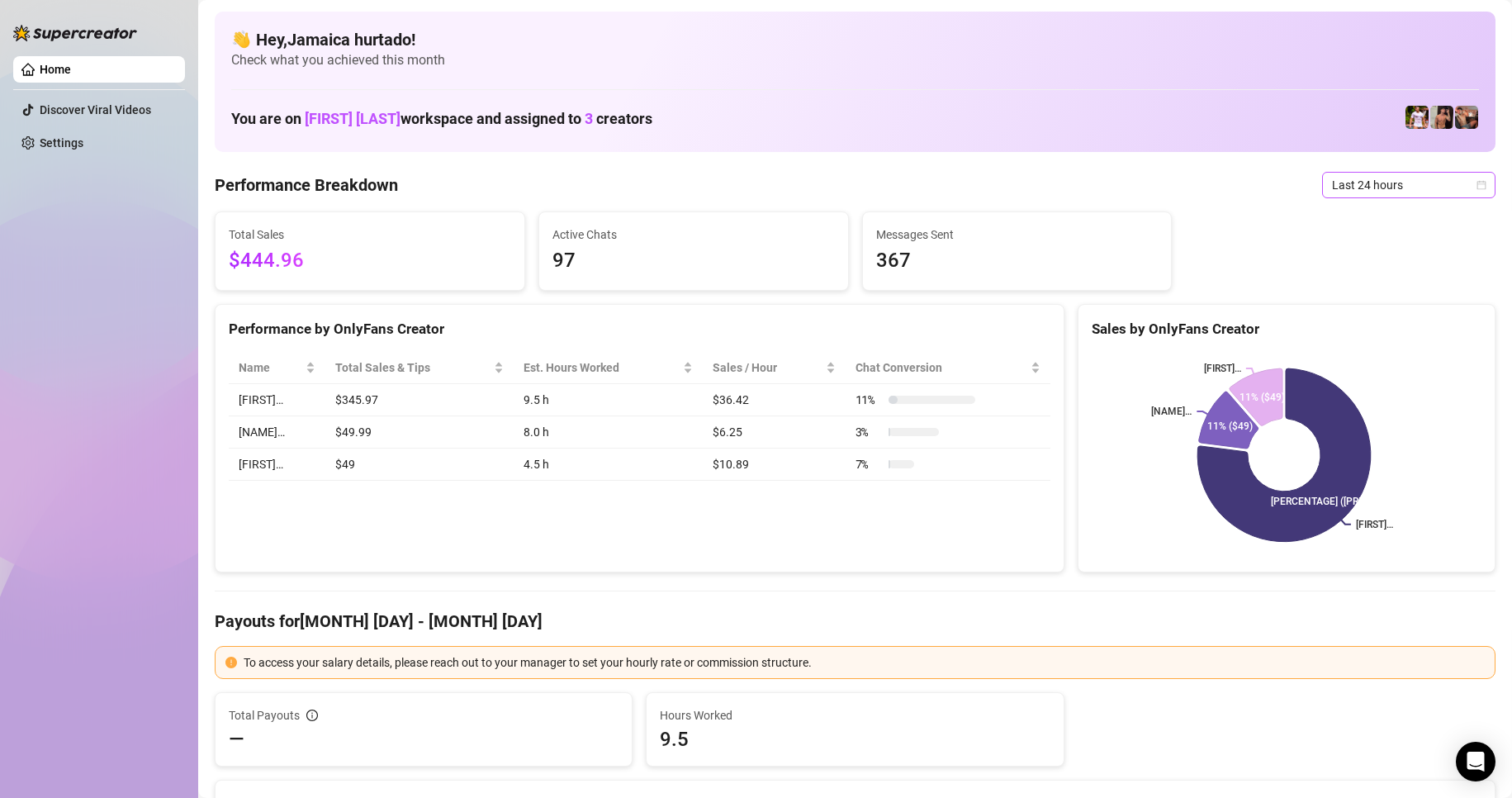 click on "Last 24 hours" at bounding box center [1409, 185] 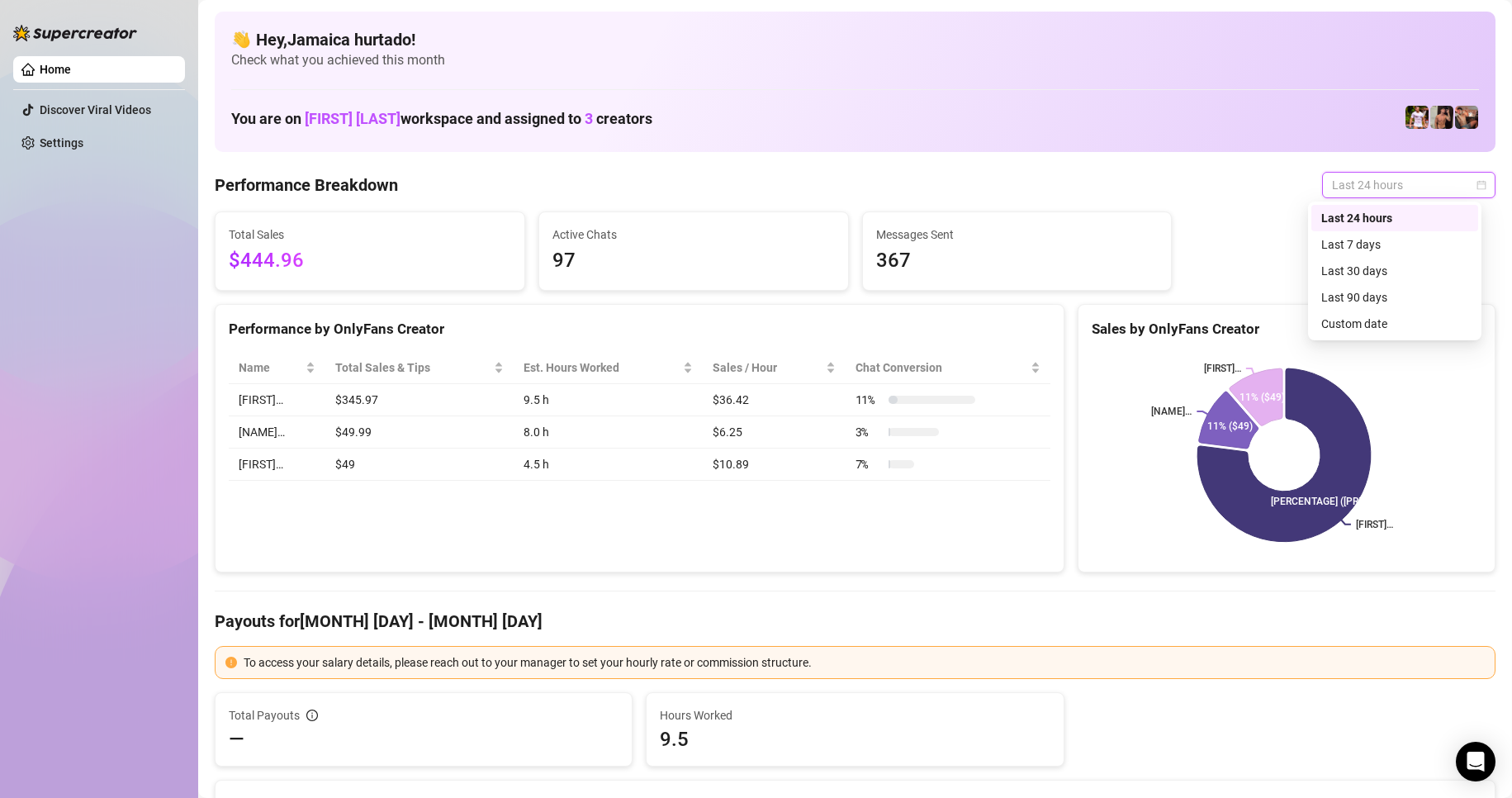 click on "Last 24 hours" at bounding box center (1395, 218) 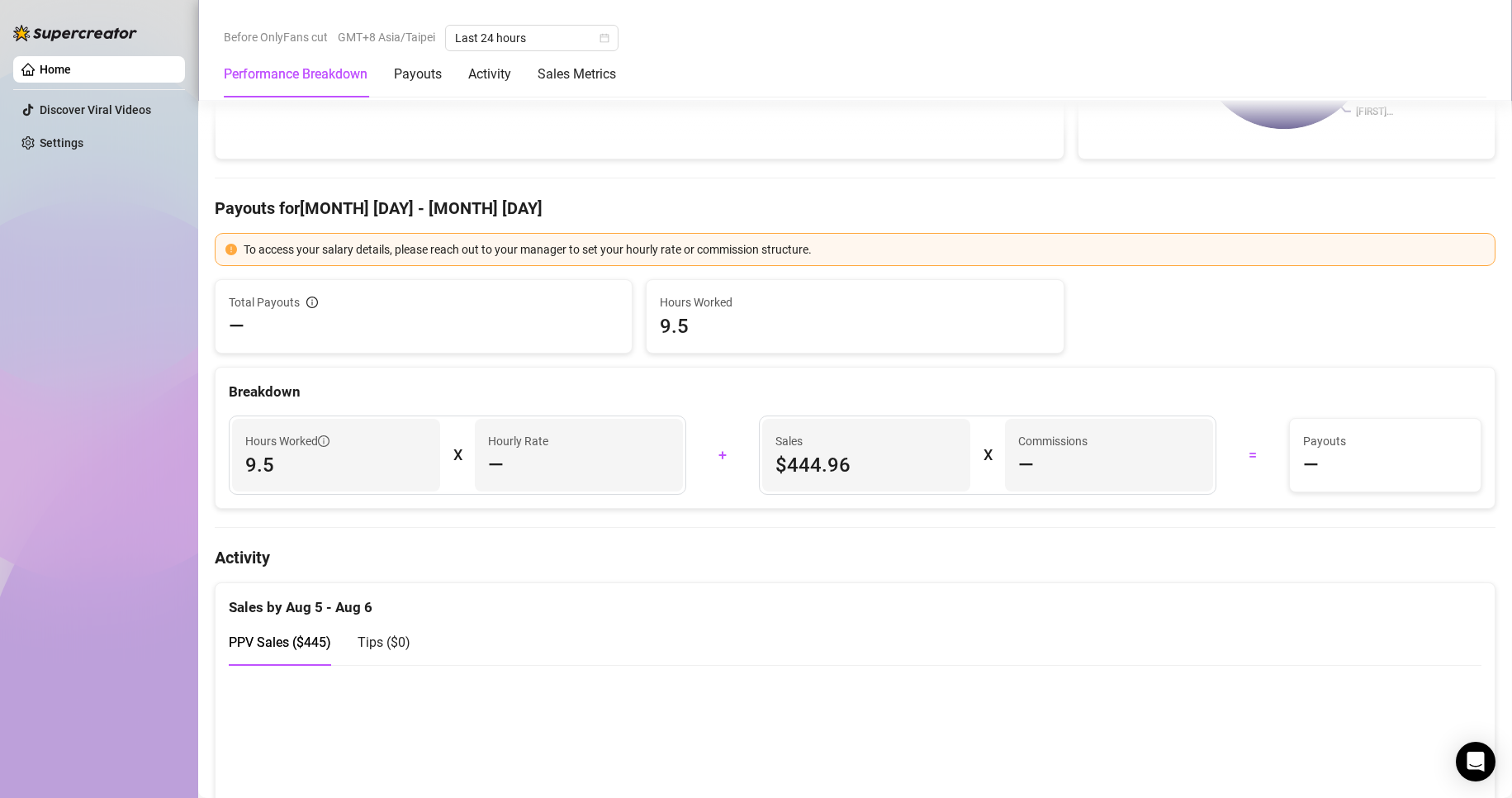scroll, scrollTop: 0, scrollLeft: 0, axis: both 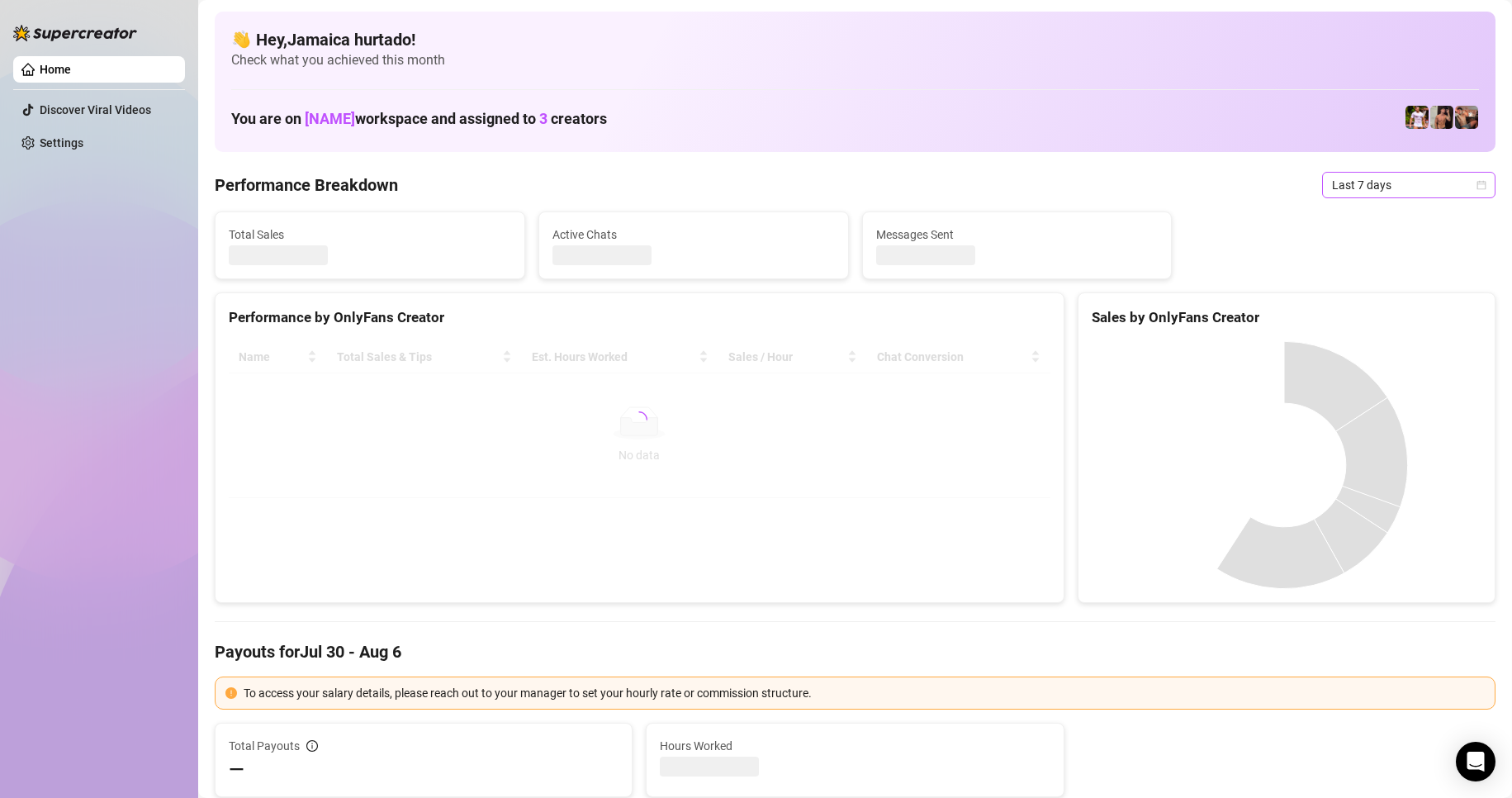 click on "Last 7 days" at bounding box center (1409, 185) 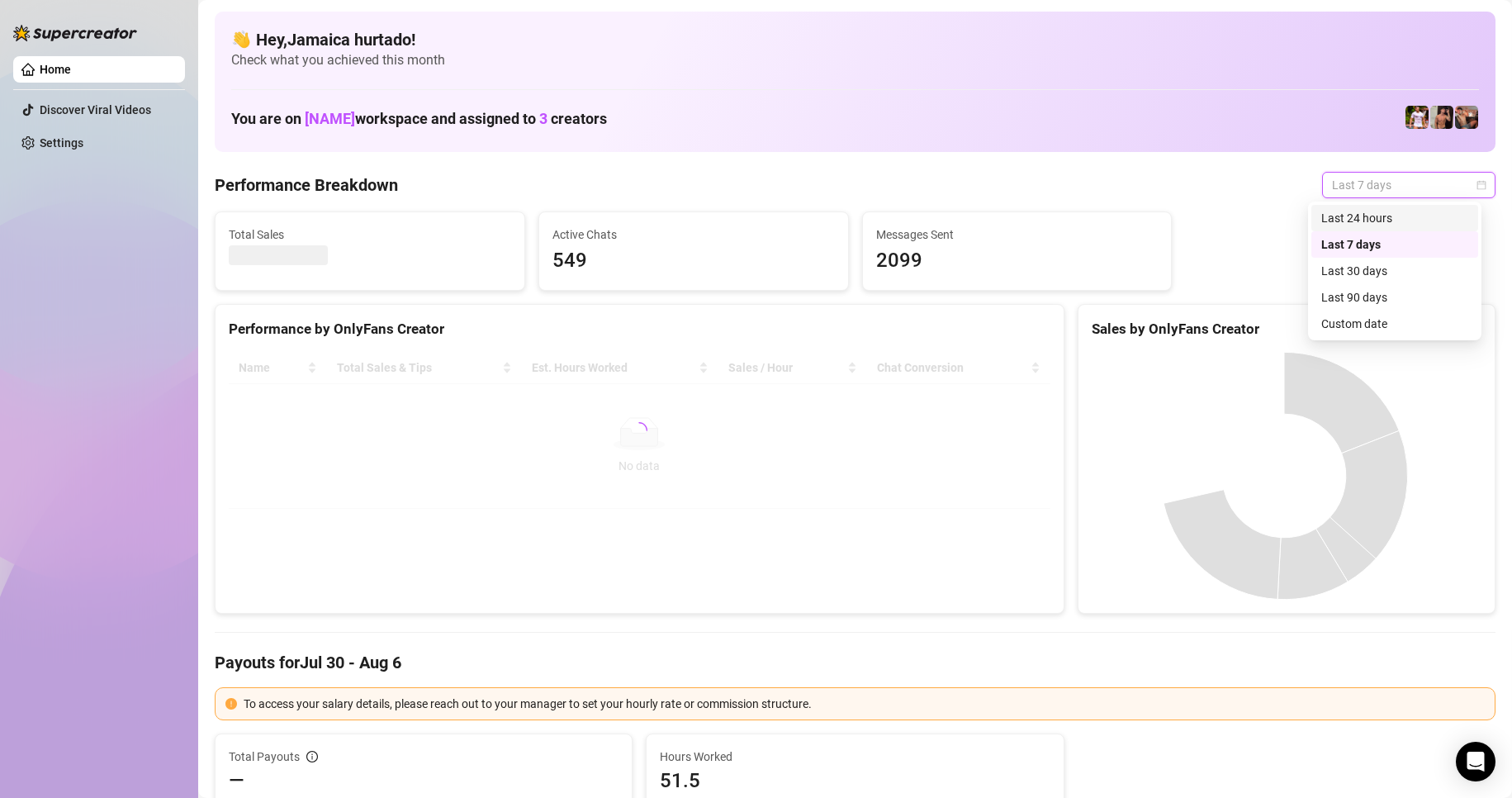 click on "Last 24 hours" at bounding box center [1395, 218] 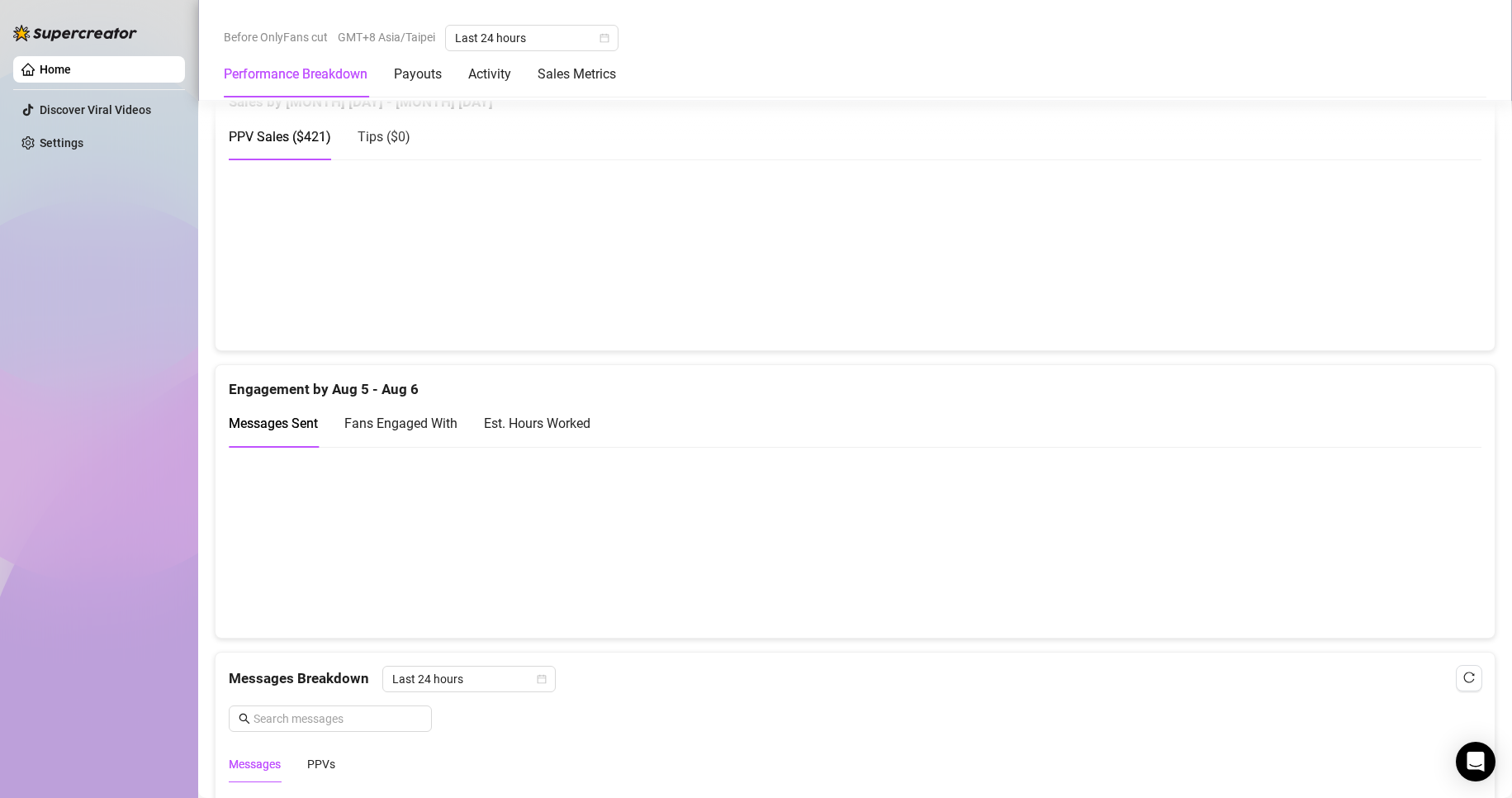 scroll, scrollTop: 1001, scrollLeft: 0, axis: vertical 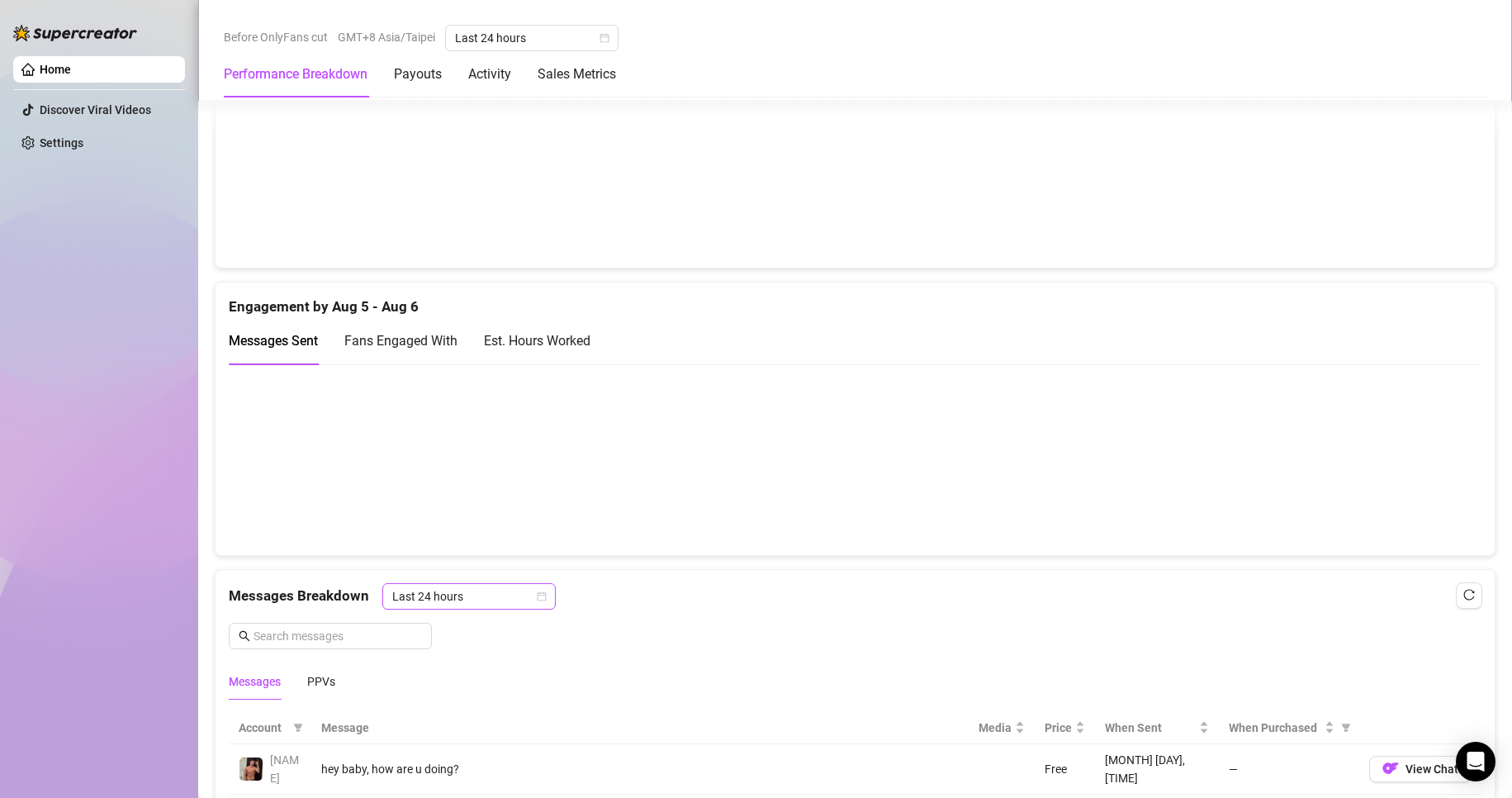 click 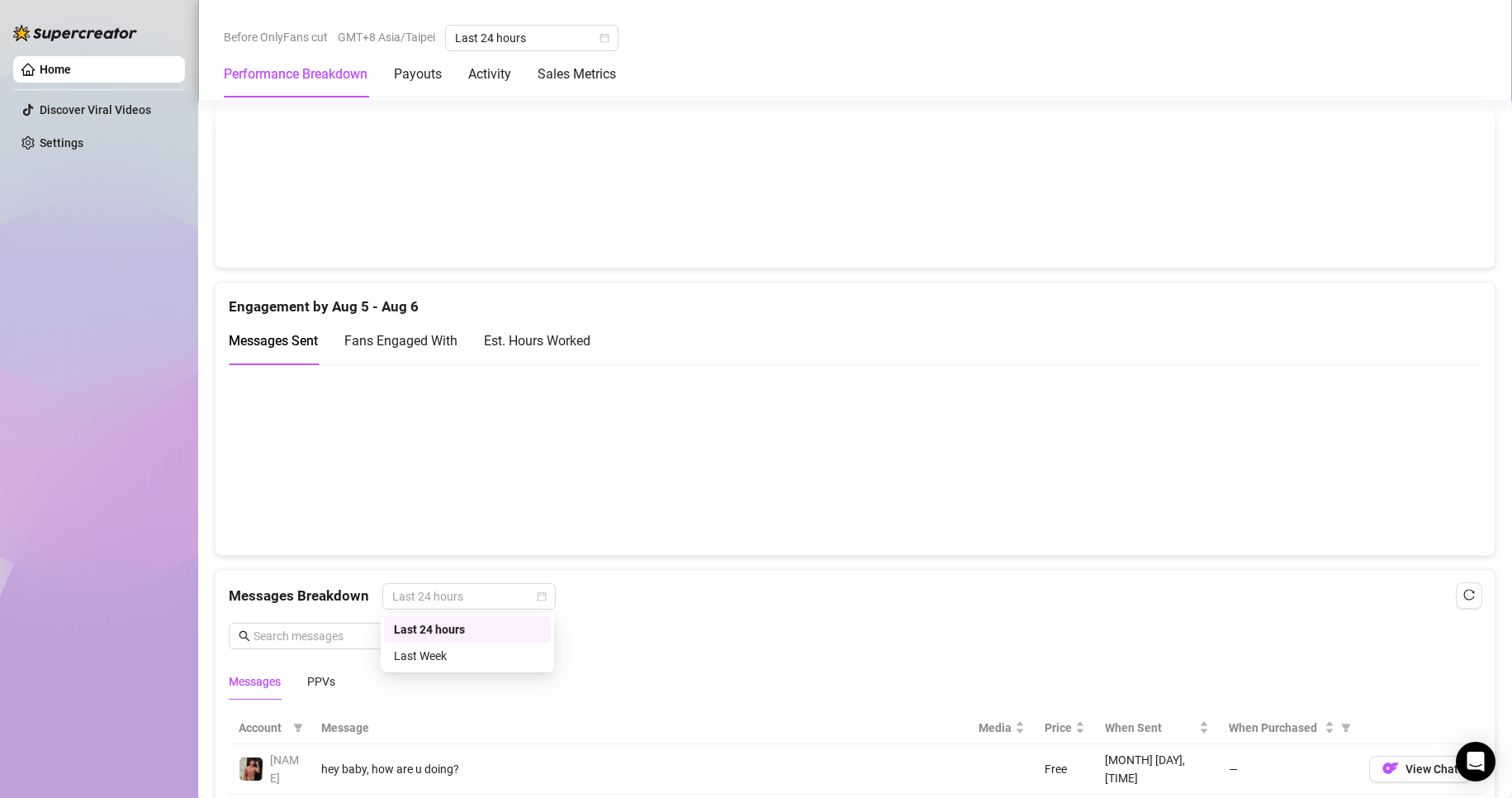 click on "Last 24 hours" at bounding box center [467, 629] 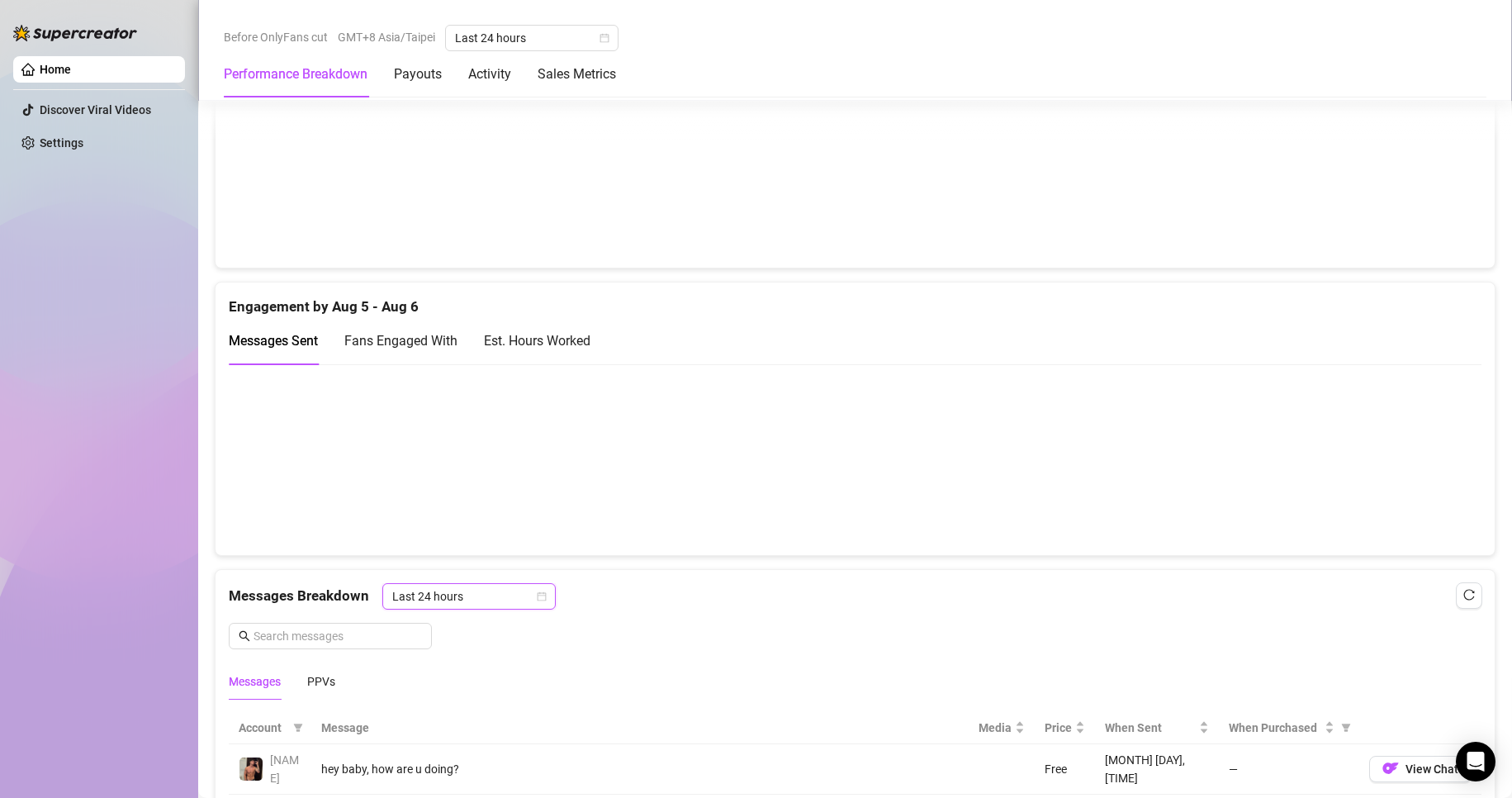 scroll, scrollTop: 1166, scrollLeft: 0, axis: vertical 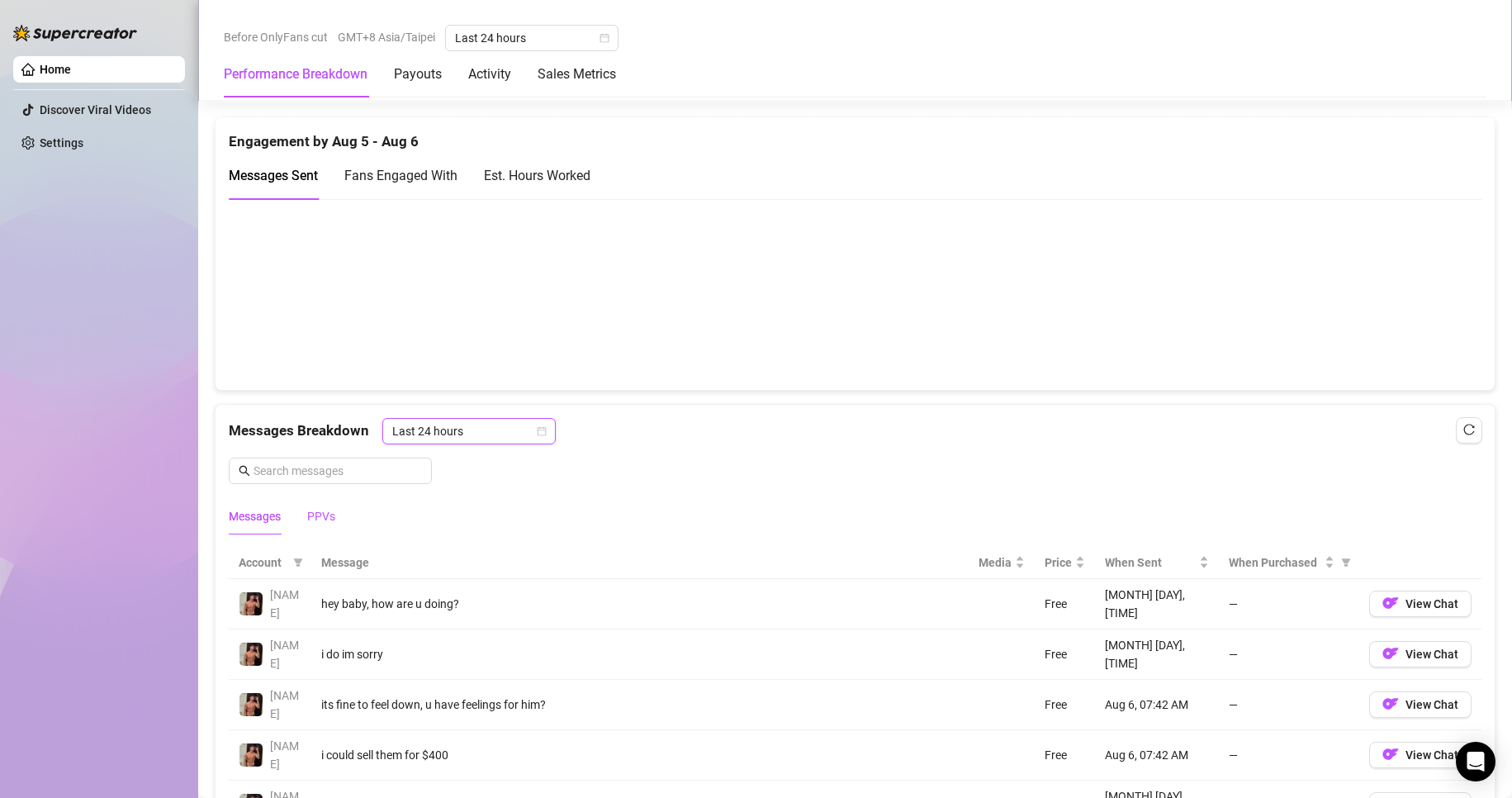 click on "PPVs" at bounding box center [321, 516] 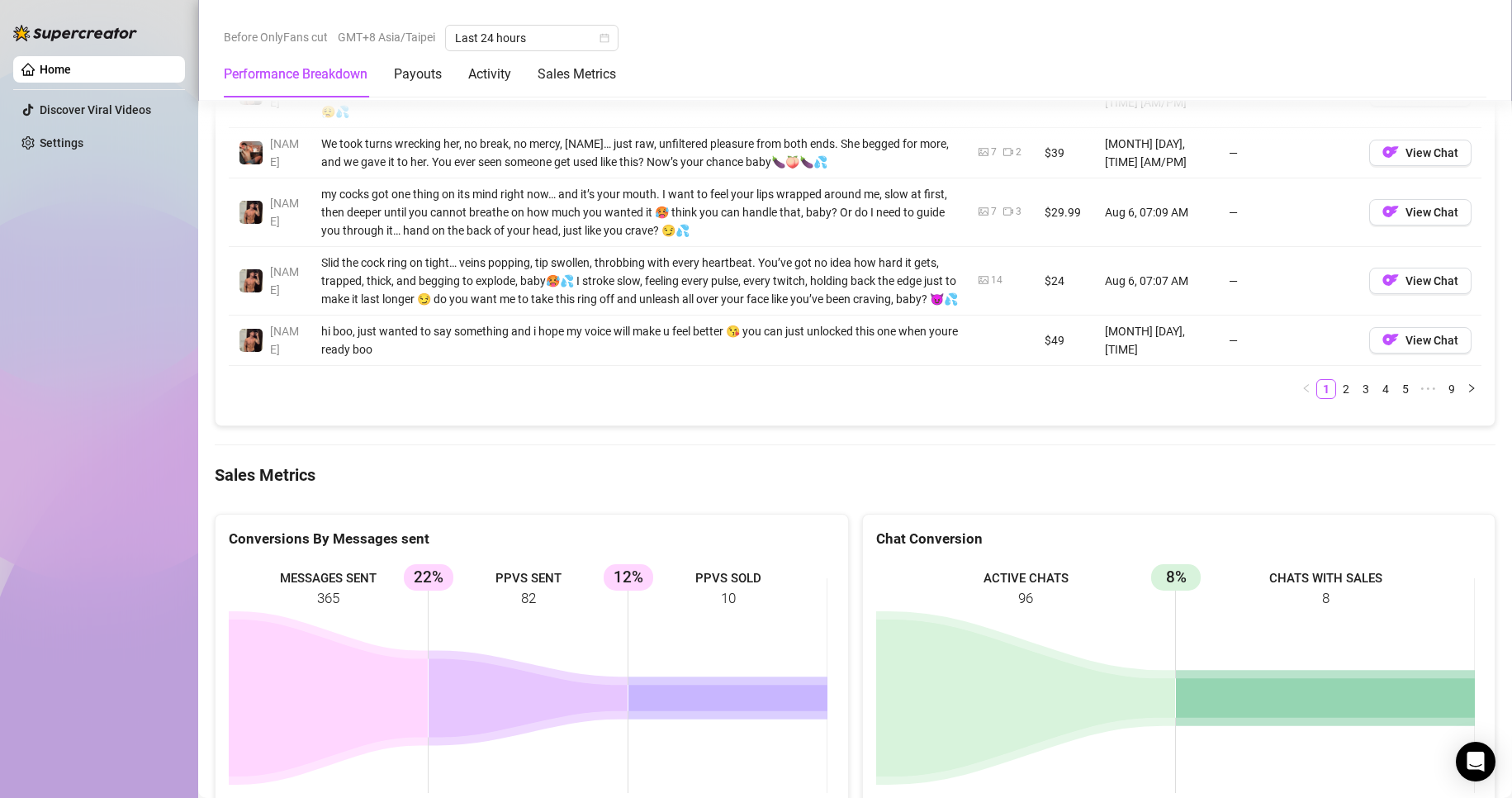scroll, scrollTop: 2240, scrollLeft: 0, axis: vertical 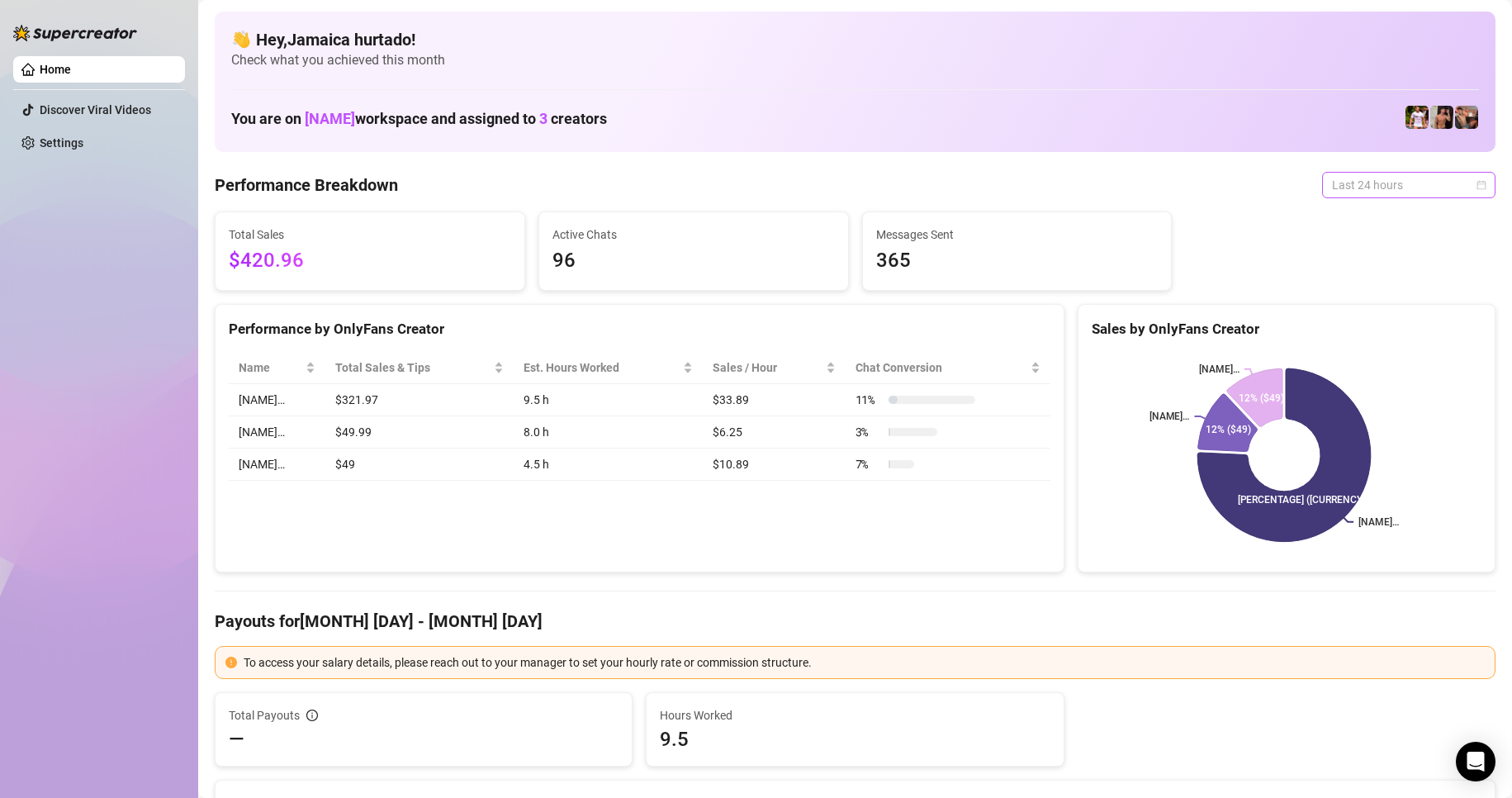 click on "Last 24 hours" at bounding box center [1409, 185] 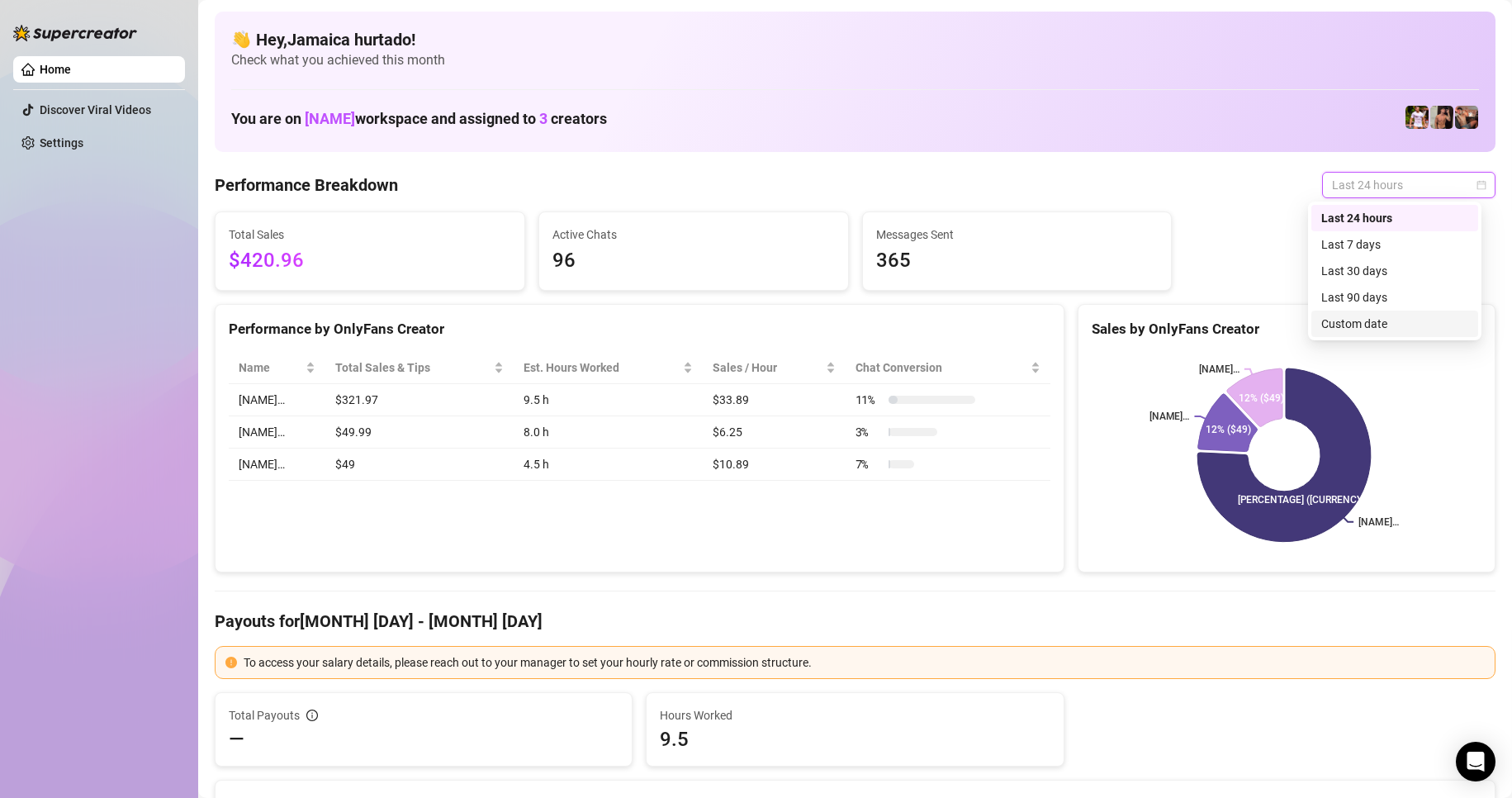 click on "Custom date" at bounding box center (1395, 324) 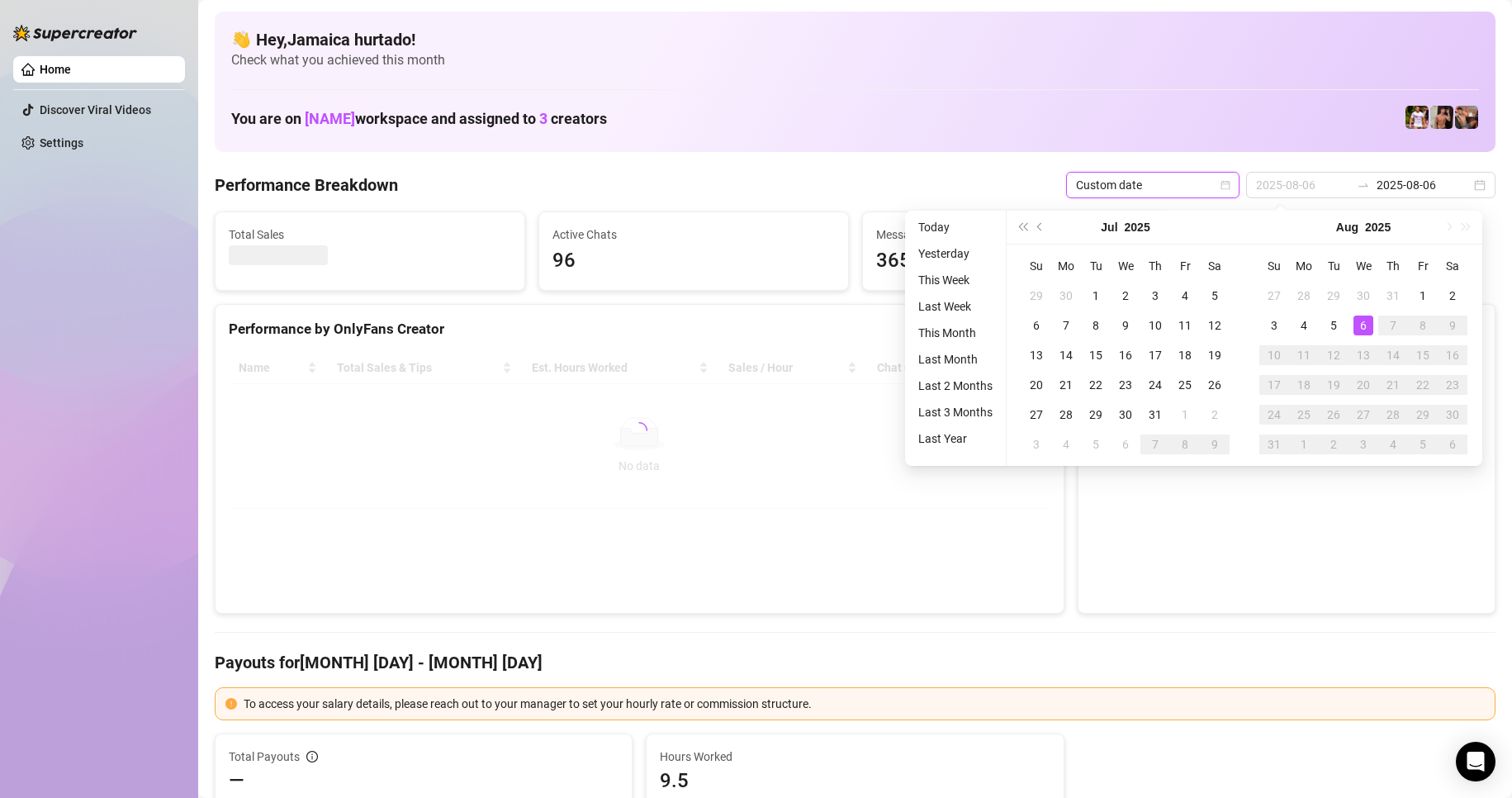 click on "6" at bounding box center (1363, 325) 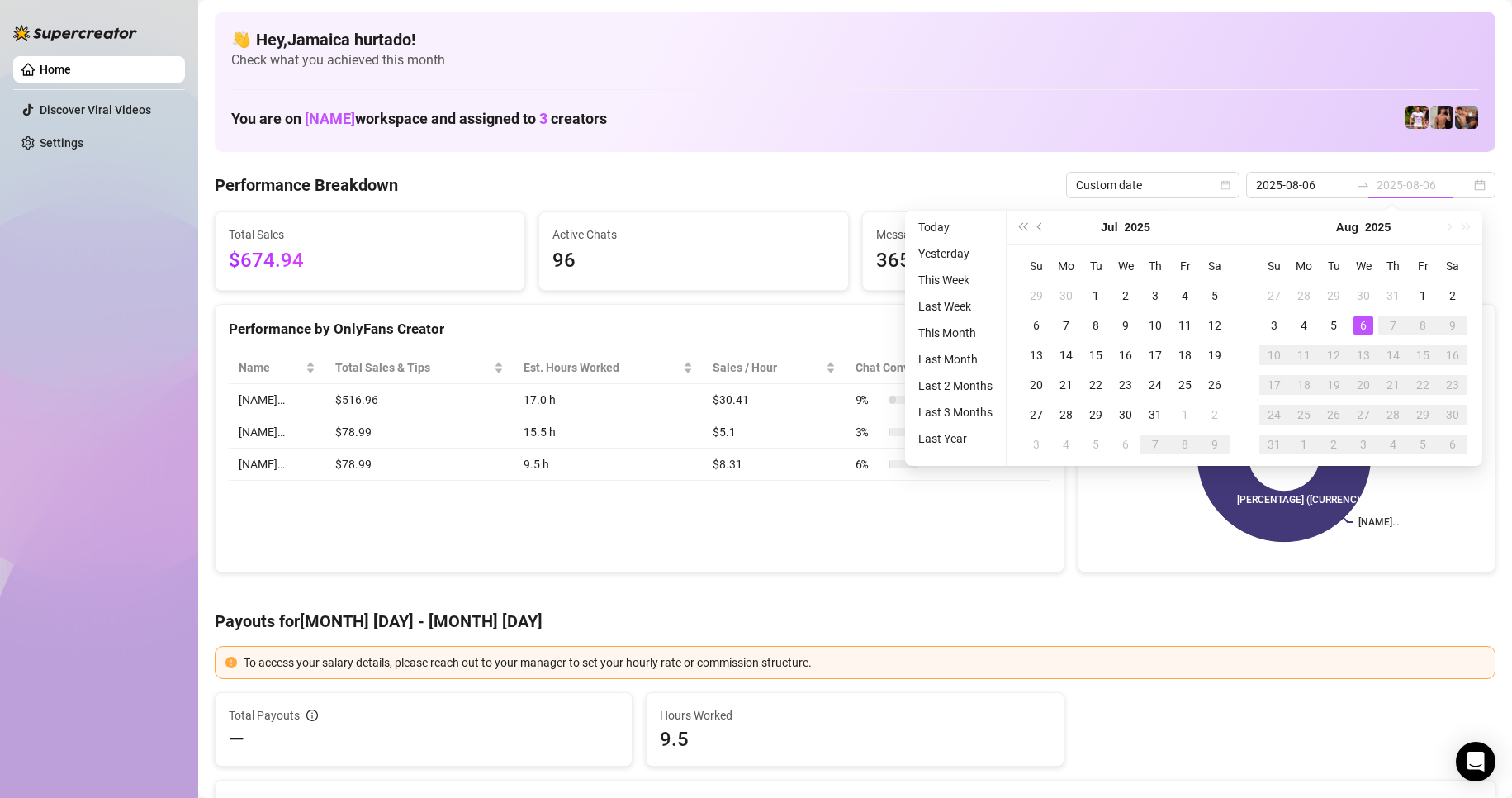 click on "6" at bounding box center [1363, 325] 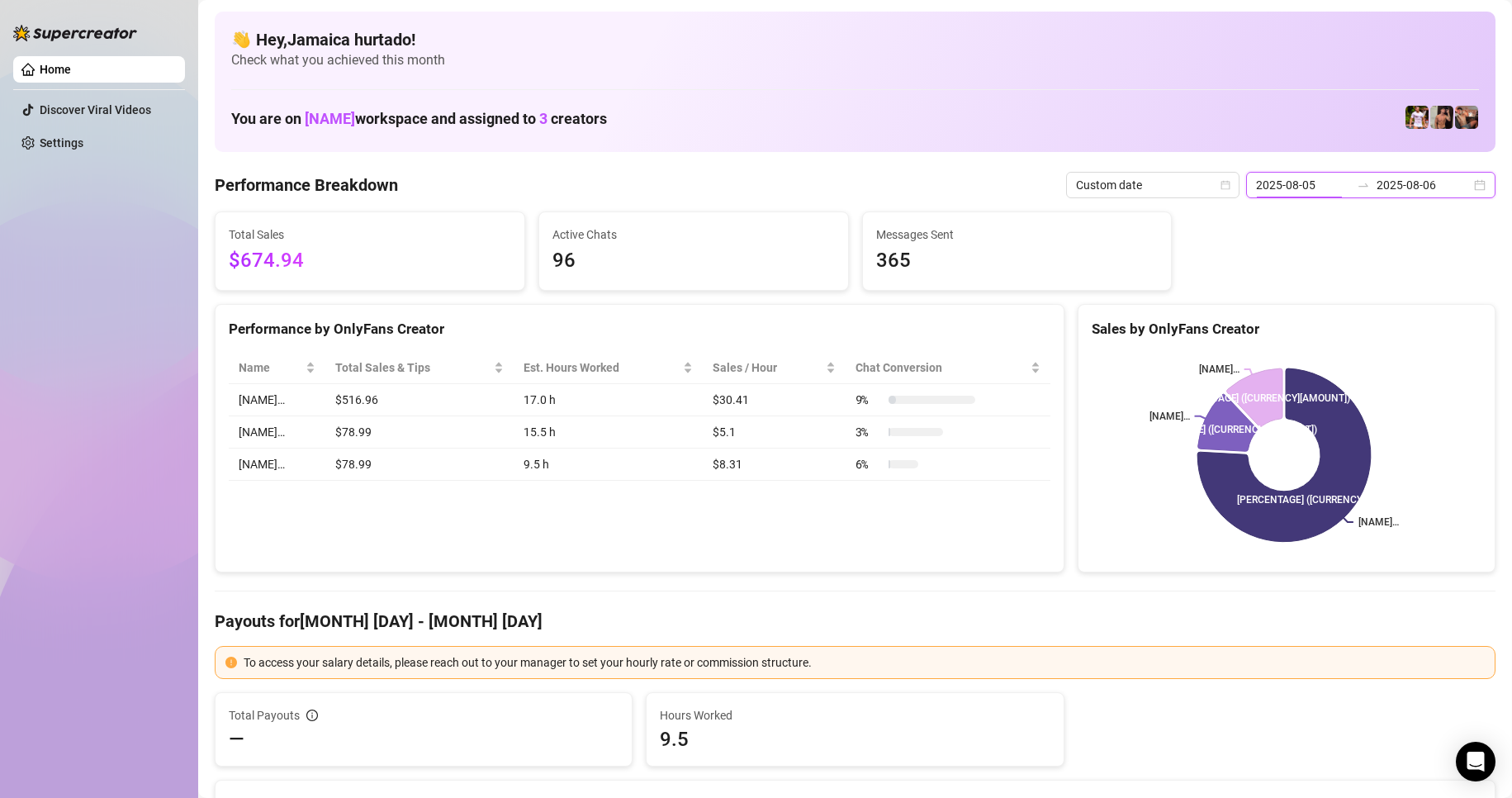 click on "2025-08-05" at bounding box center [1303, 185] 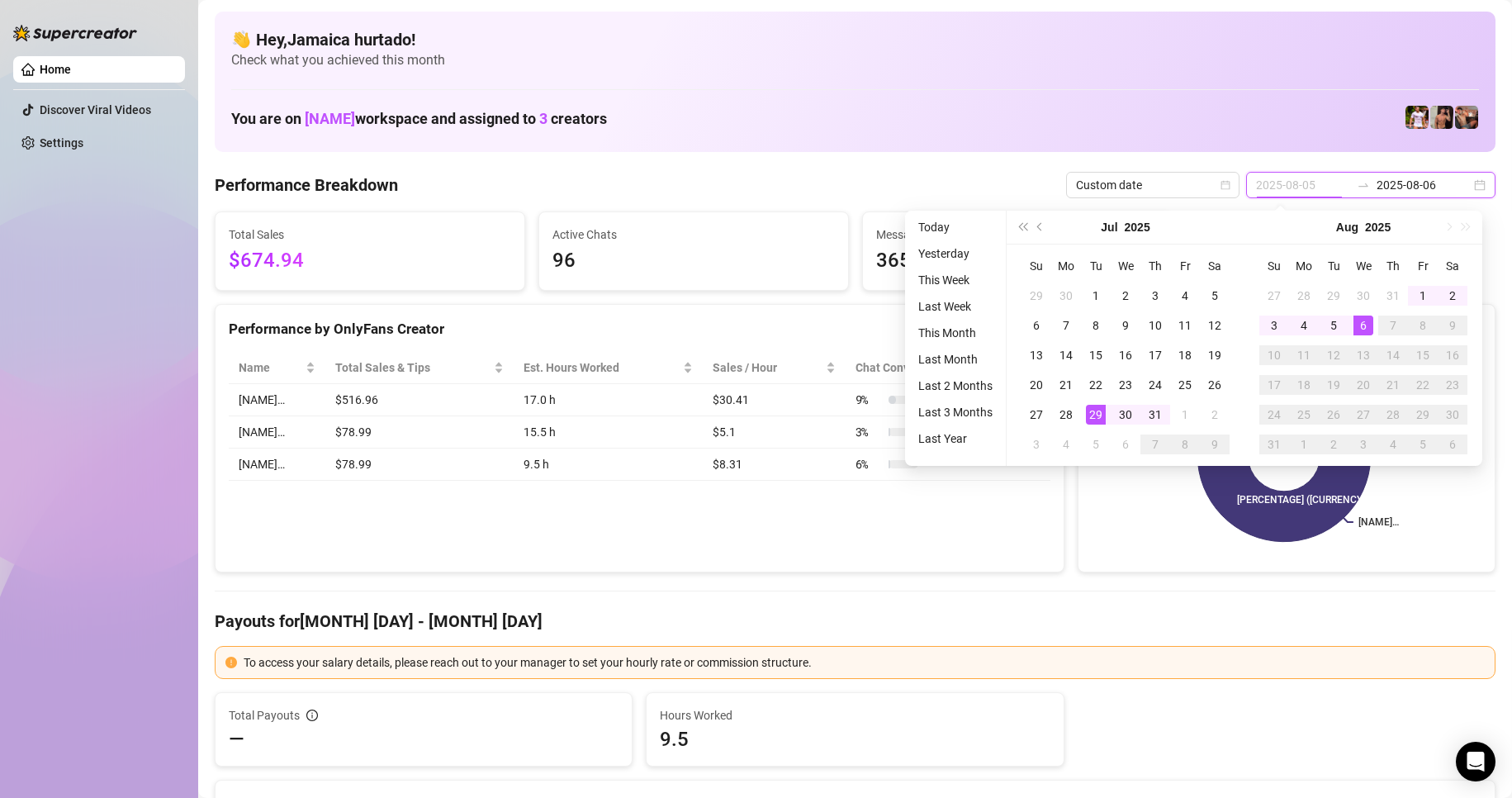 type on "2025-08-06" 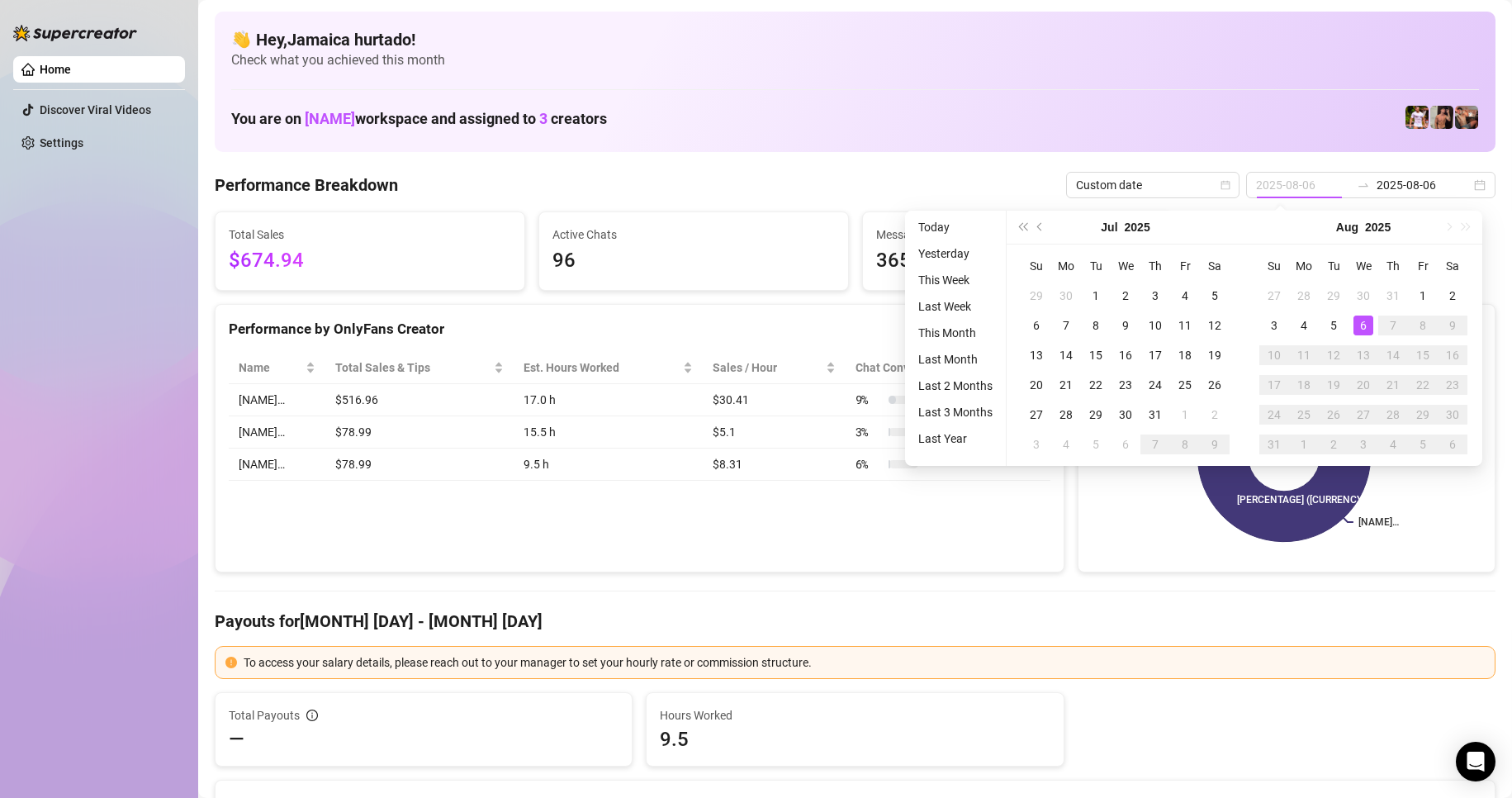 click on "6" at bounding box center [1363, 325] 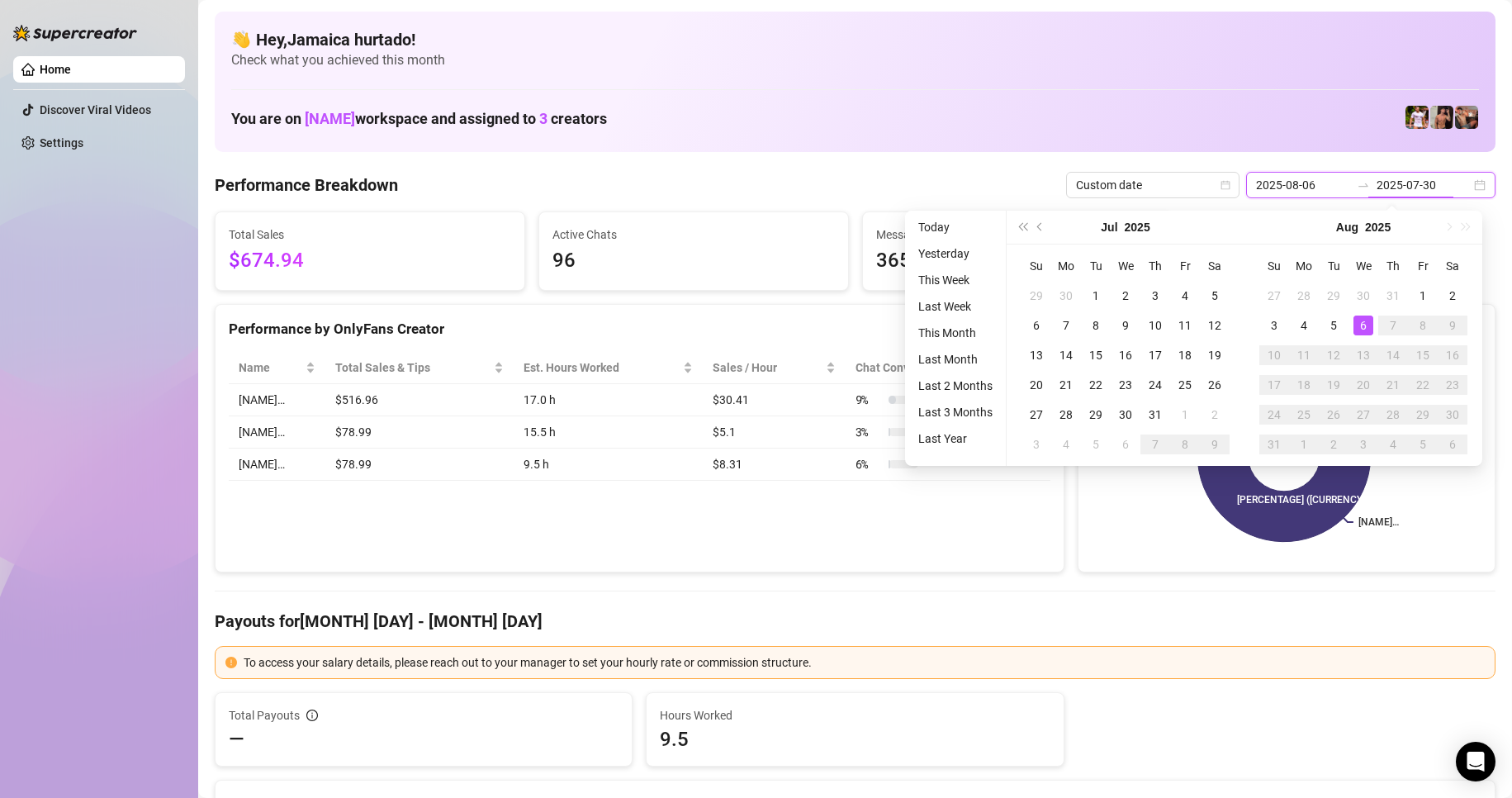 type on "2025-08-06" 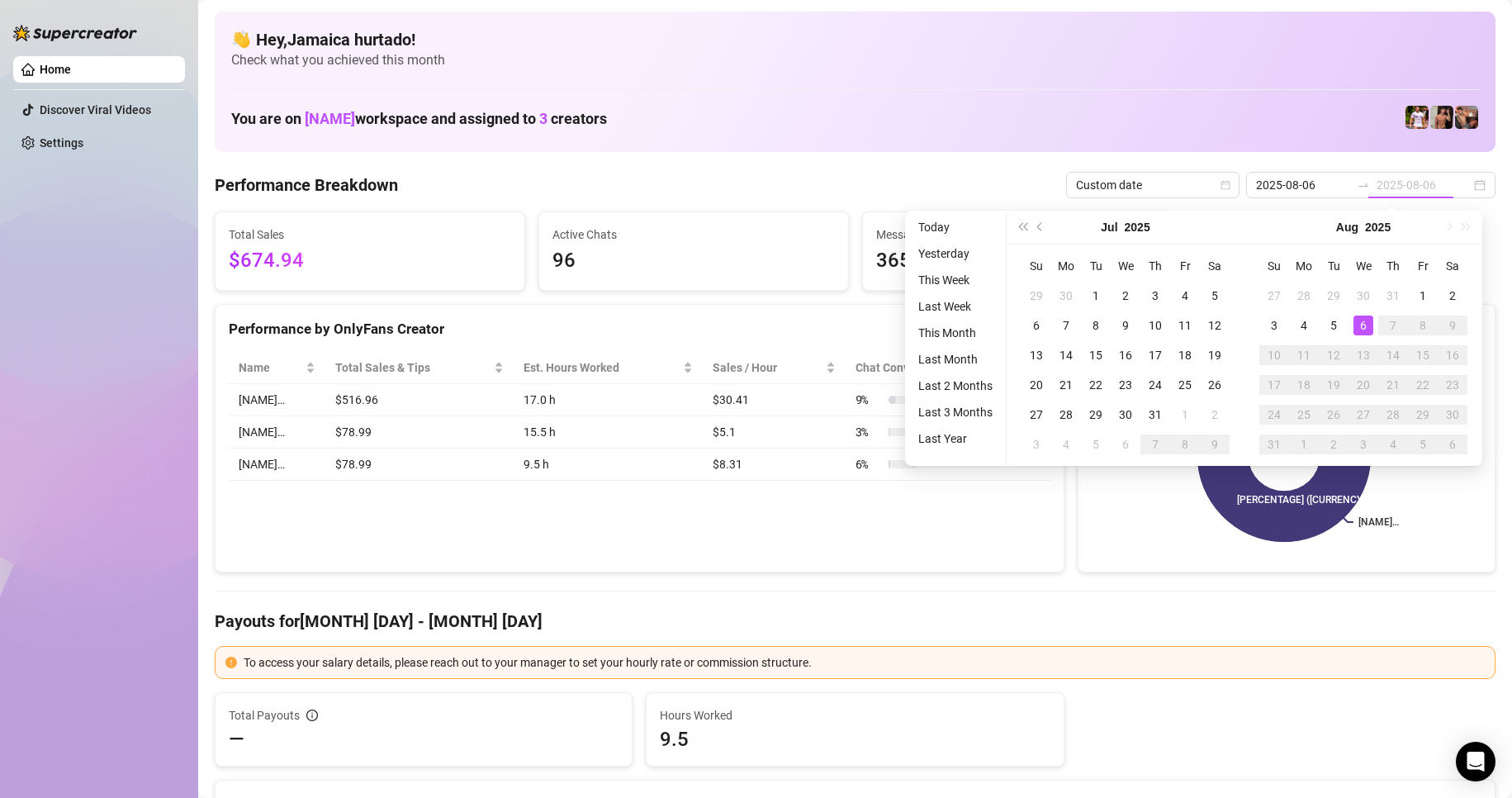 click on "6" at bounding box center [1363, 325] 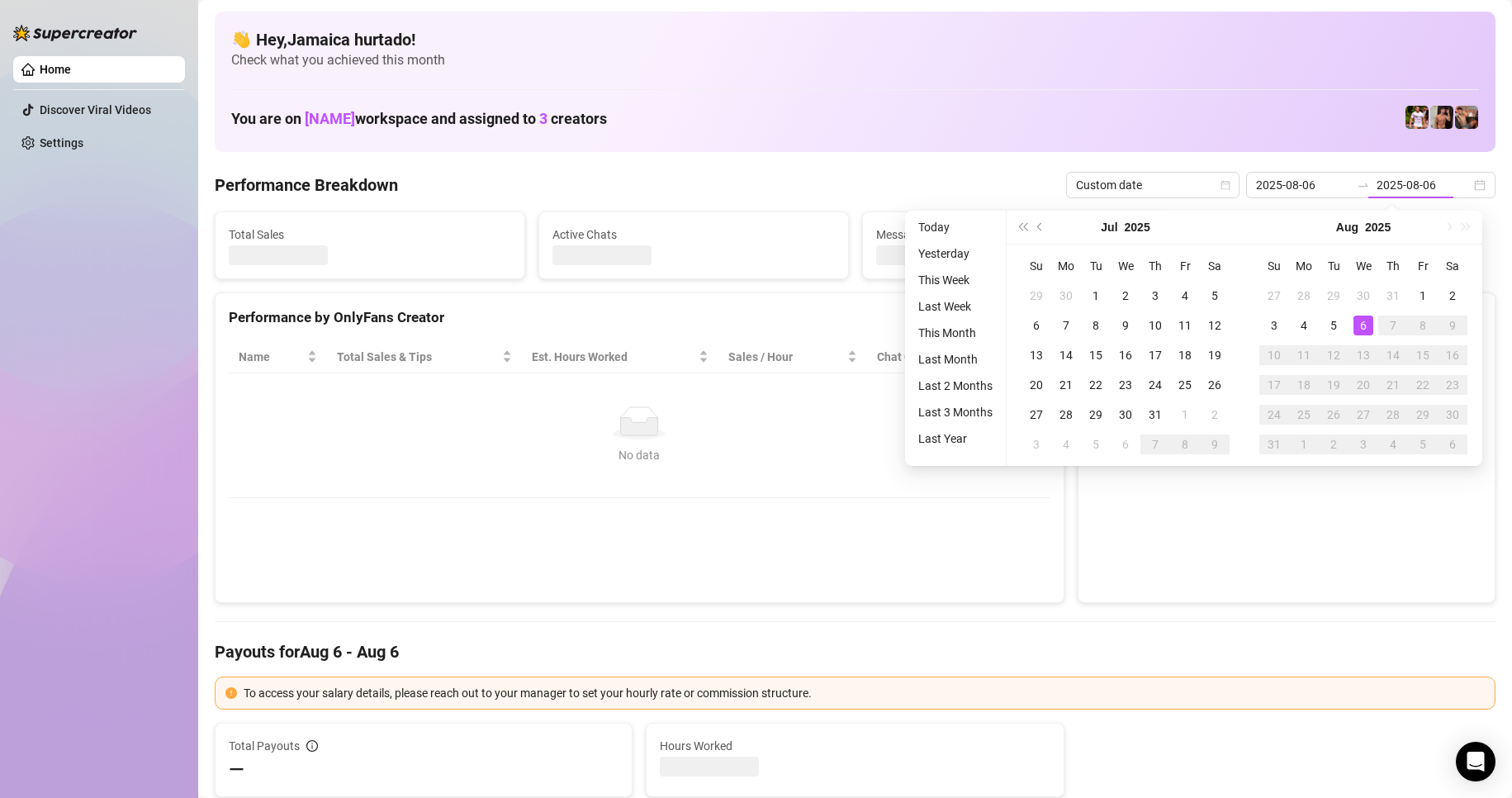 type on "2025-08-06" 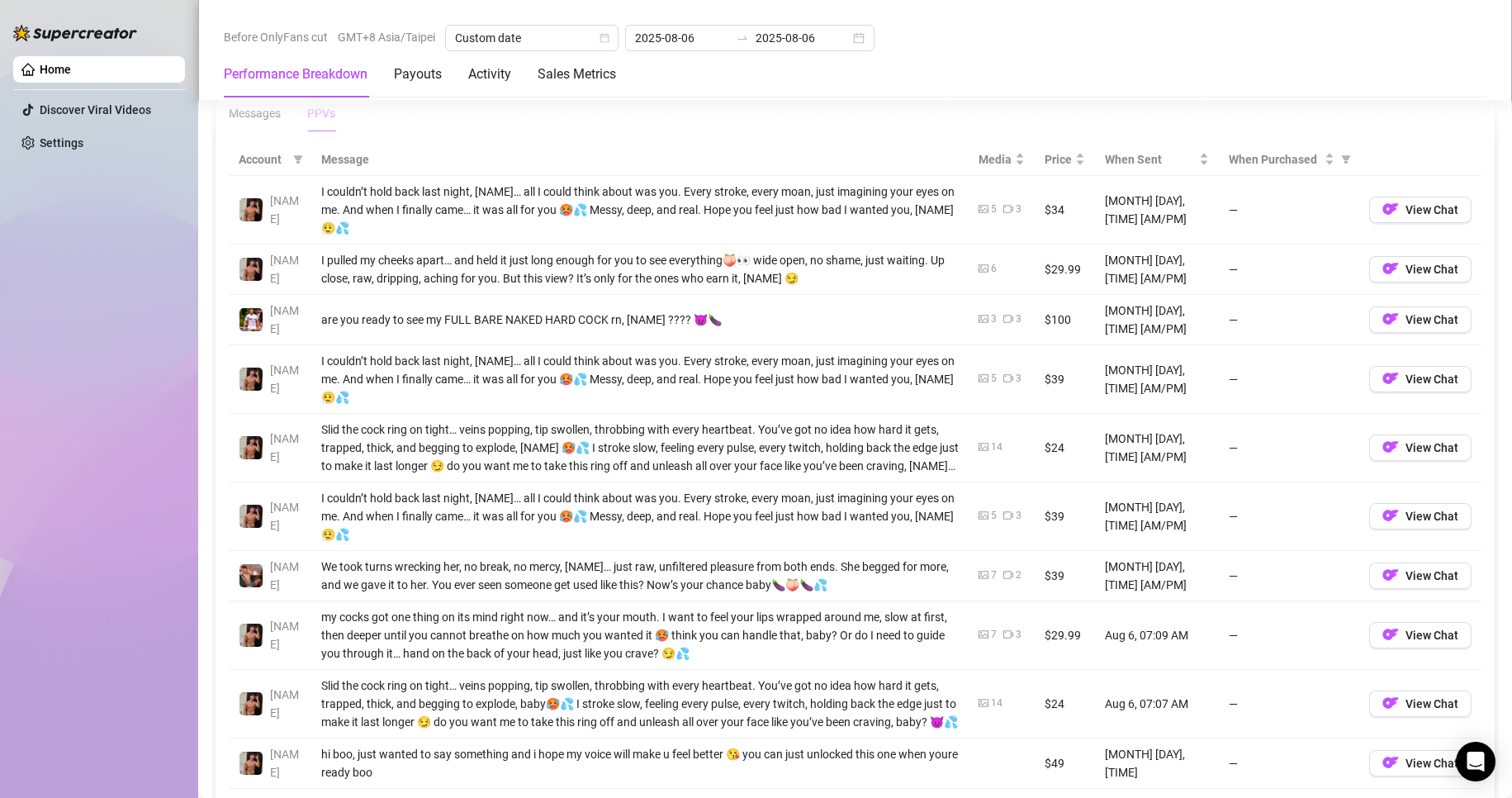 scroll, scrollTop: 1735, scrollLeft: 0, axis: vertical 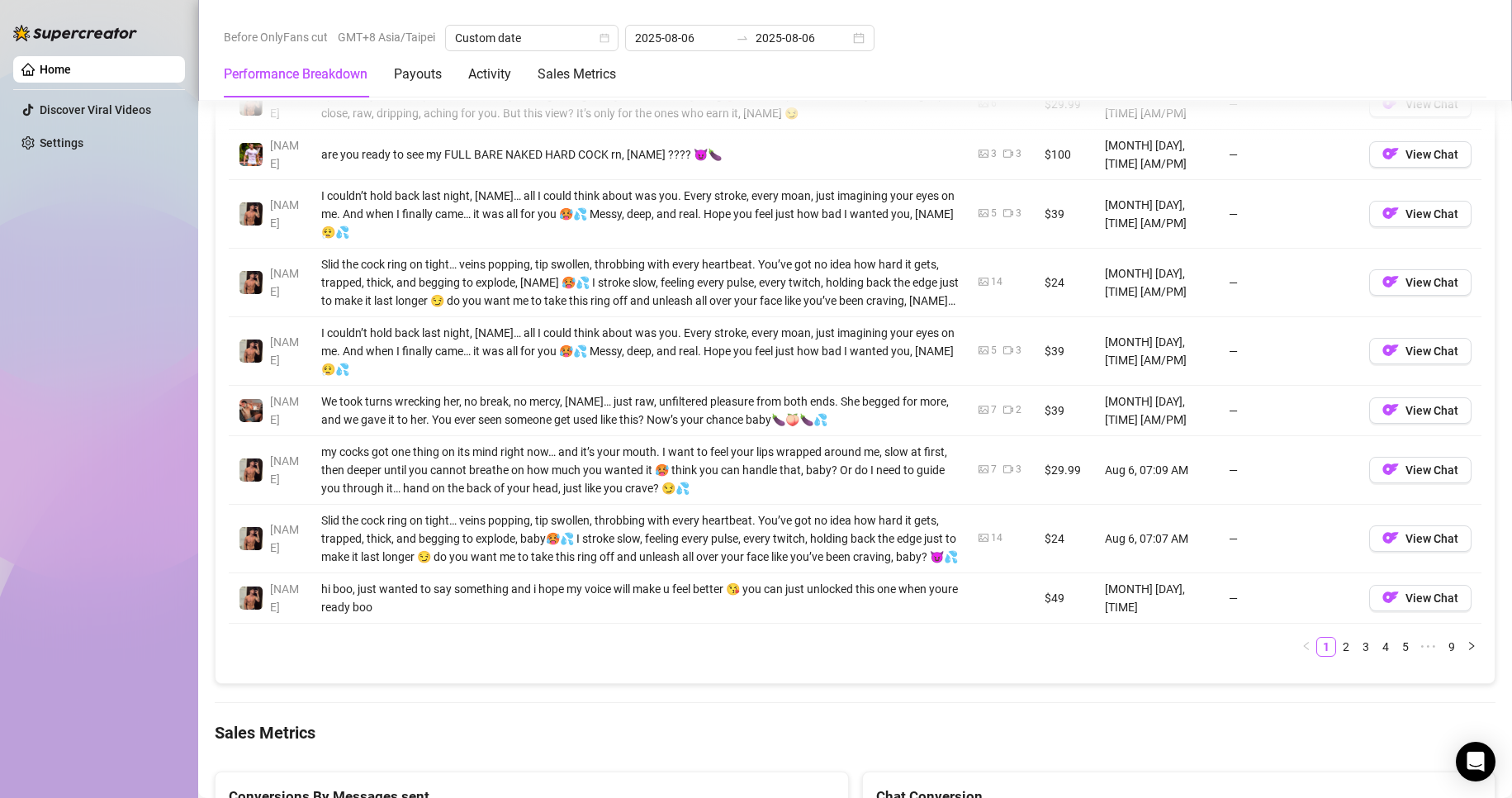click on "2" at bounding box center (1346, 647) 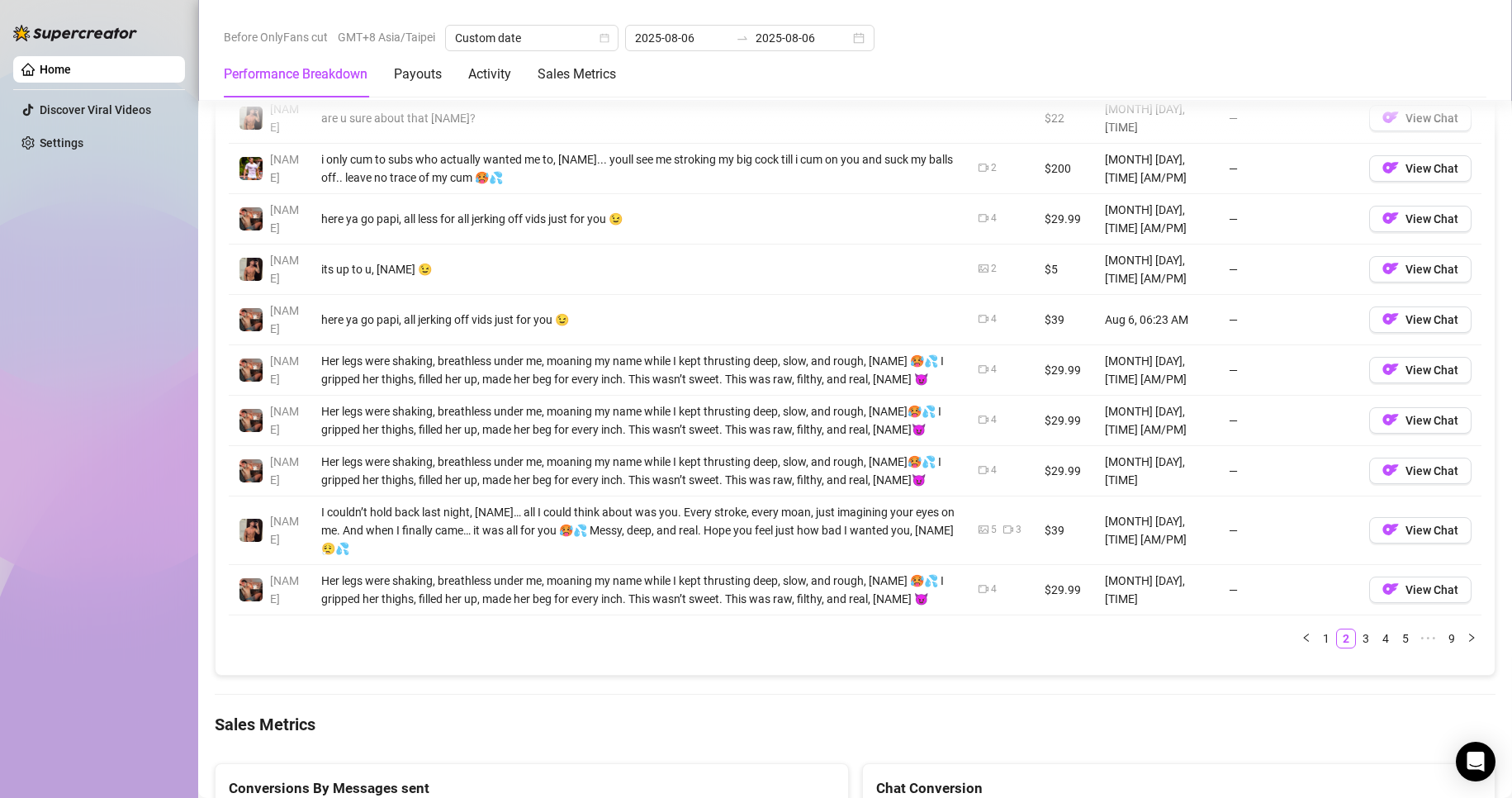 scroll, scrollTop: 1735, scrollLeft: 0, axis: vertical 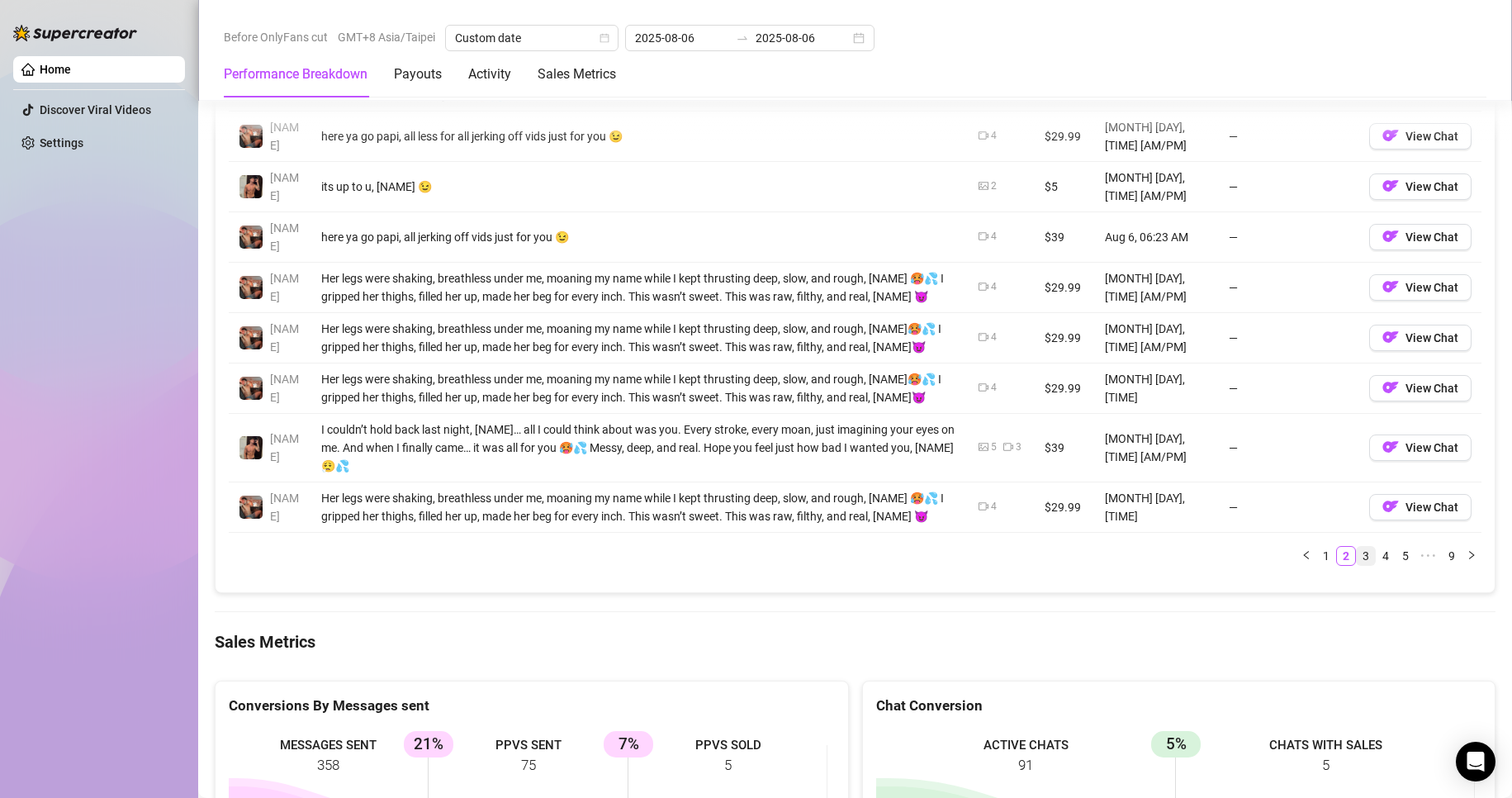 click on "3" at bounding box center (1366, 556) 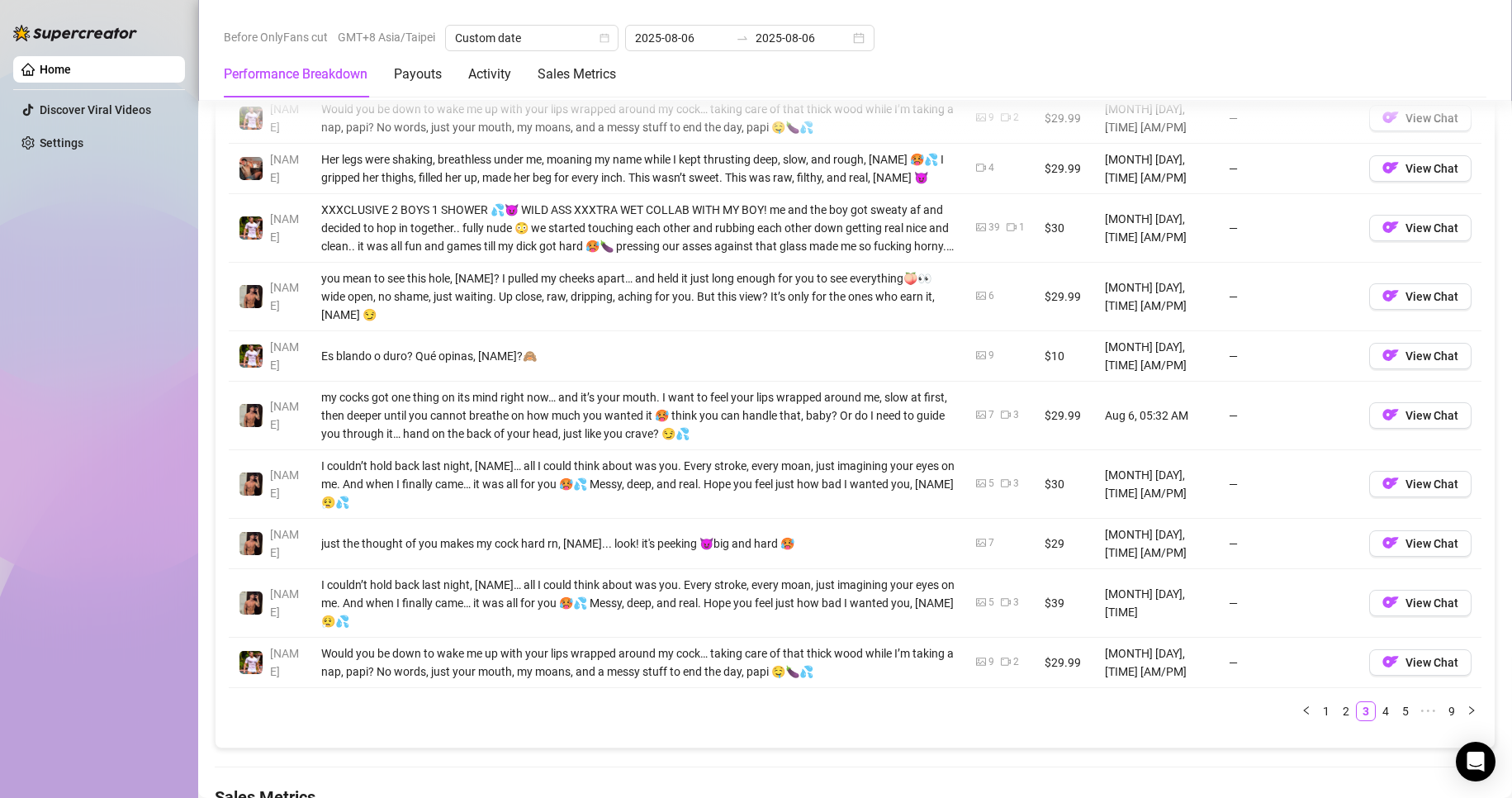 scroll, scrollTop: 1735, scrollLeft: 0, axis: vertical 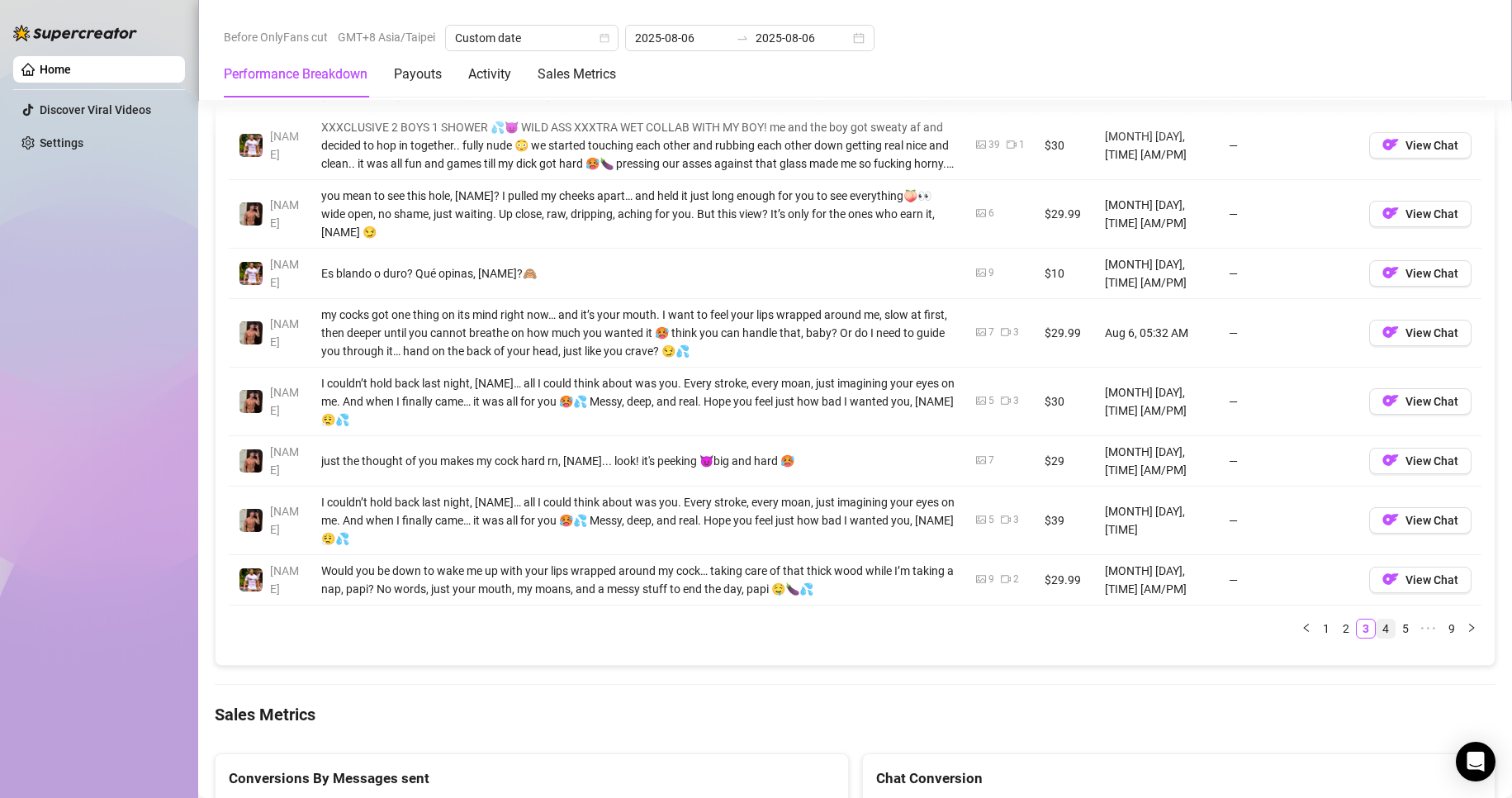 click on "4" at bounding box center (1386, 629) 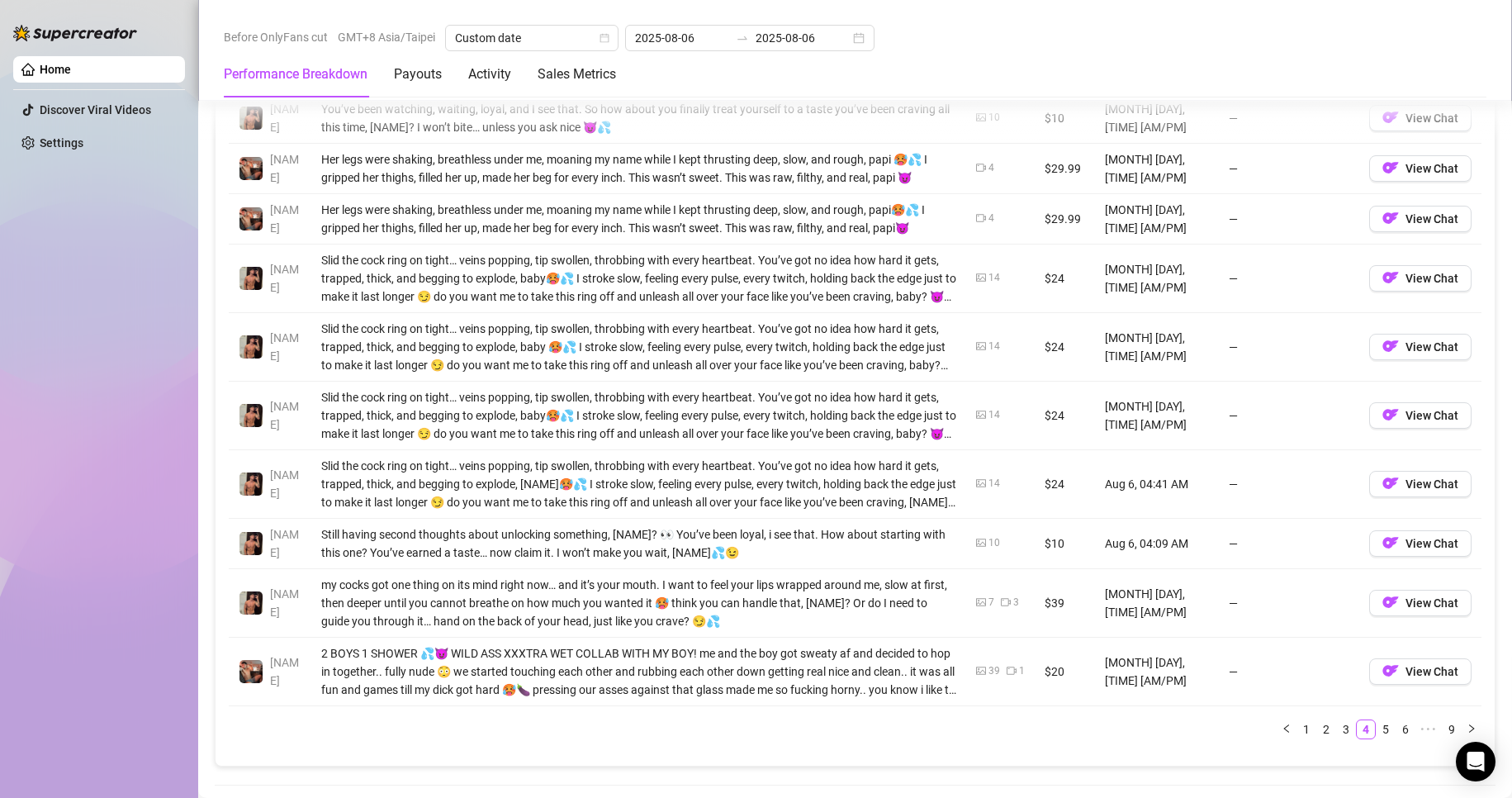 scroll, scrollTop: 1735, scrollLeft: 0, axis: vertical 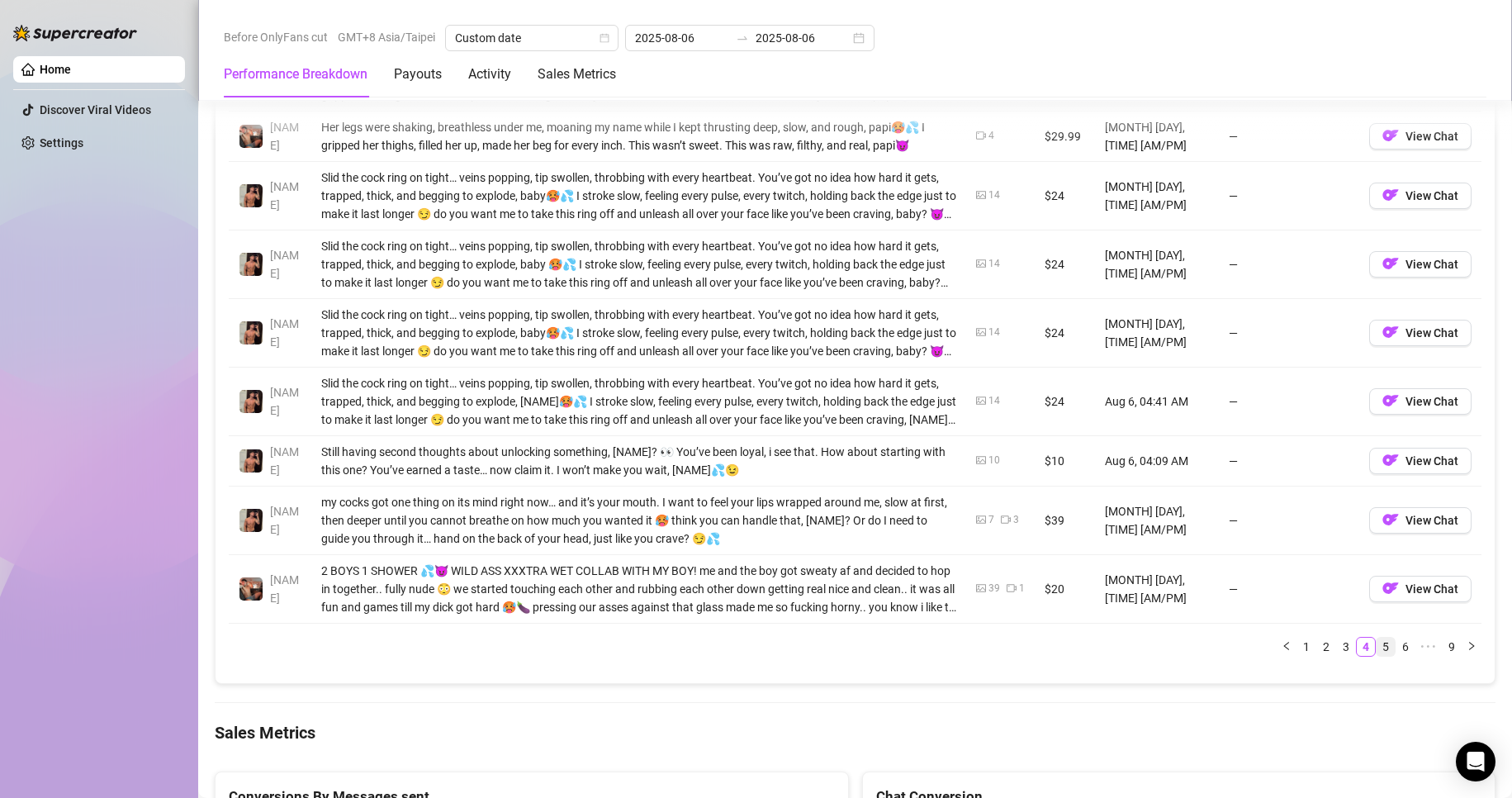 click on "5" at bounding box center (1386, 647) 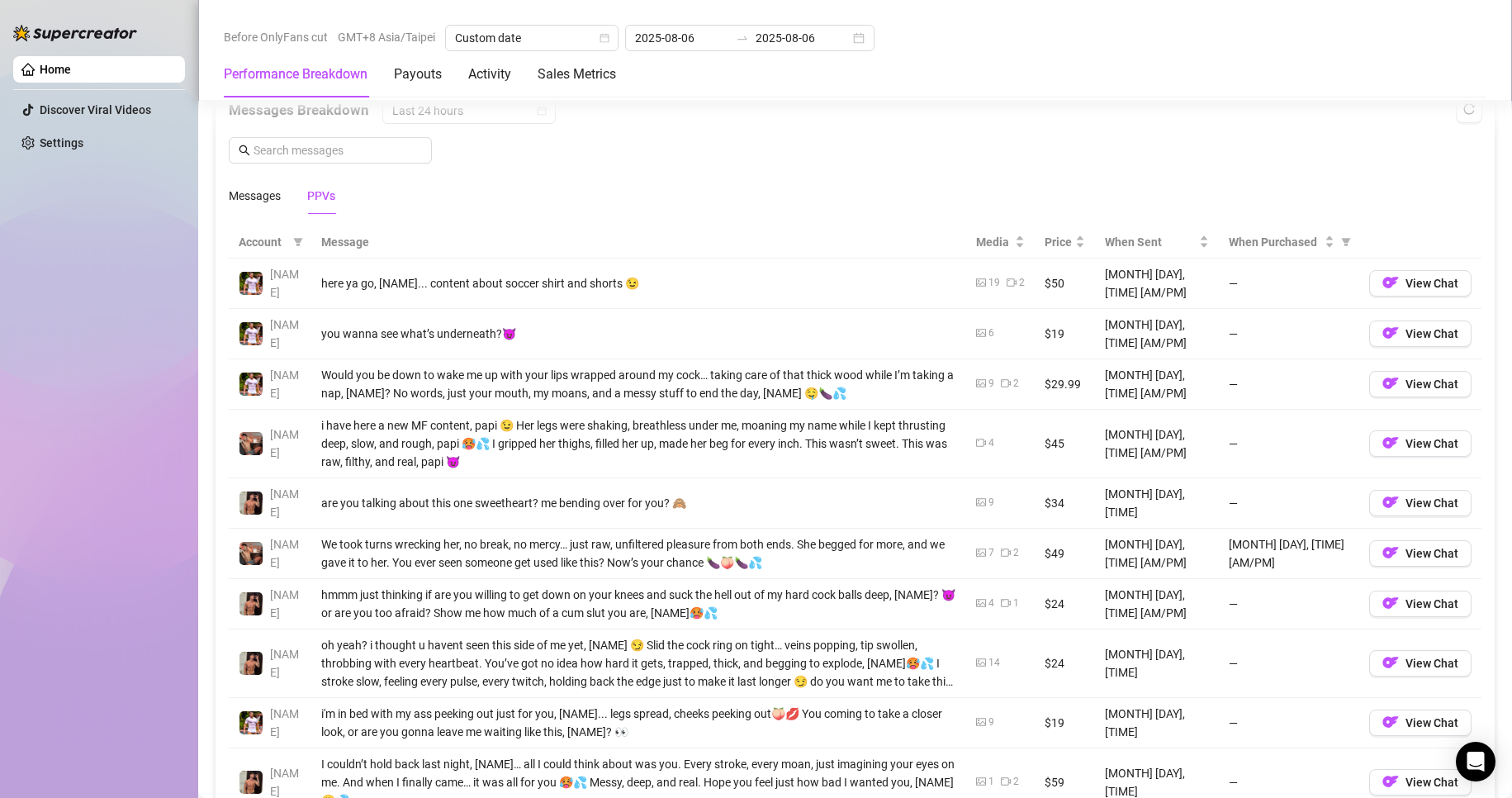 scroll, scrollTop: 1735, scrollLeft: 0, axis: vertical 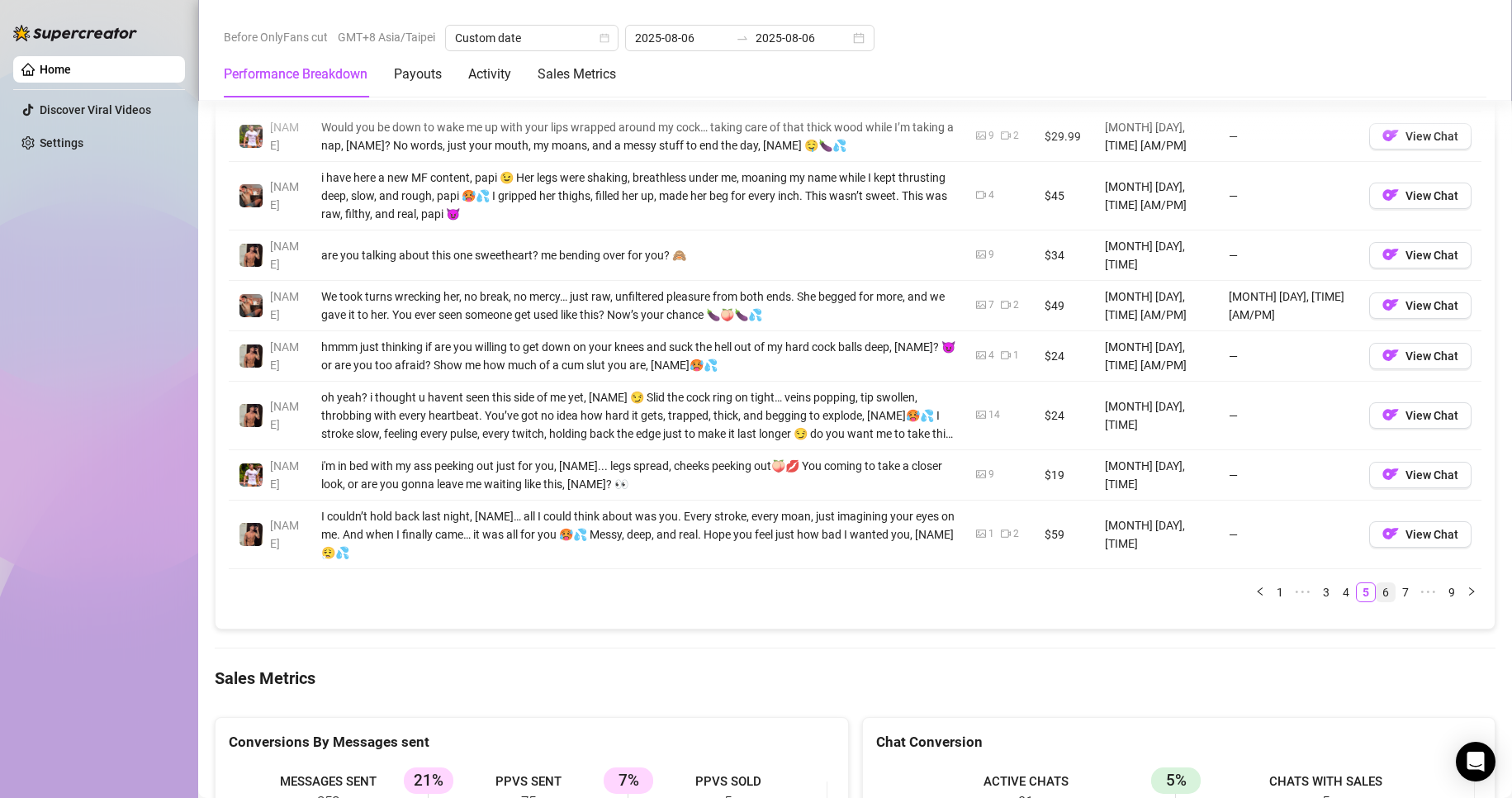 click on "6" at bounding box center [1386, 592] 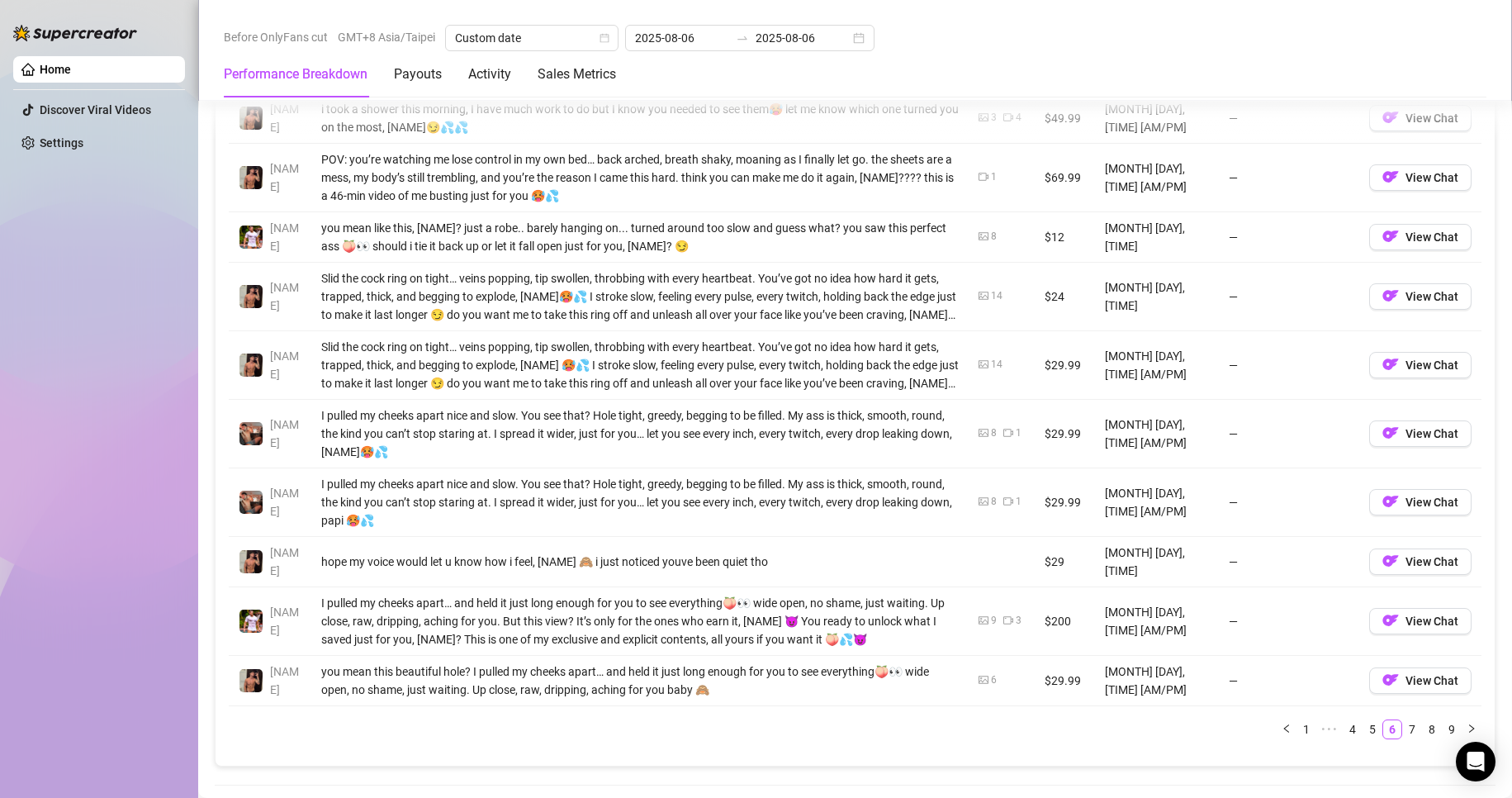 scroll, scrollTop: 1735, scrollLeft: 0, axis: vertical 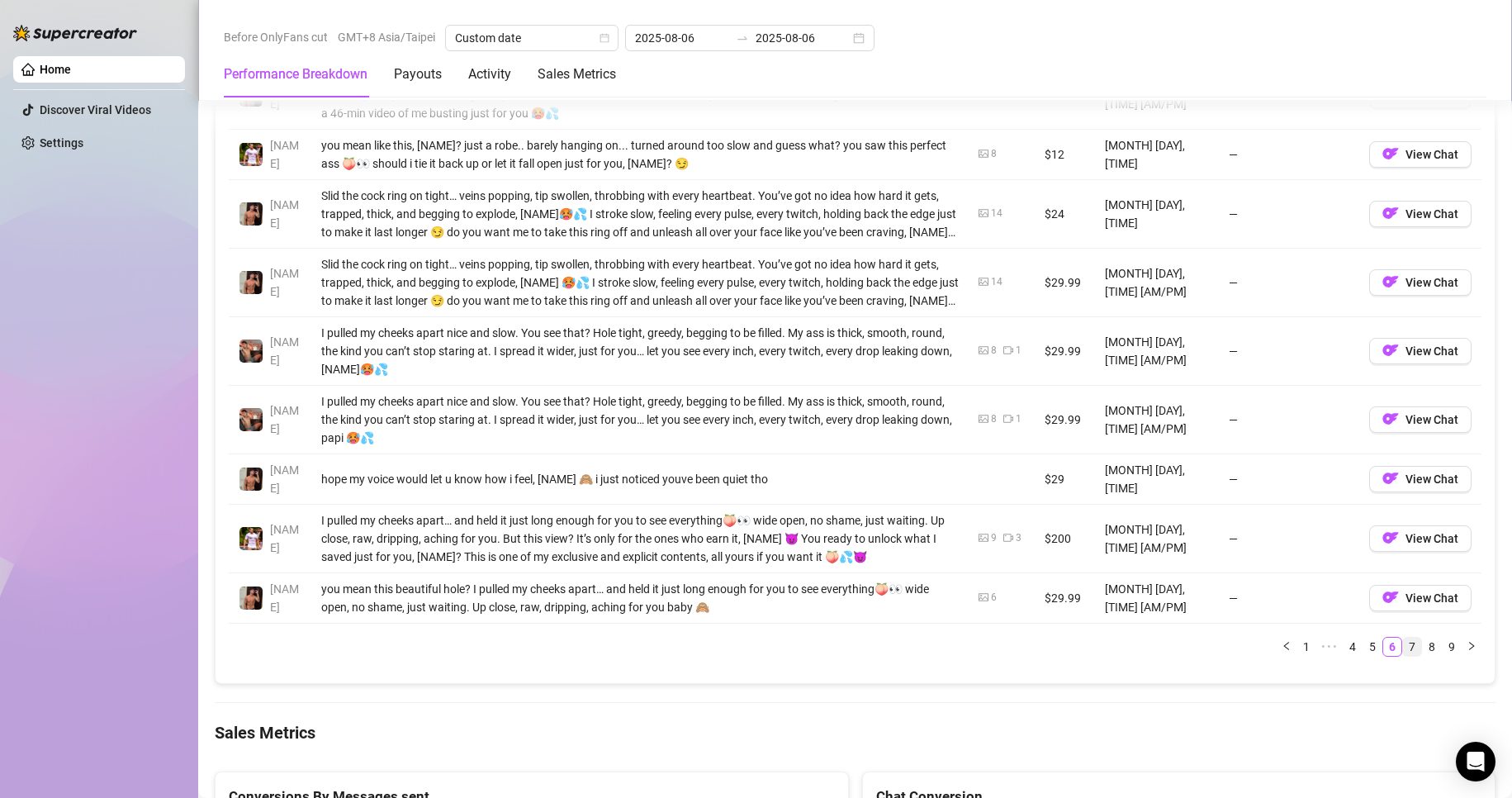 click on "7" at bounding box center [1412, 647] 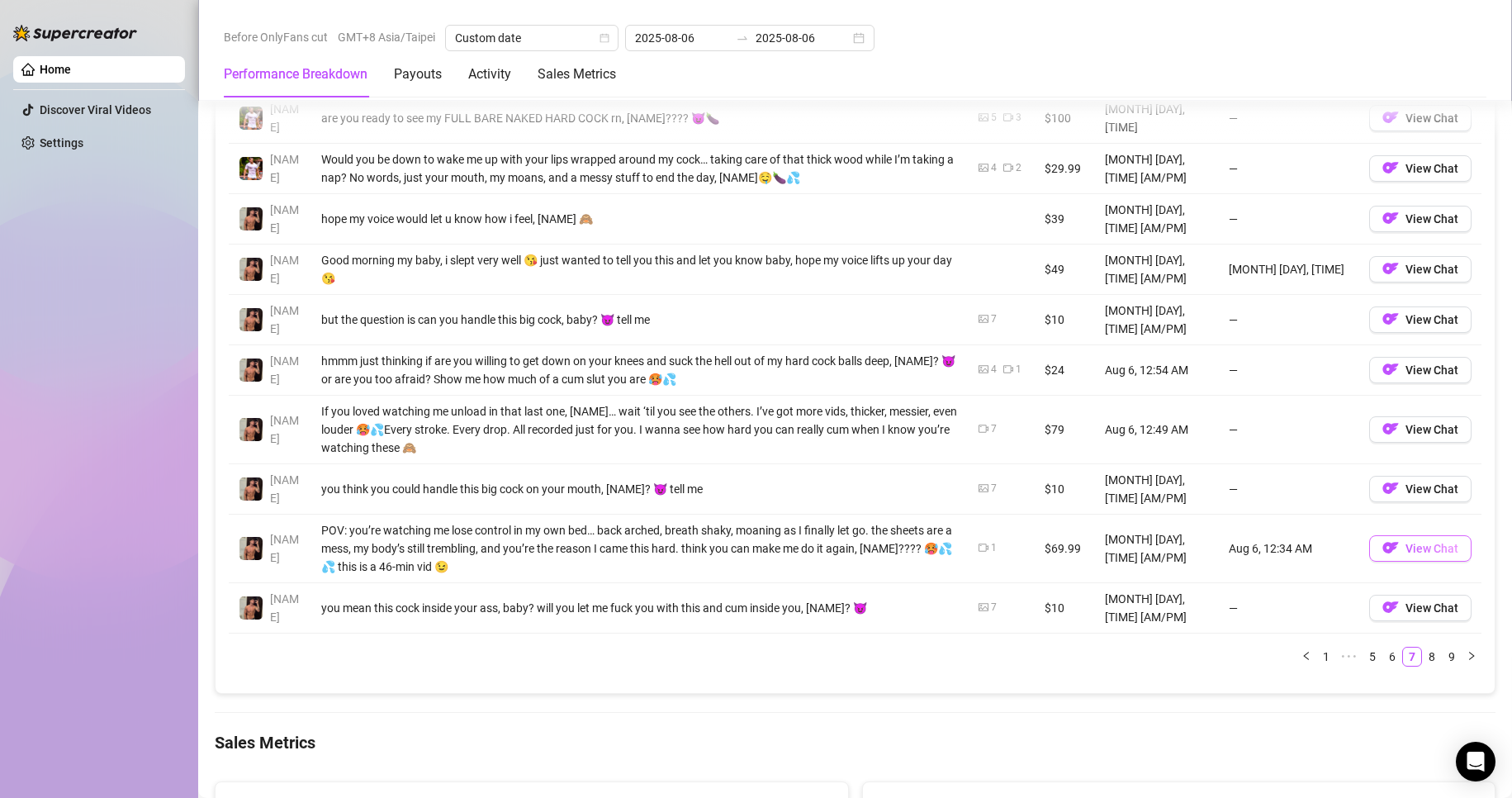 scroll, scrollTop: 1570, scrollLeft: 0, axis: vertical 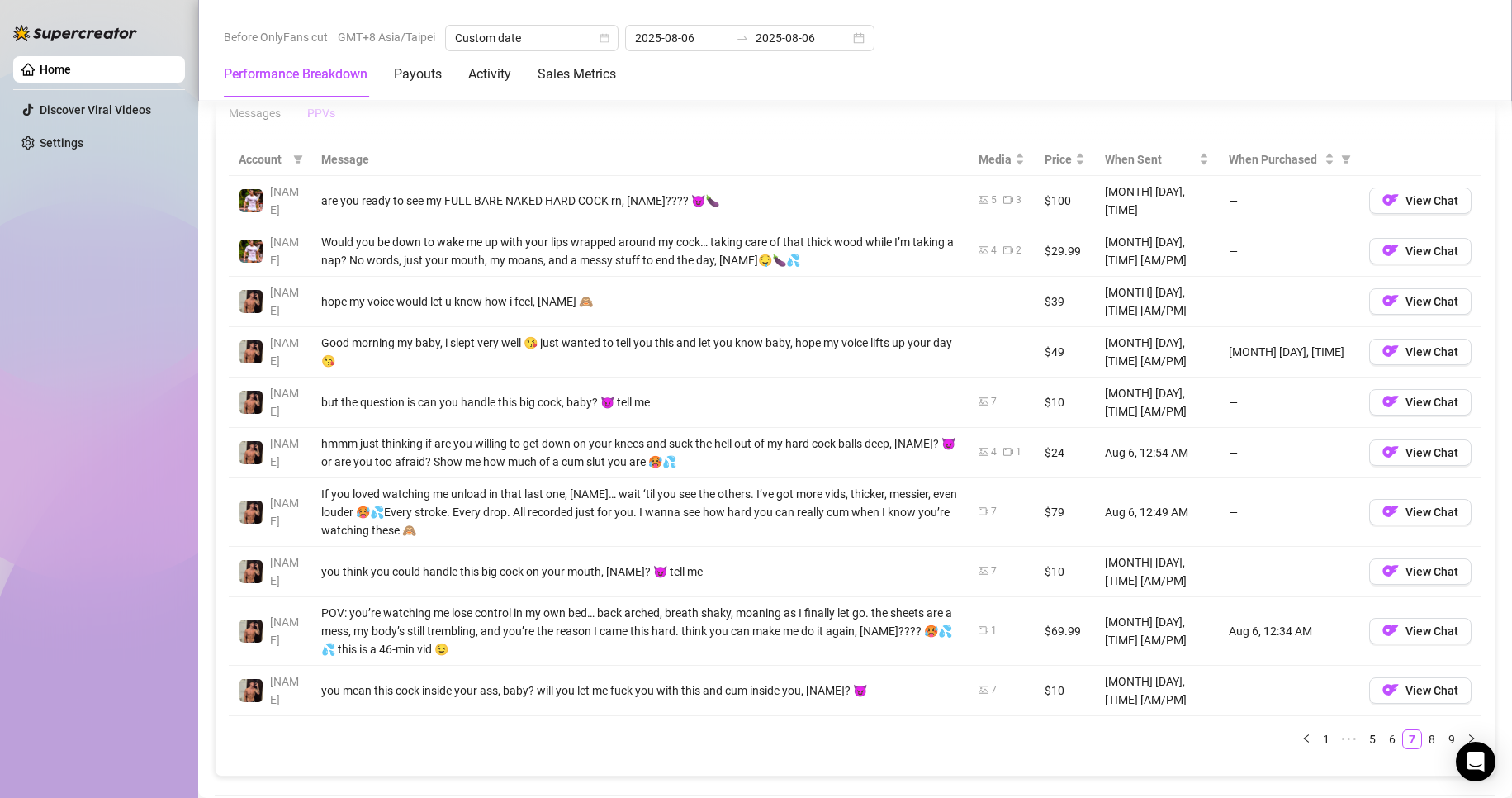 click on "8" at bounding box center [1432, 739] 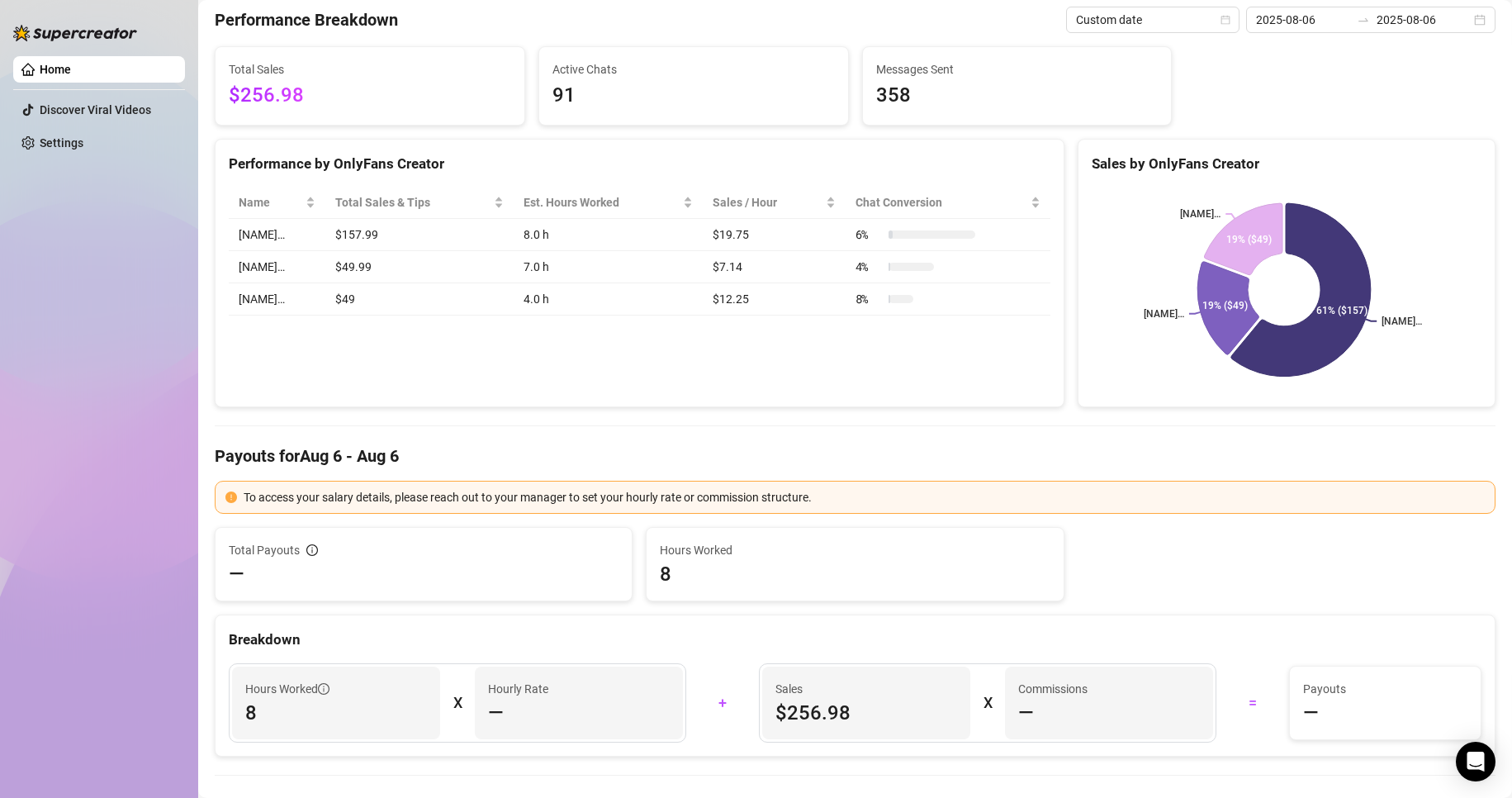 scroll, scrollTop: 0, scrollLeft: 0, axis: both 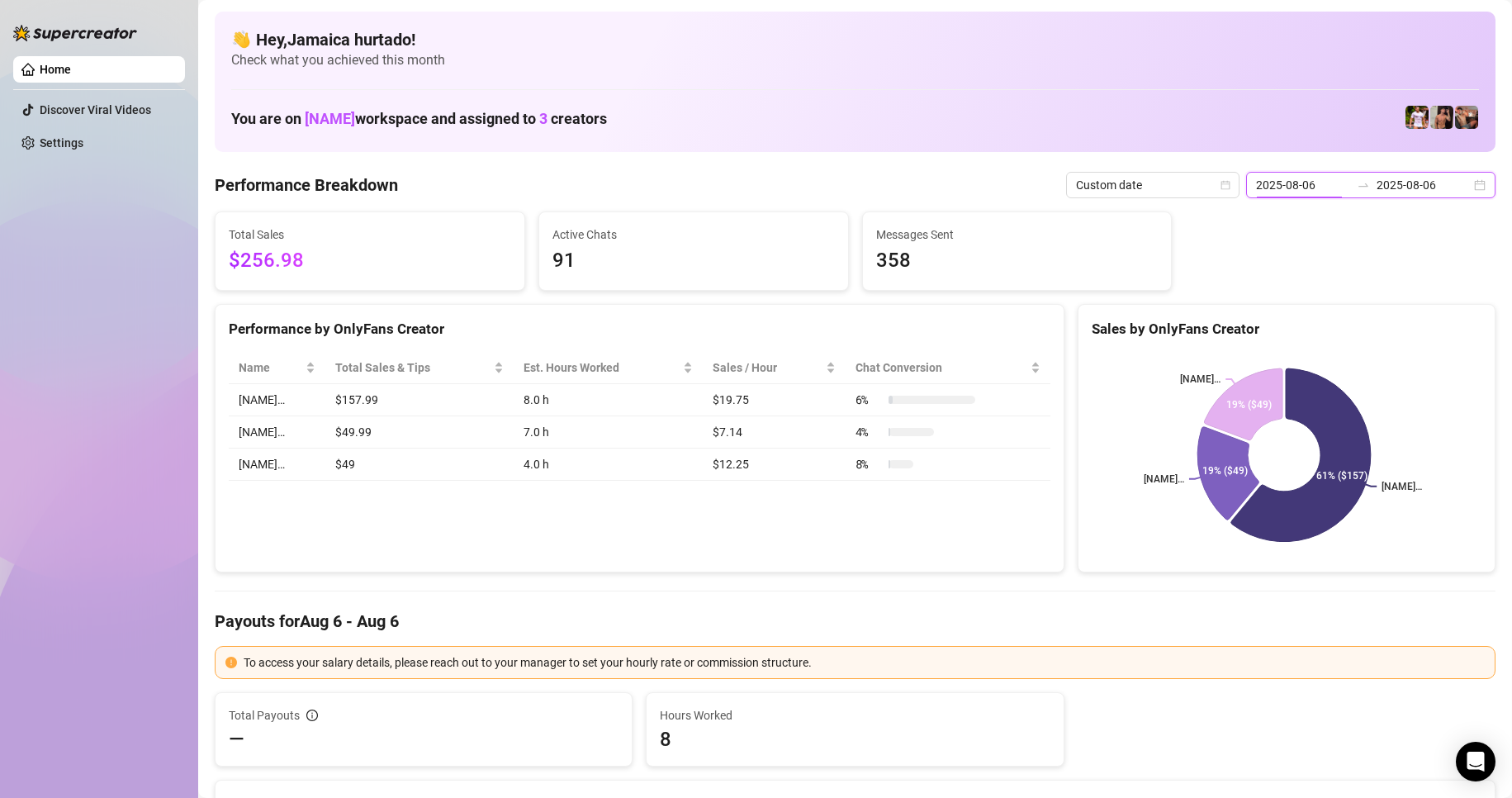 click on "2025-08-06" at bounding box center (1303, 185) 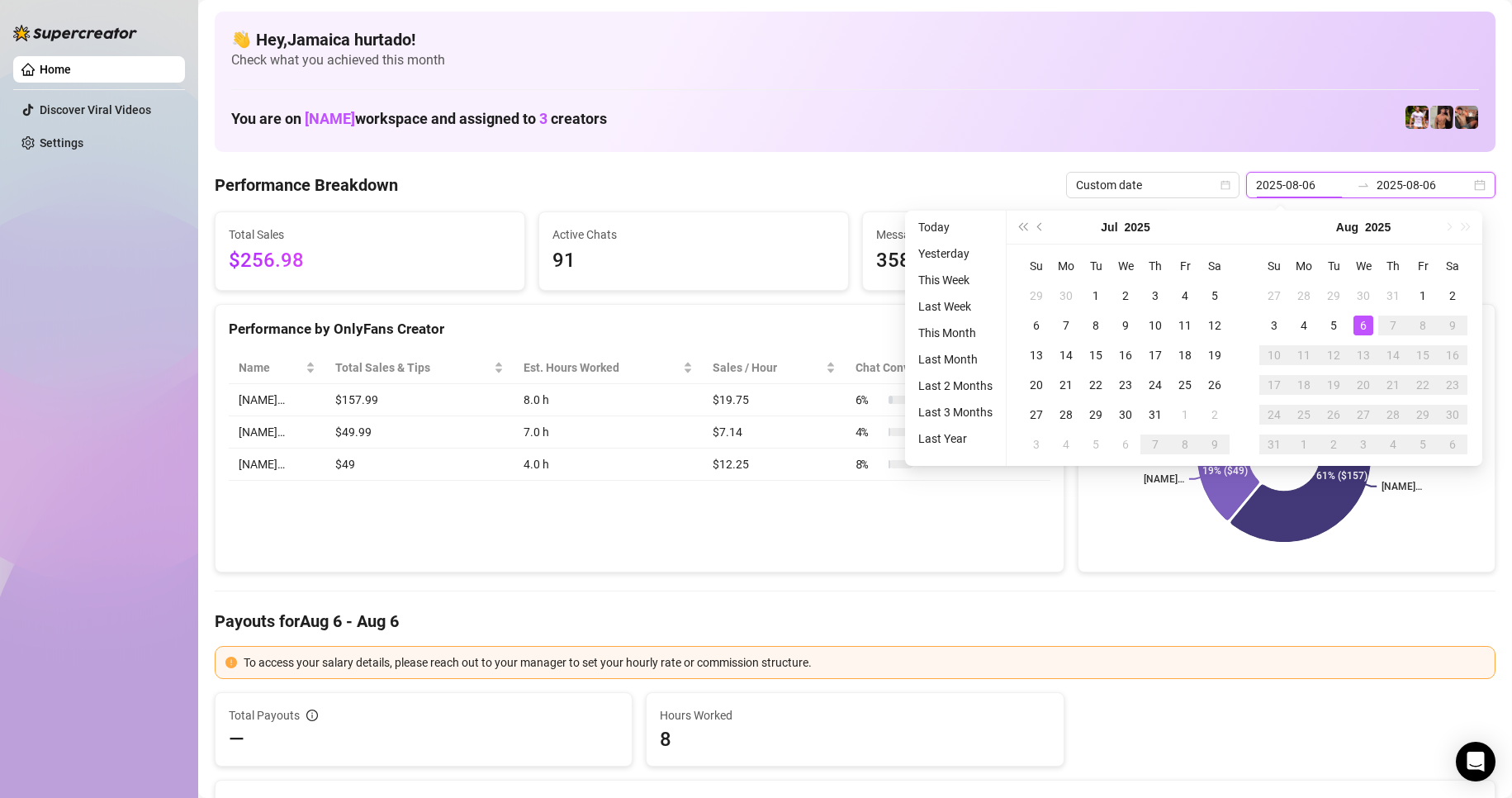 click on "2025-08-06" at bounding box center (1303, 185) 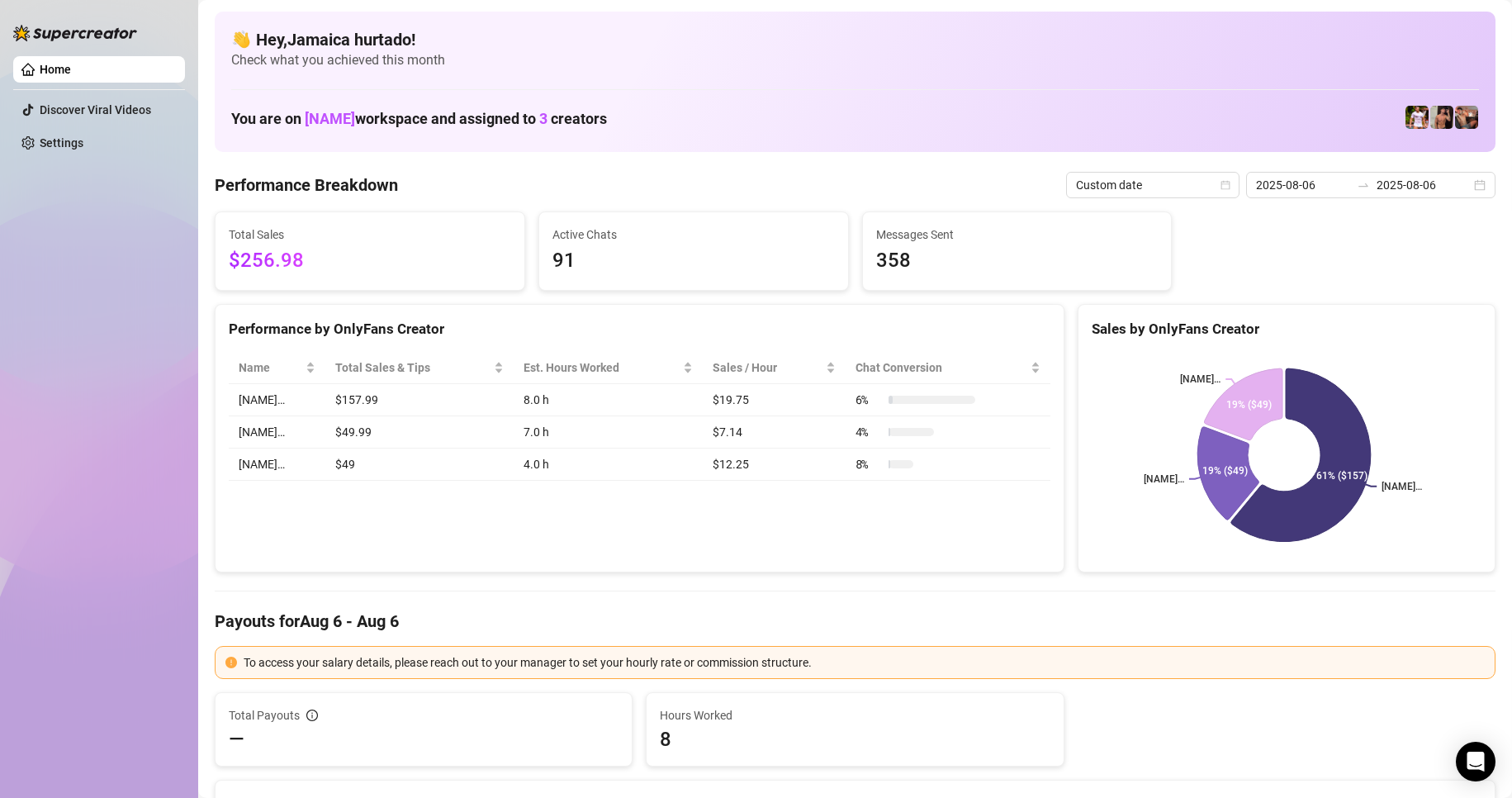 click on "👋 Hey,  Jamaica hurtado ! Check what you achieved this month You are on   Sofia Husein  workspace and assigned to   3   creators Performance Breakdown Custom date 2025-08-06 2025-08-06 Total Sales $256.98 Active Chats 91 Messages Sent 358 Performance by OnlyFans Creator Name Total Sales & Tips Est. Hours Worked Sales / Hour Chat Conversion Zach… $157.99 8.0 h $19.75 6 % Hector… $49.99 7.0 h $7.14 4 % Osvaldo… $49 4.0 h $12.25 8 % Sales by OnlyFans Creator Zach… Hector… Osvaldo… 61% ($157) 19% ($49) 19% ($49) Payouts for  Aug 6 - Aug 6 To access your salary details, please reach out to your manager to set your hourly rate or commission structure. Total Payouts — Hours Worked 8 Breakdown Hours Worked 8 X Hourly Rate — + Sales $256.98 X Commissions — = Payouts — Activity Sales by Aug 6 - Aug 6 PPV Sales ( $257 ) Tips ( $0 ) Engagement by Aug 6 - Aug 6 Messages Sent Fans Engaged With Est. Hours Worked Messages Breakdown Last 24 hours Messages PPVs Account Message Media Price When Sent Zach" at bounding box center [855, 1689] 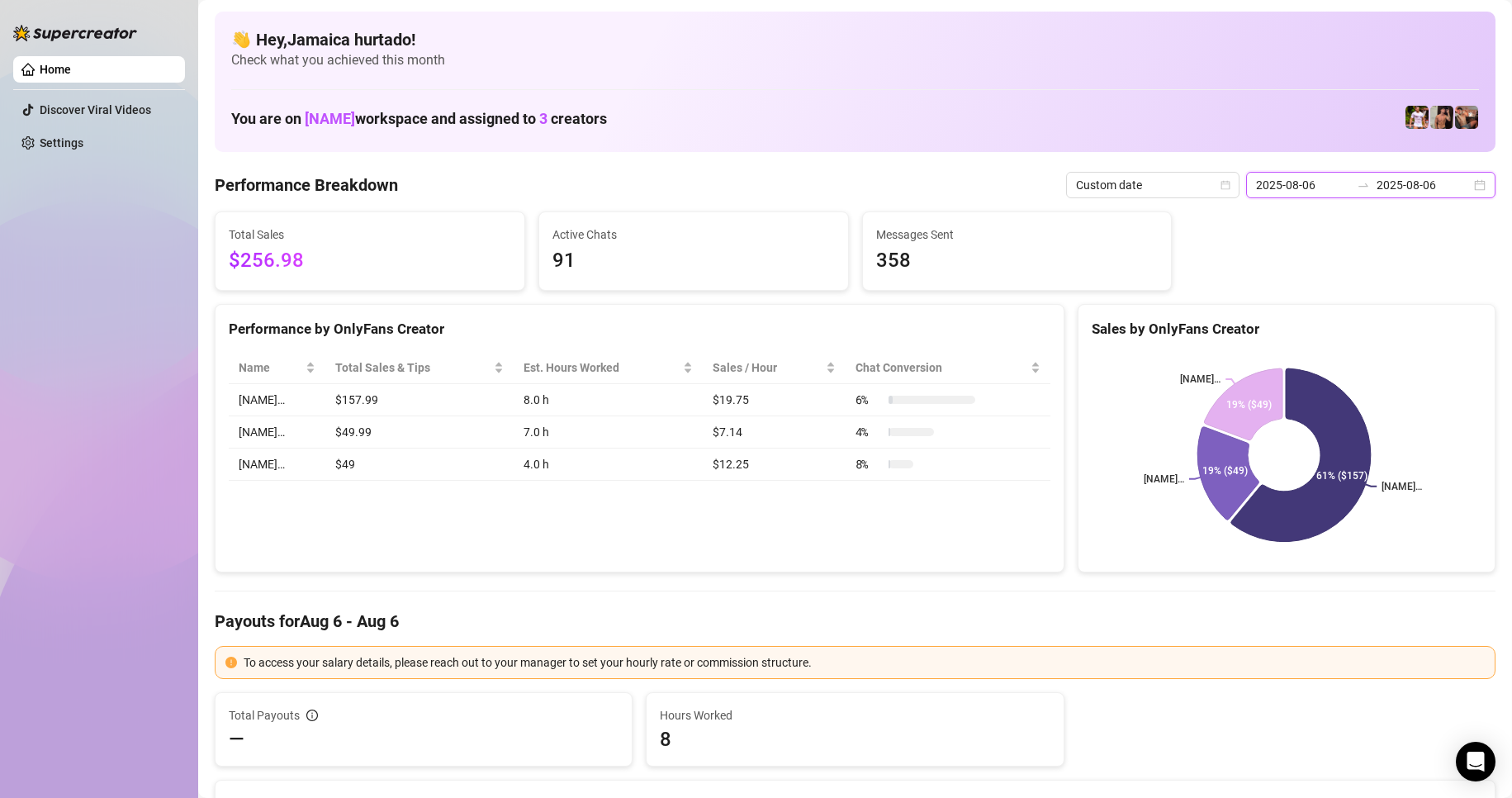 click on "2025-08-06" at bounding box center [1303, 185] 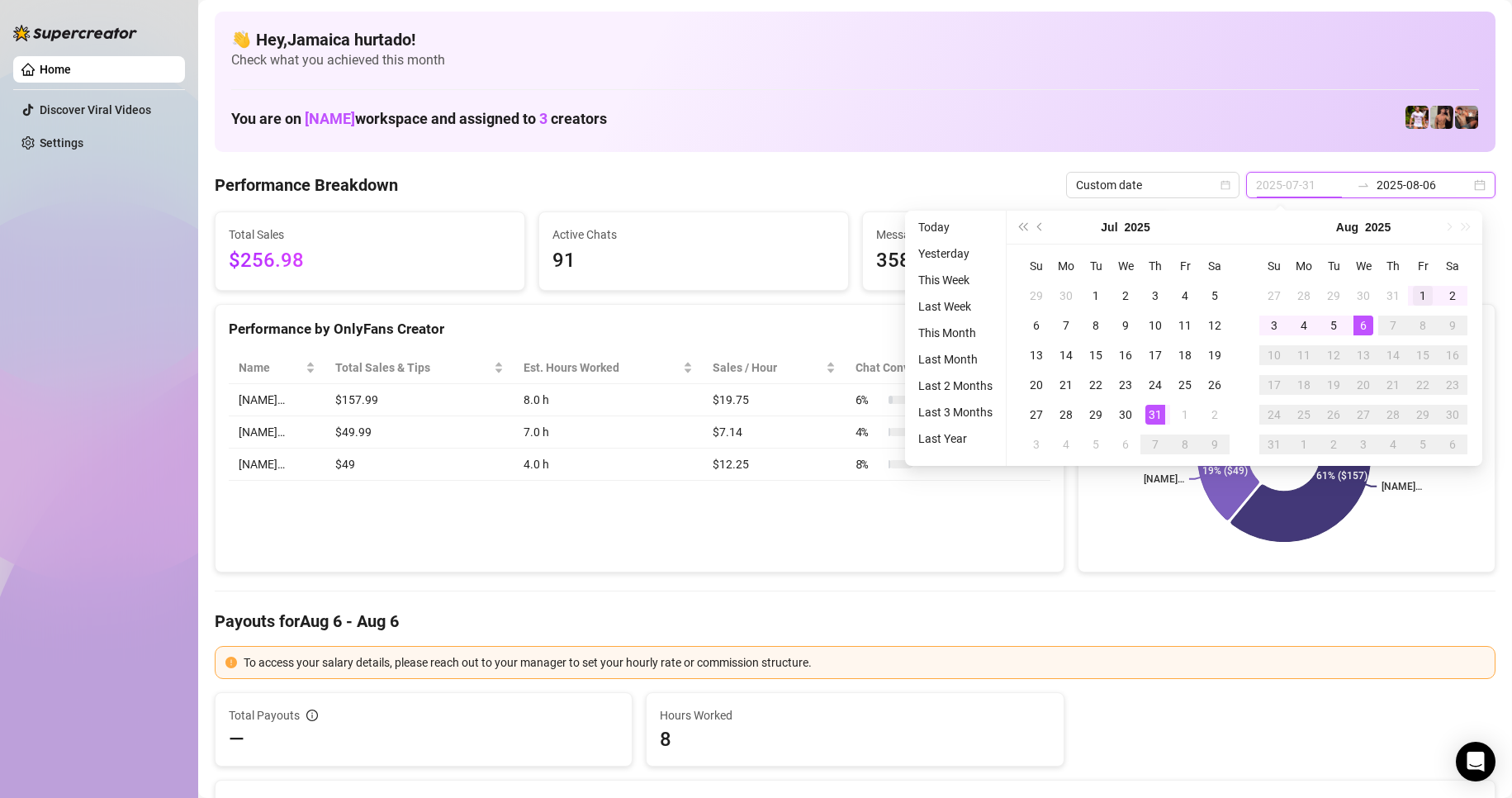 type on "2025-08-01" 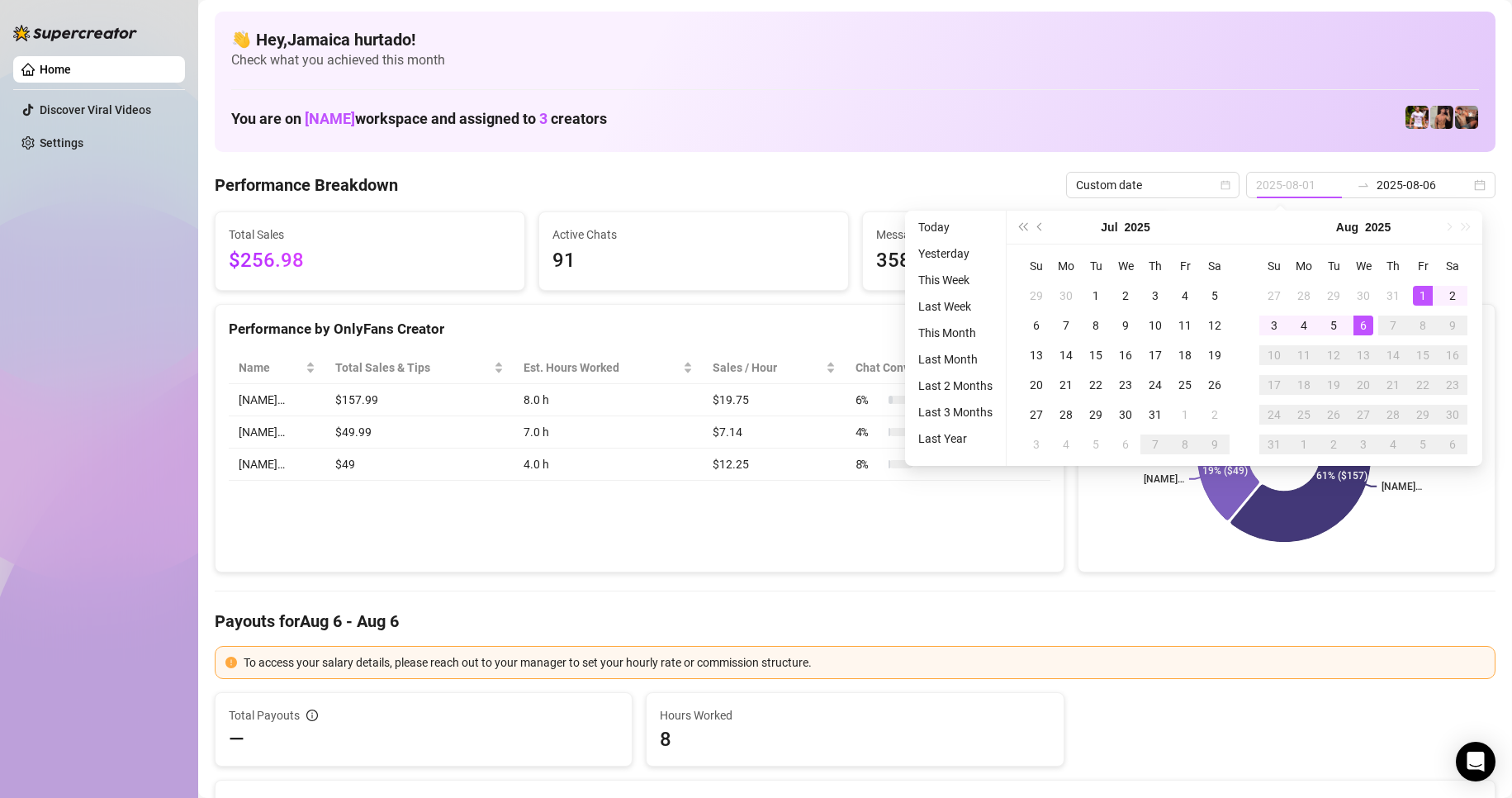 click on "1" at bounding box center (1423, 296) 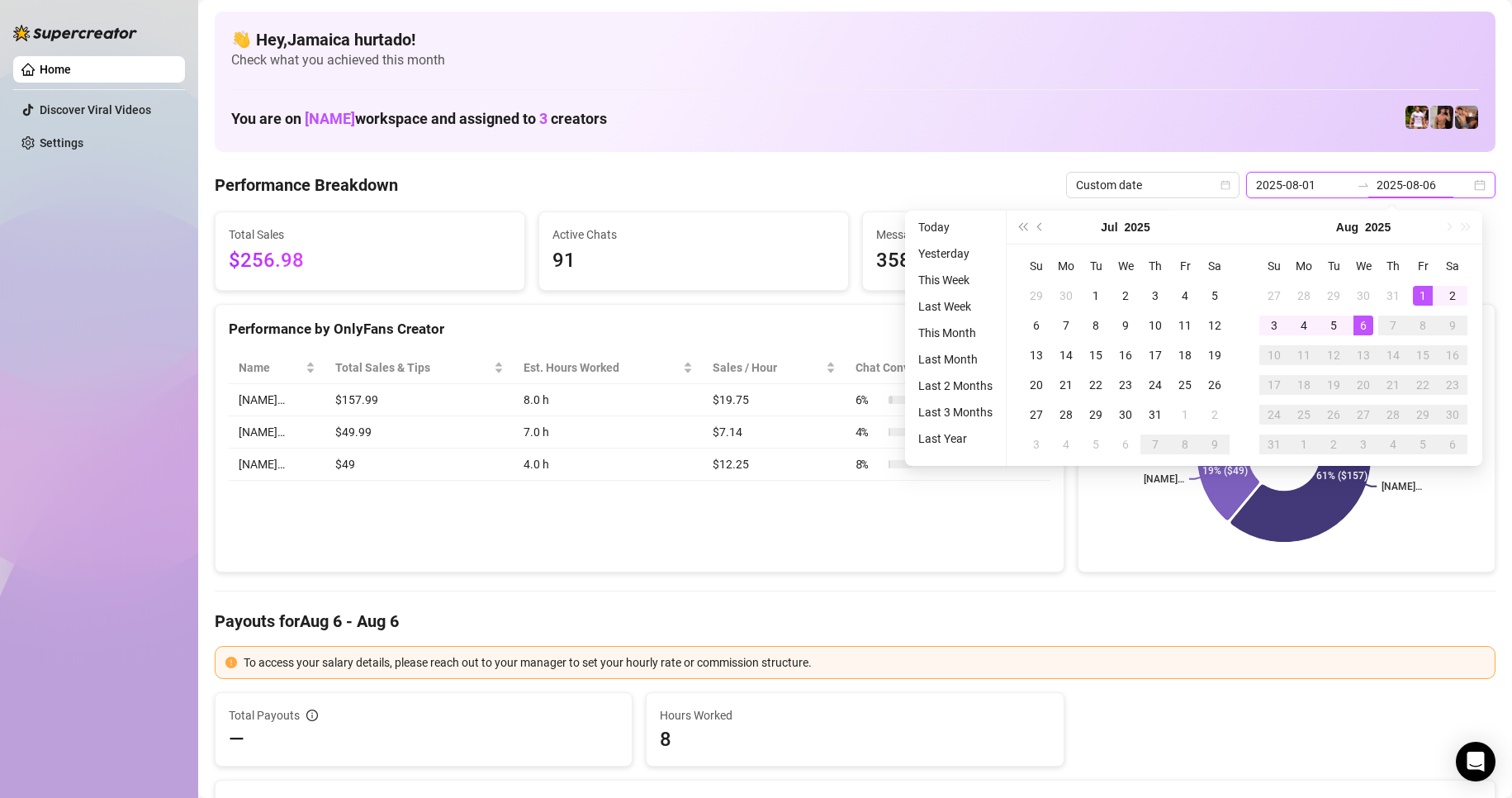 click on "2025-08-06" at bounding box center (1424, 185) 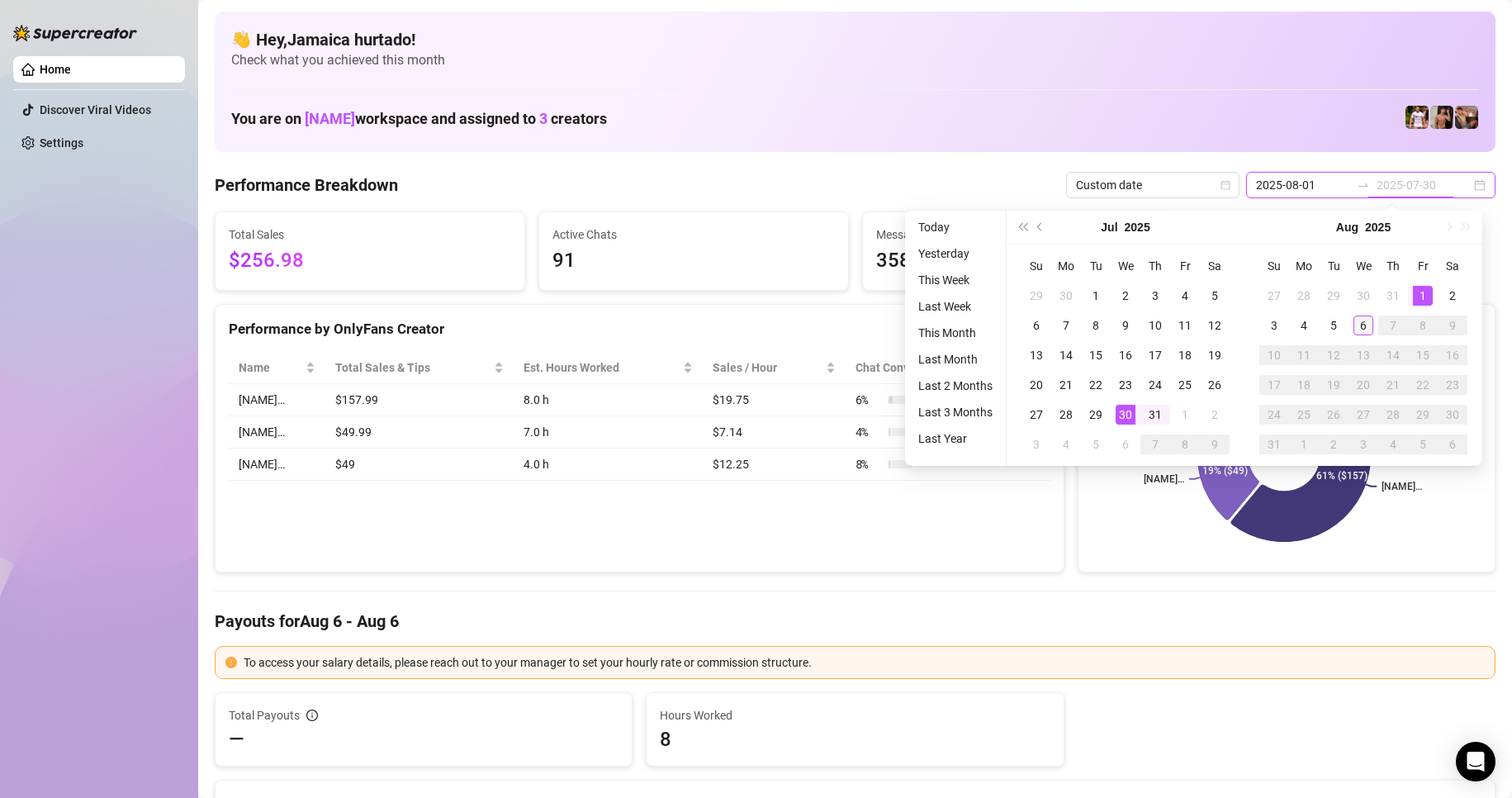 type on "2025-08-06" 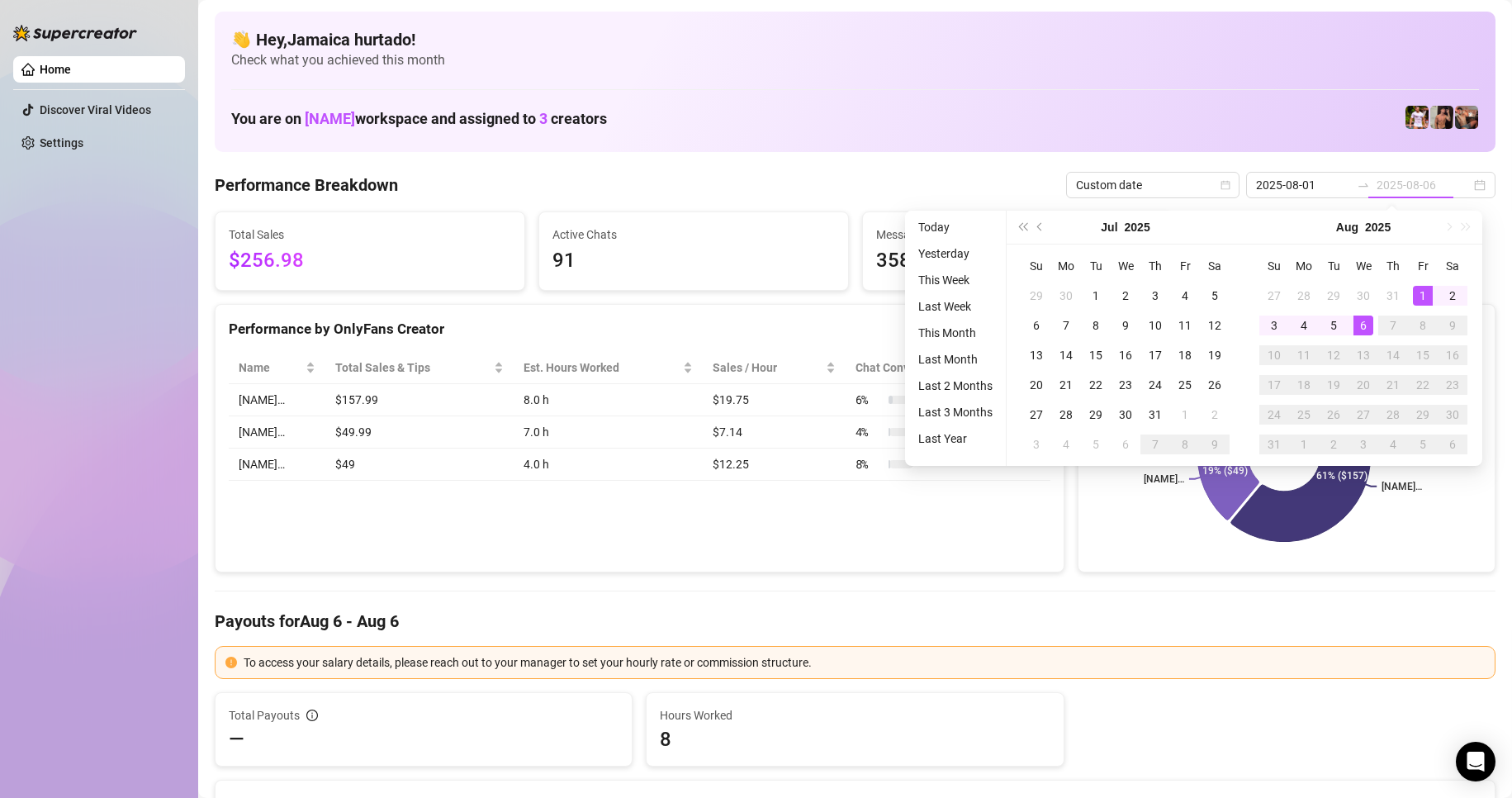 click on "6" at bounding box center (1363, 325) 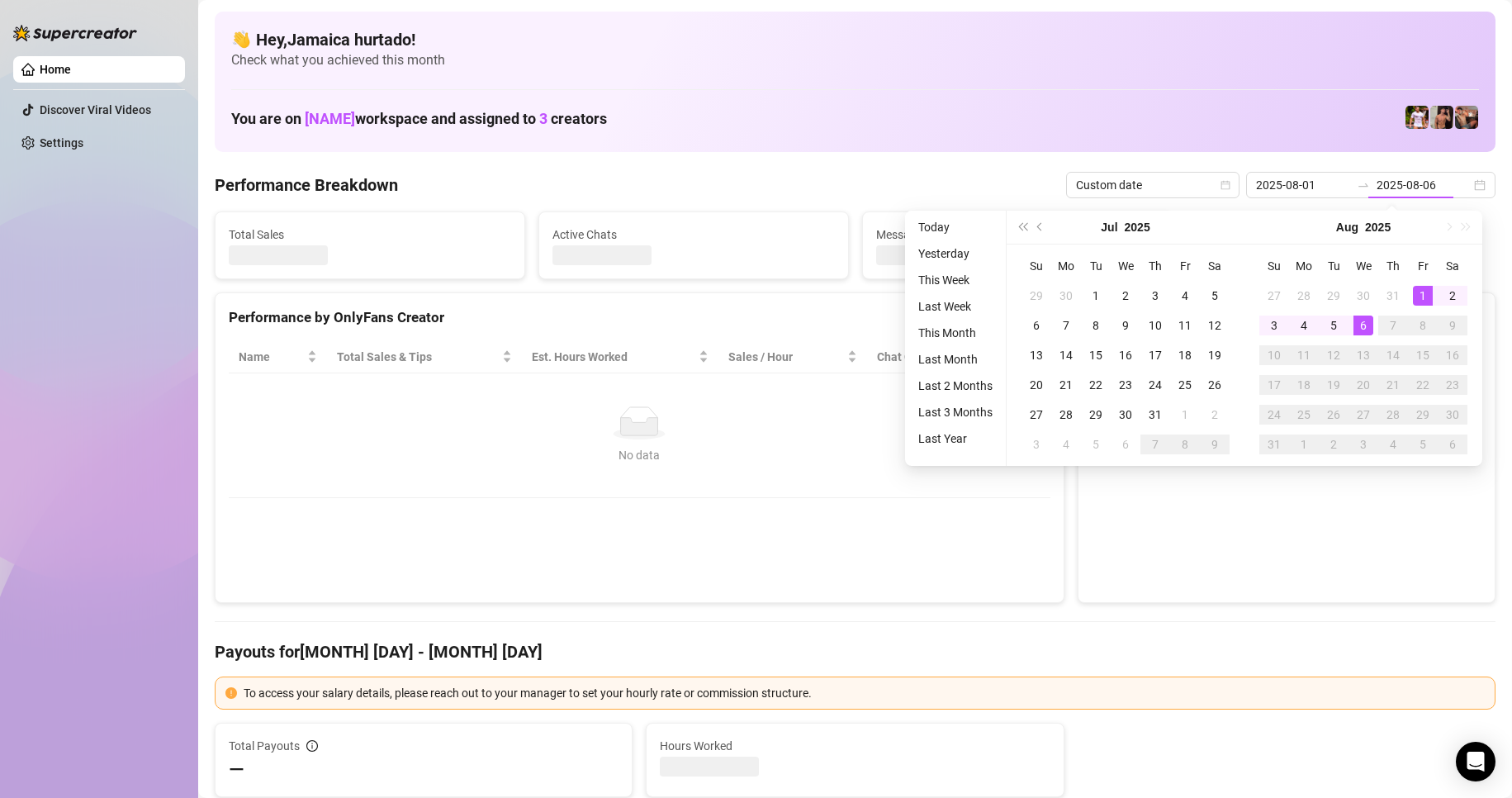 type on "2025-08-01" 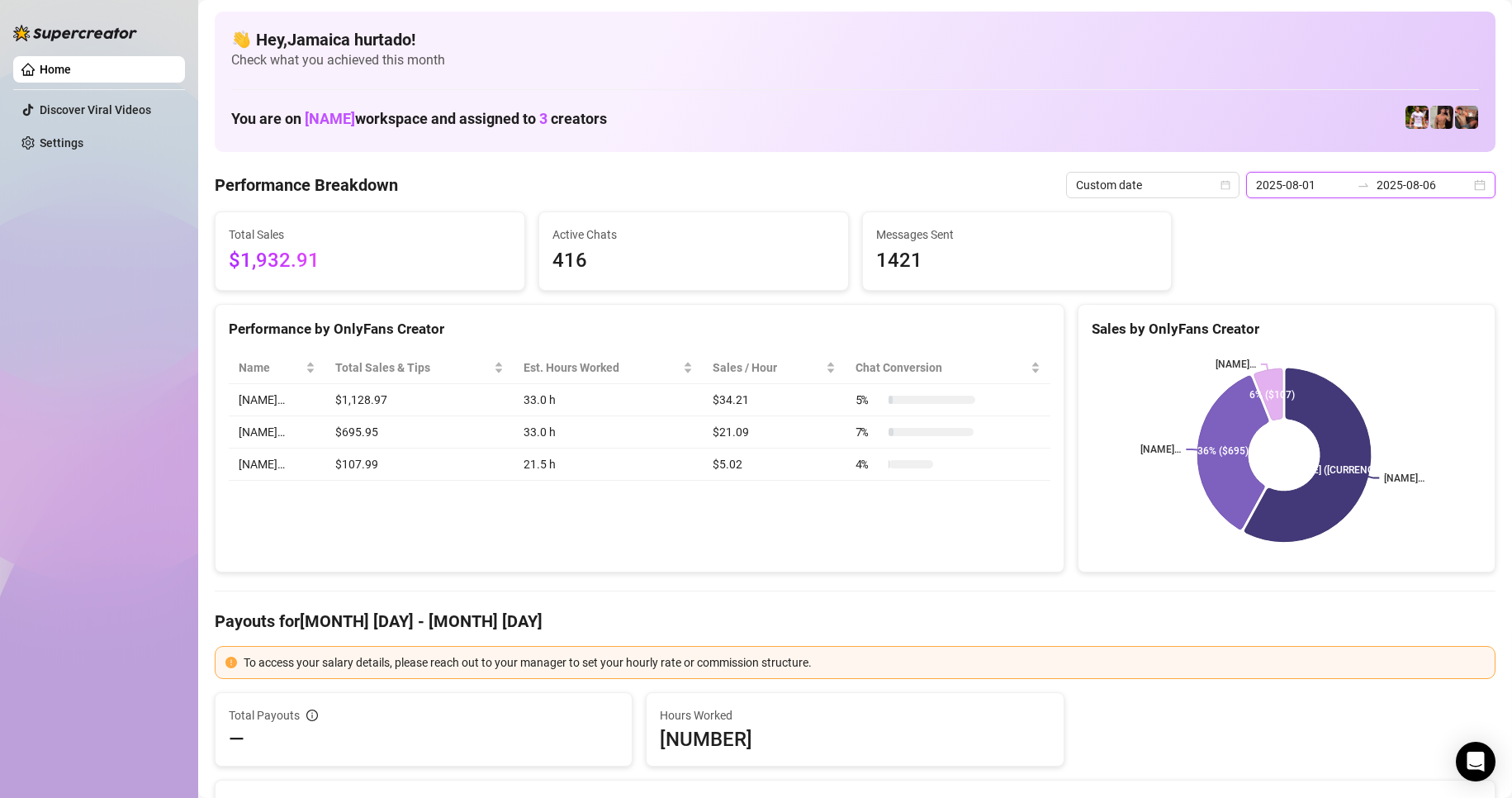 click on "2025-08-06" at bounding box center [1424, 185] 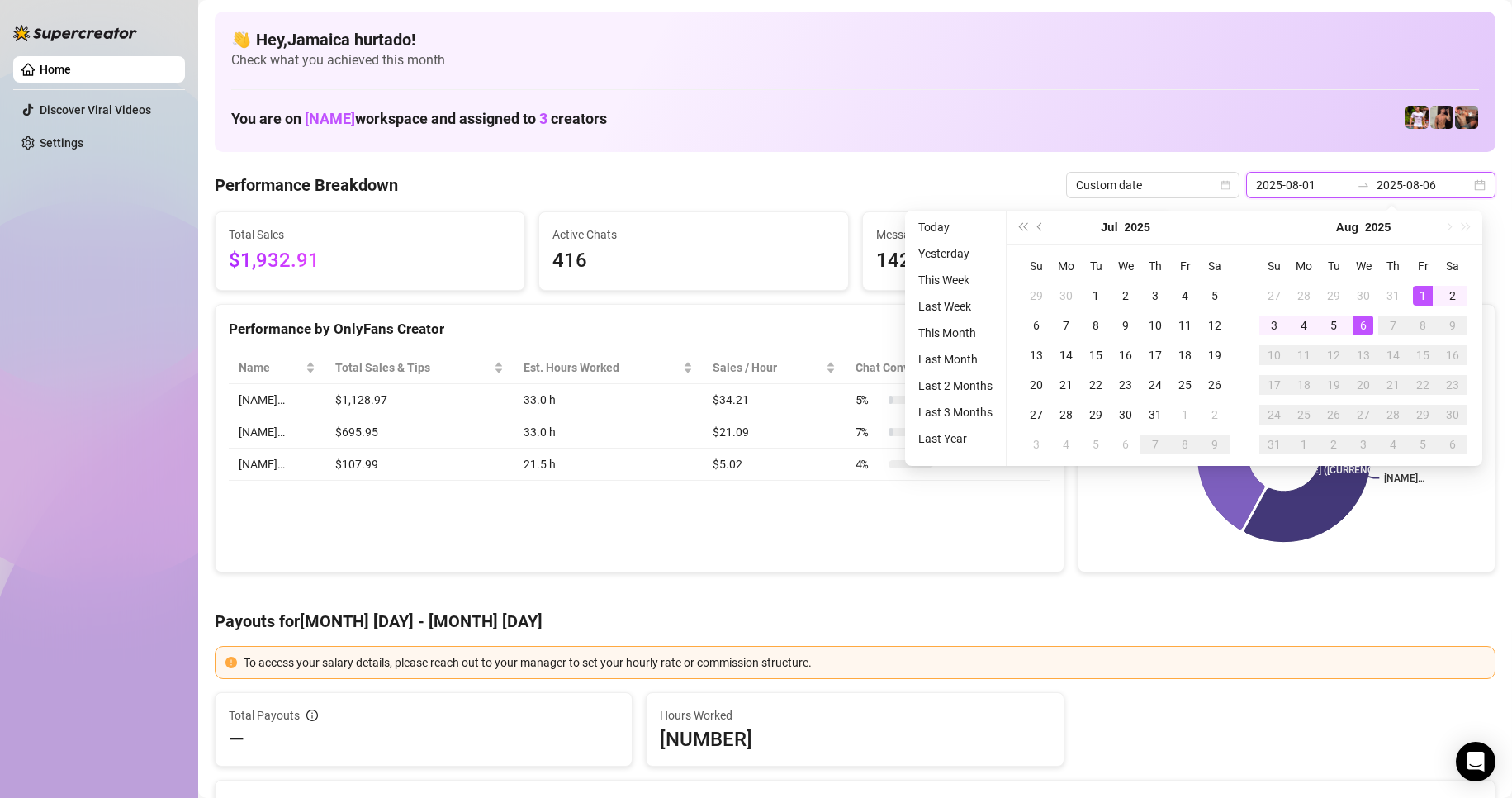 click on "2025-08-06" at bounding box center [1424, 185] 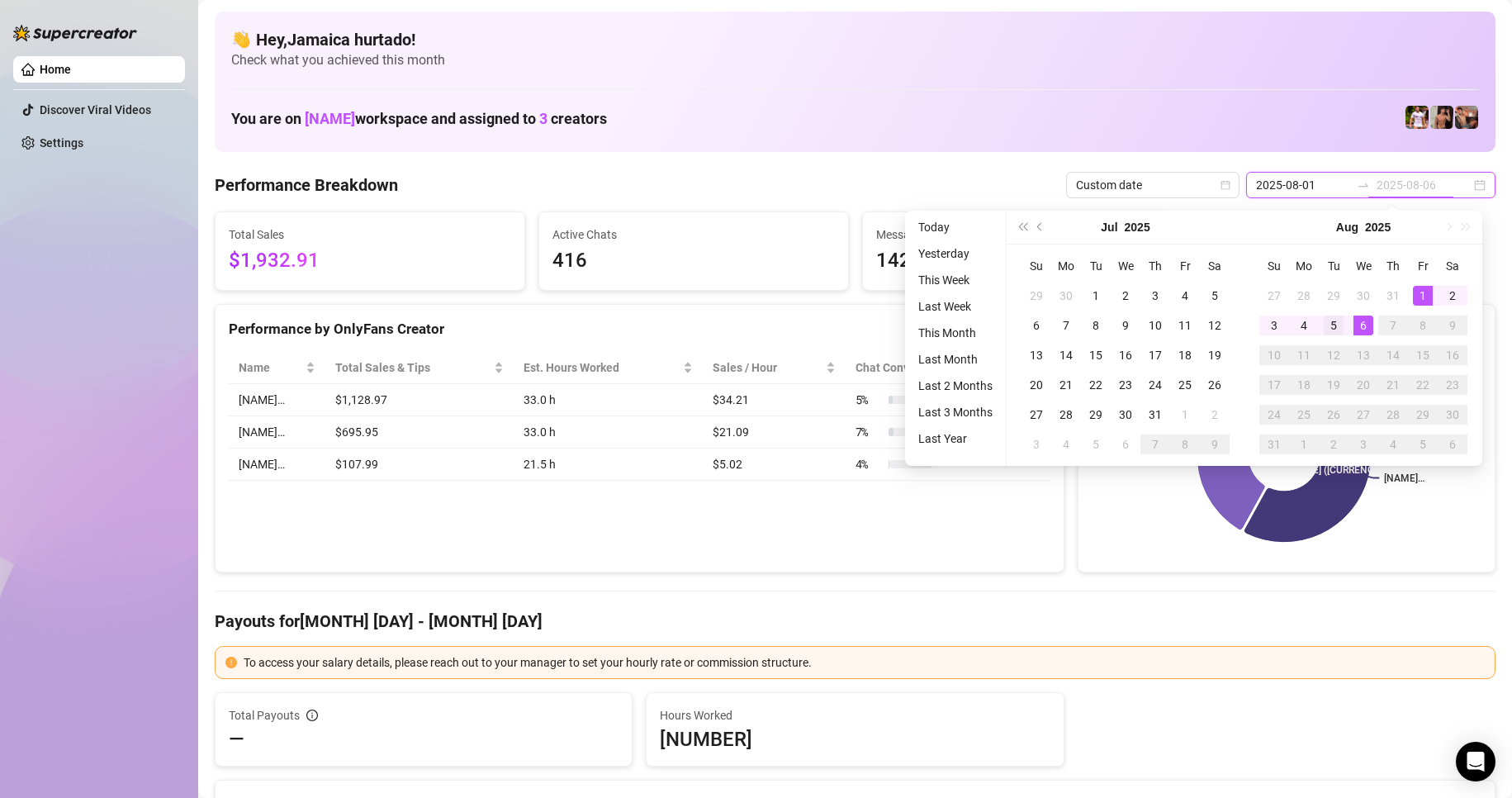 type on "2025-08-05" 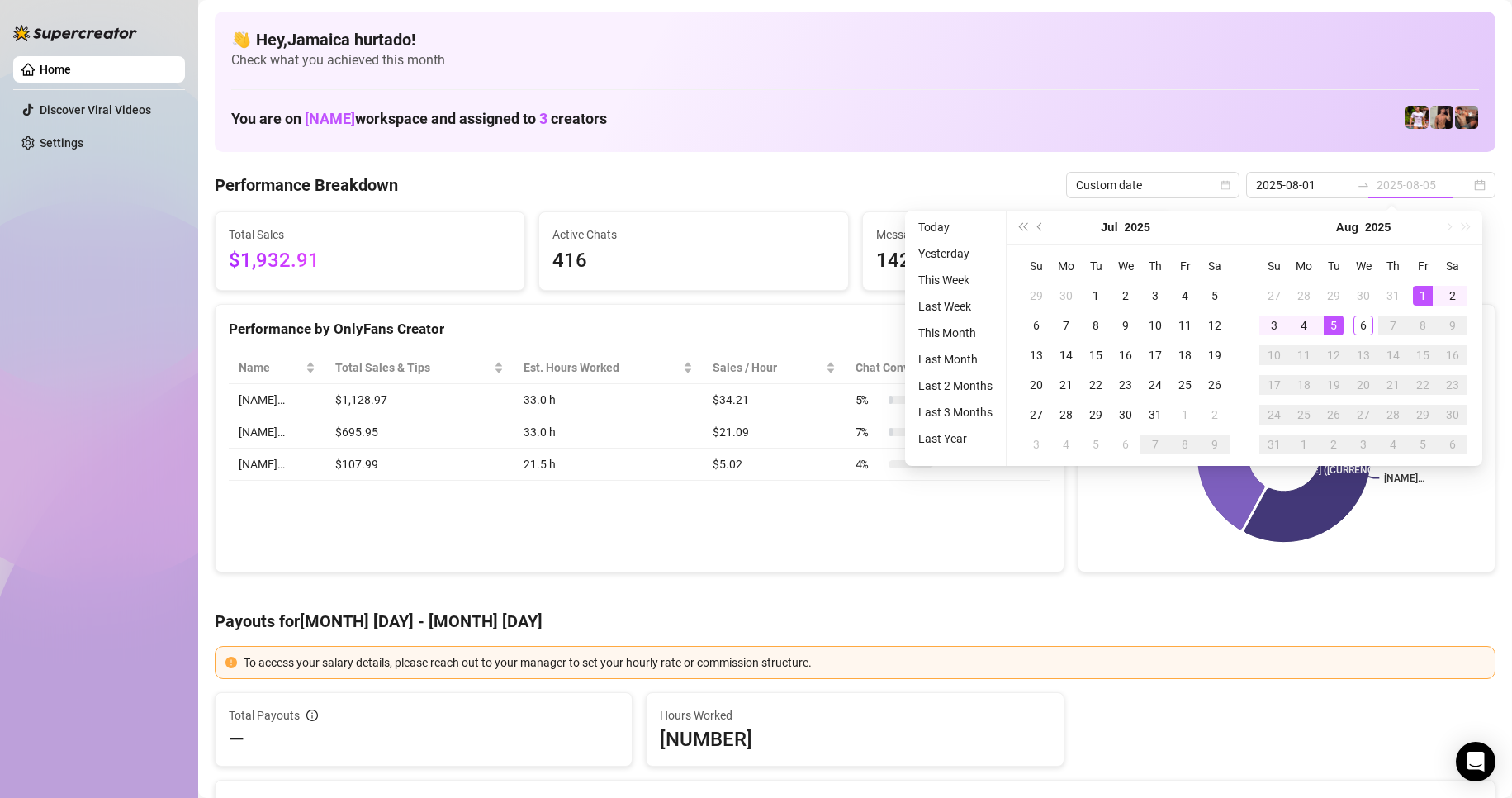 click on "5" at bounding box center [1334, 325] 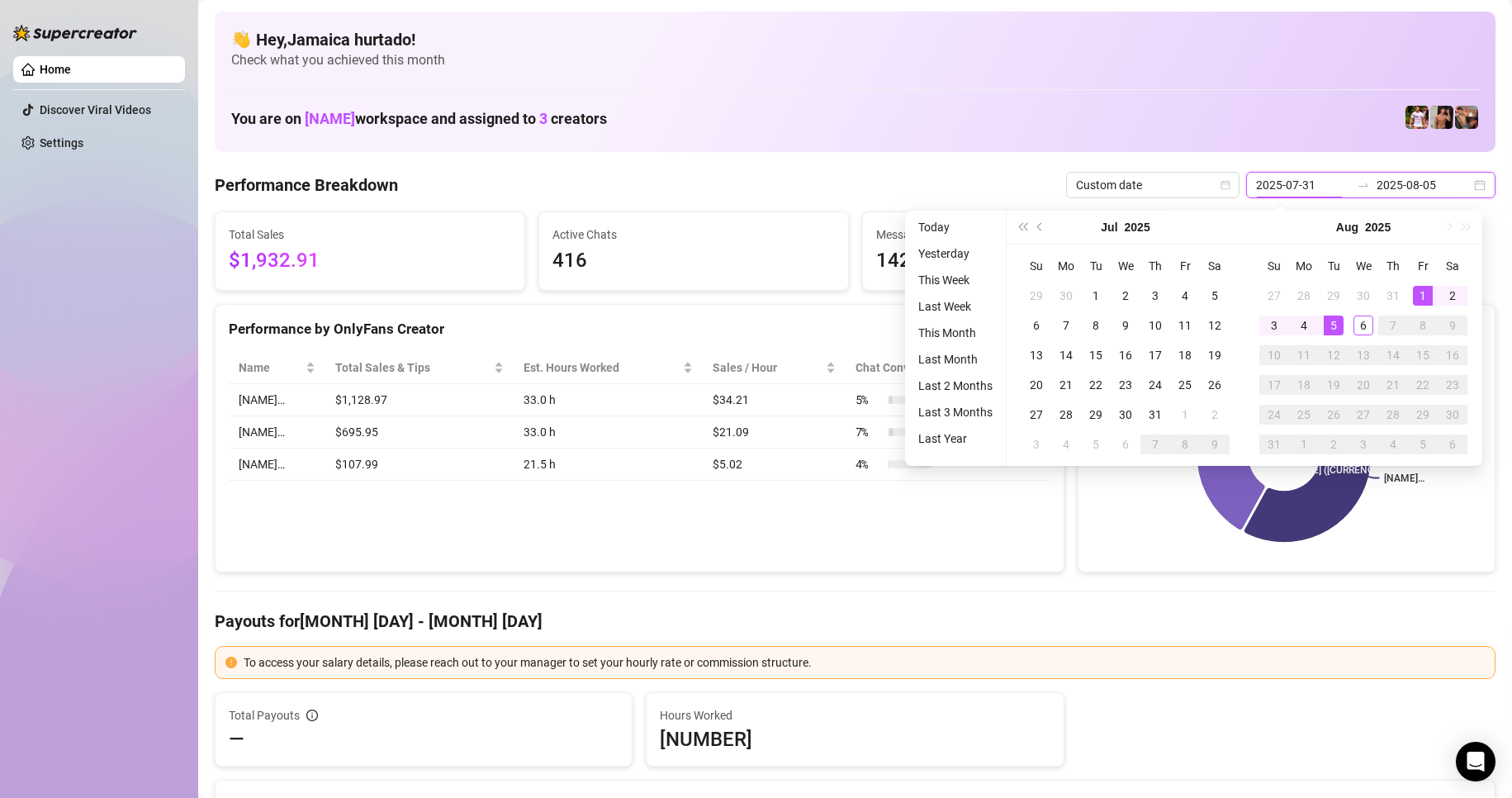type on "2025-08-01" 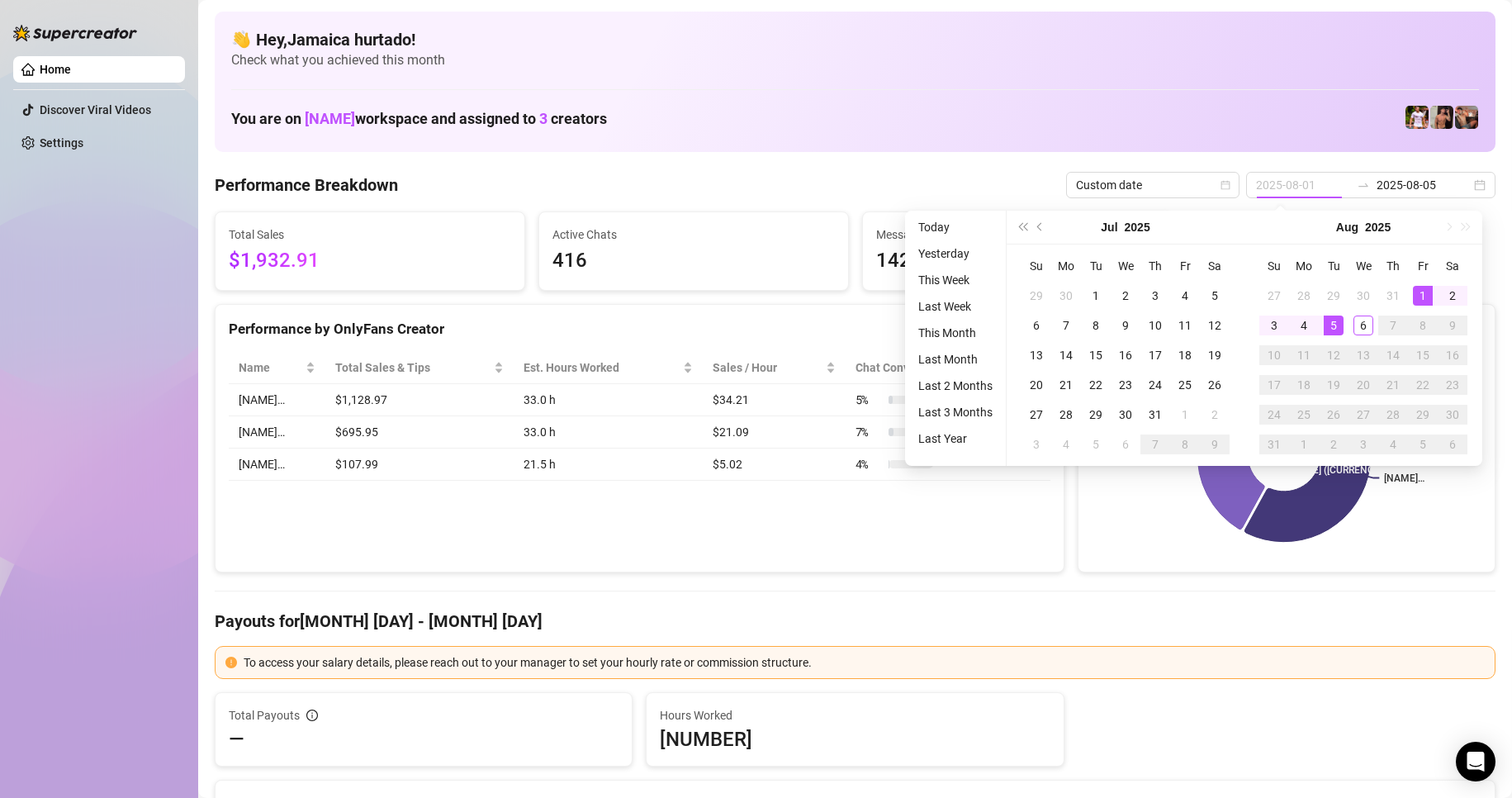 click on "1" at bounding box center [1423, 296] 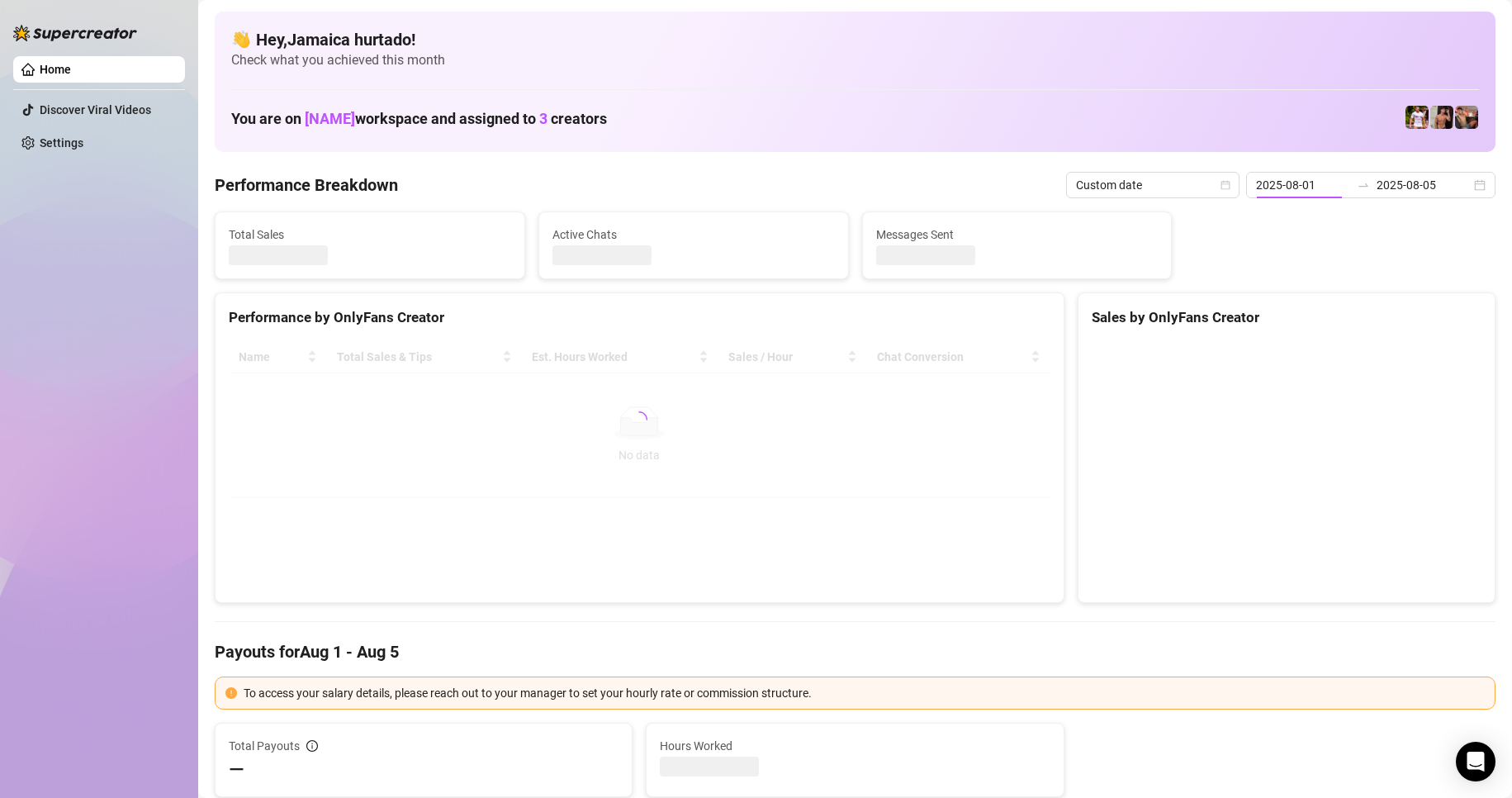type on "2025-08-05" 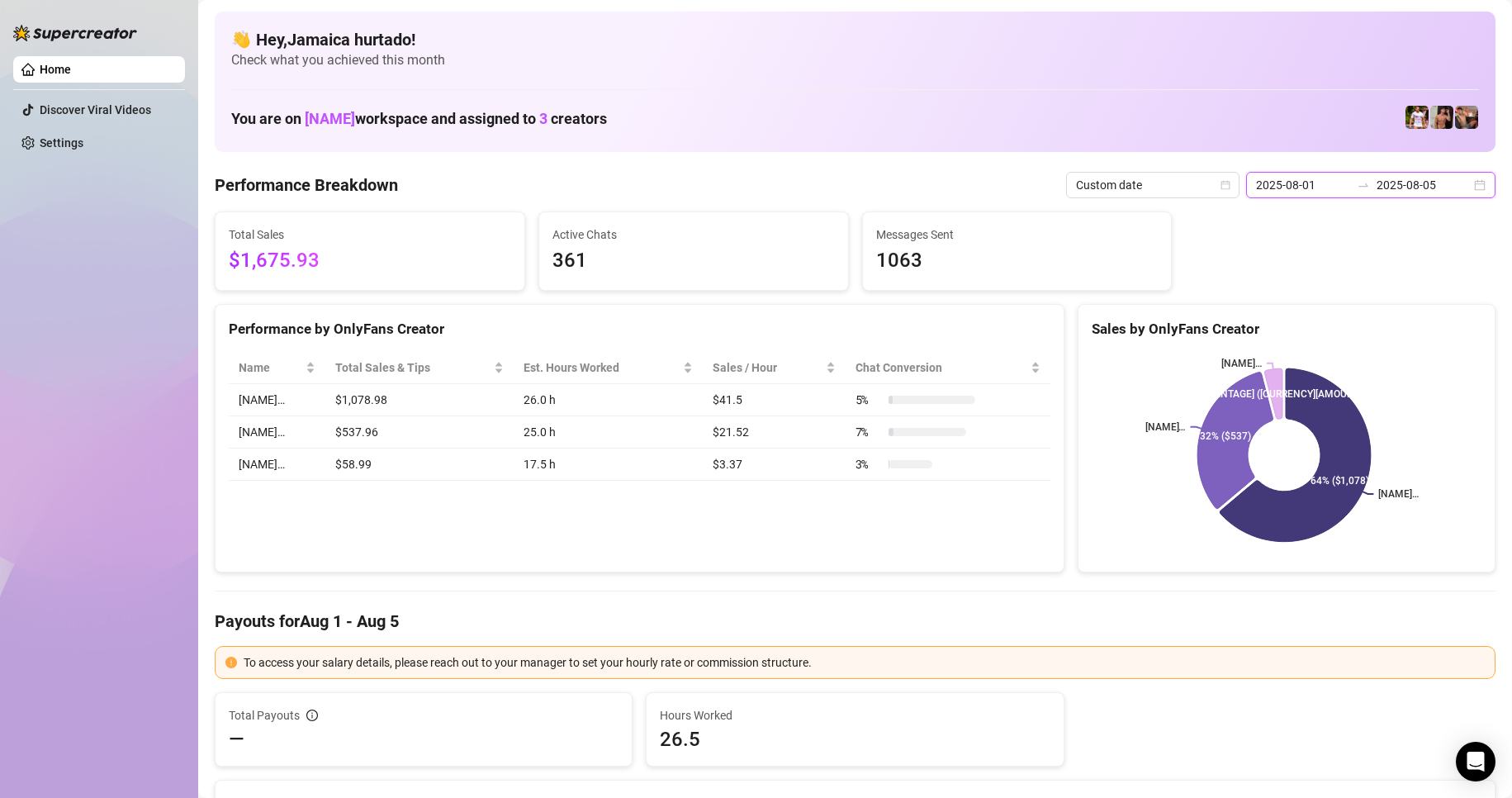 click on "2025-08-05" at bounding box center (1424, 185) 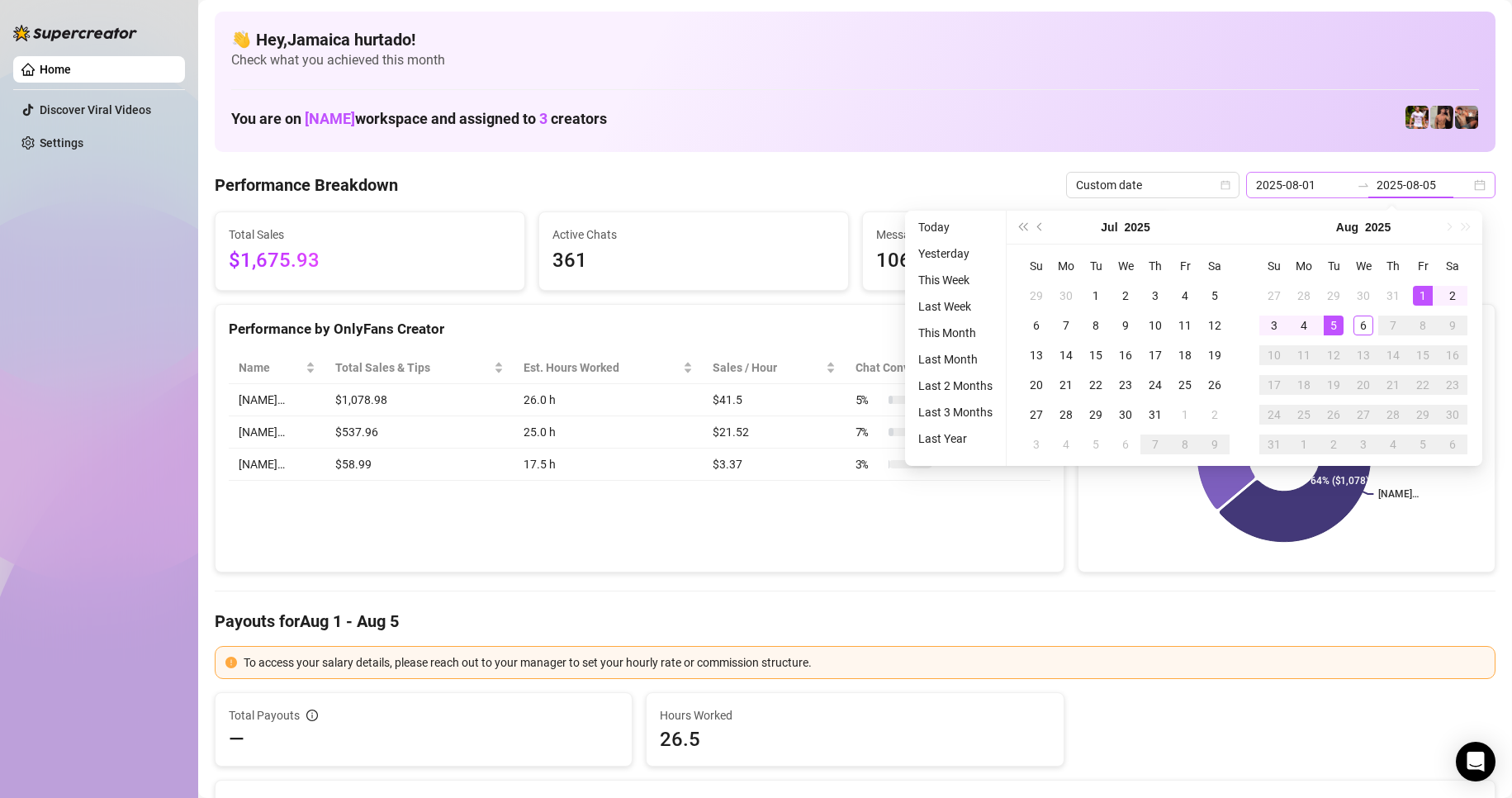 click on "Performance Breakdown Custom date 2025-08-01 2025-08-05 Total Sales $1,675.93 Active Chats 361 Messages Sent 1063 Performance by OnlyFans Creator Name Total Sales & Tips Est. Hours Worked Sales / Hour Chat Conversion Hector… $1,078.98 26.0 h $41.5 5 % Zach… $537.96 25.0 h $21.52 7 % Osvaldo… $58.99 17.5 h $3.37 3 % Sales by OnlyFans Creator Hector… Zach… Osvaldo… 64% ($1,078) 32% ($537) 3% ($58) Payouts for  Aug 1 - Aug 5 To access your salary details, please reach out to your manager to set your hourly rate or commission structure. Total Payouts — Hours Worked 26.5 Breakdown Hours Worked 26.5 X Hourly Rate — + Sales $1,675.93 X Commissions — = Payouts — Activity Sales by Aug 1 - Aug 5 PPV Sales ( $1,666 ) Tips ( $10 ) Engagement by Aug 1 - Aug 5 Messages Sent Fans Engaged With Est. Hours Worked Messages Breakdown Last 24 hours Messages PPVs Account Message Media Price When Sent When Purchased Zach 😉😉😉 $39 Aug 6, 12:19 AM Aug 6, 12:22 AM View Chat Zach $39 Aug 6, 12:12 AM — Zach" at bounding box center (855, 1769) 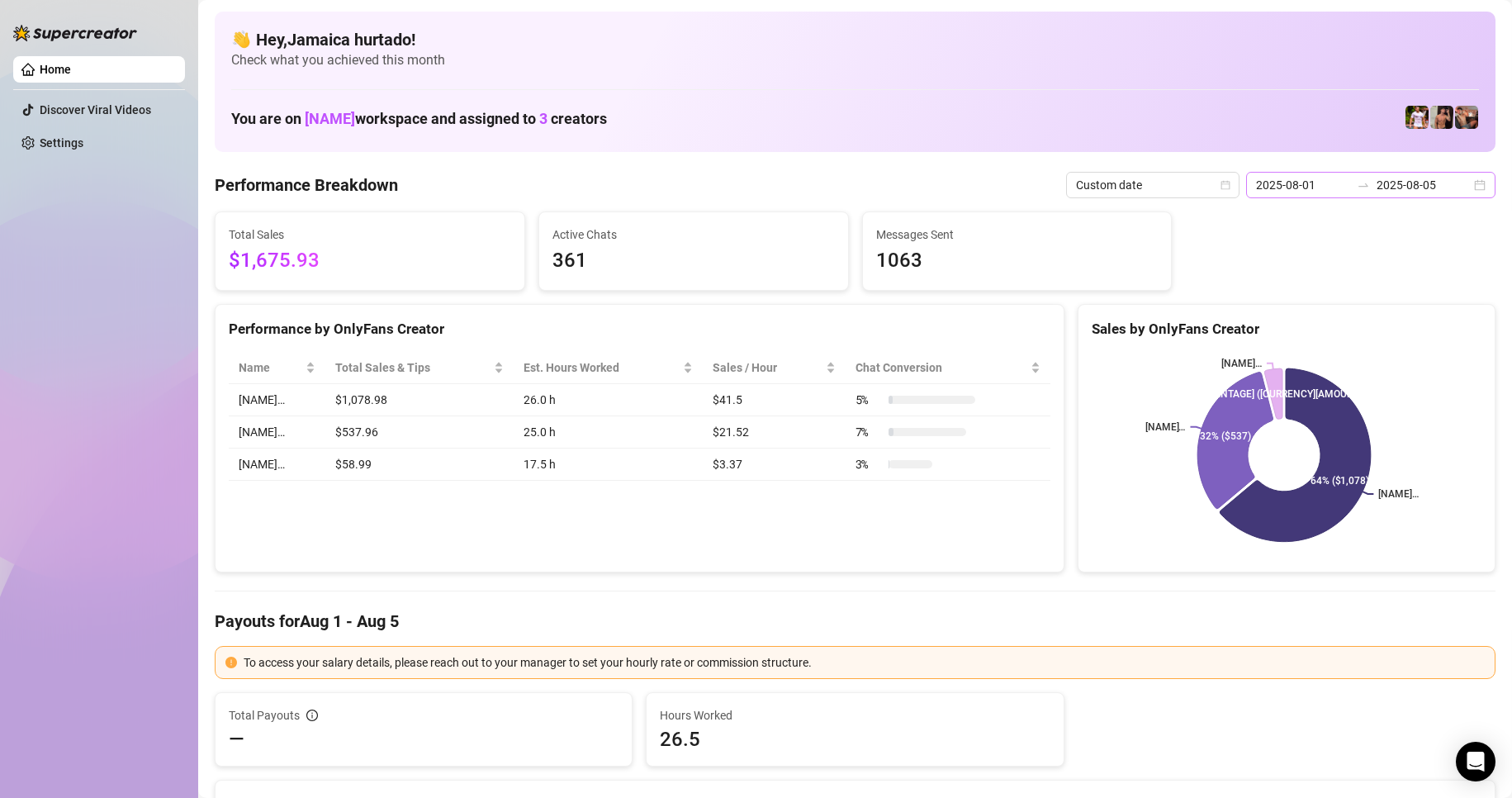 click on "2025-08-01 2025-08-05" at bounding box center [1371, 185] 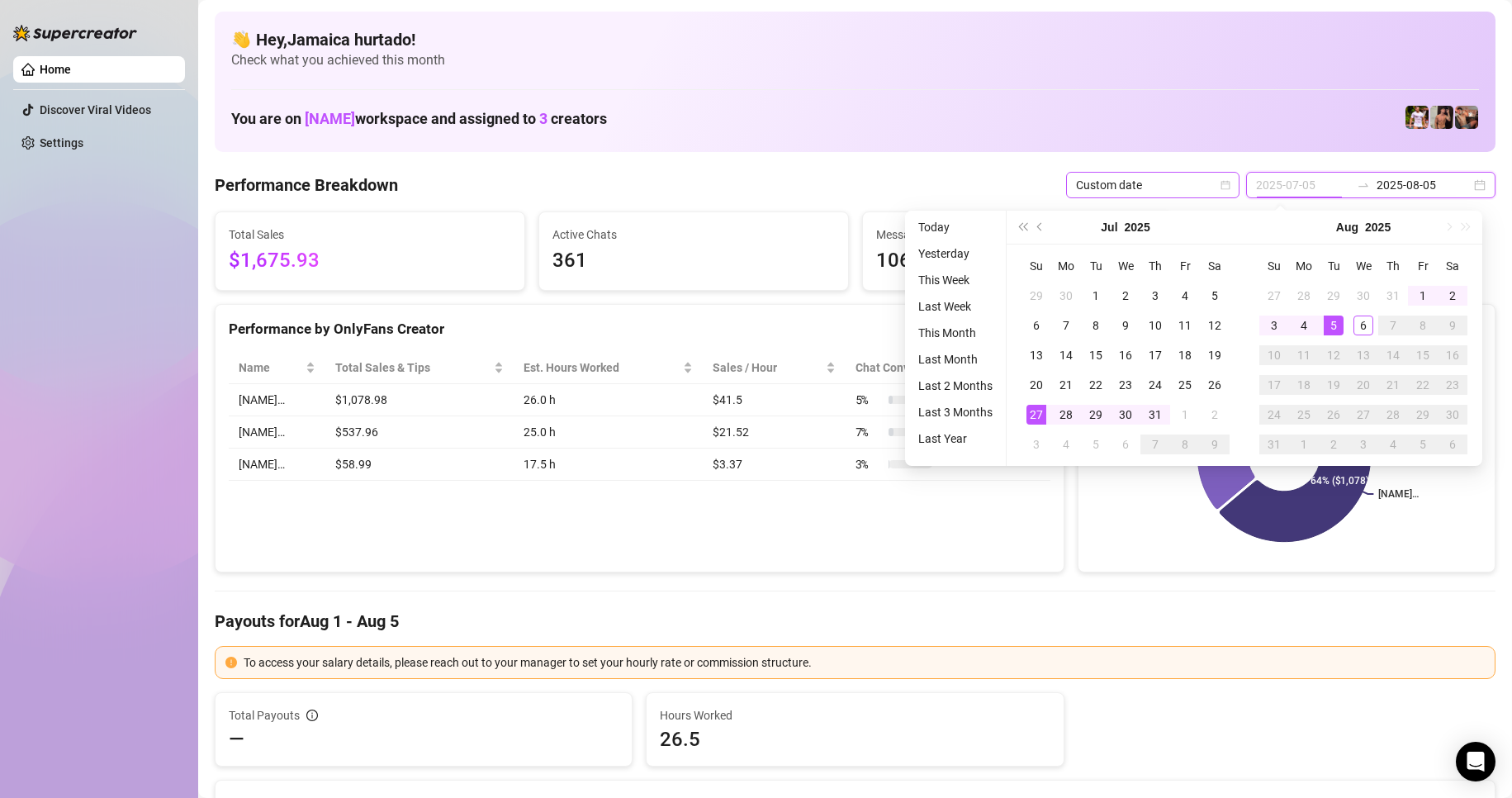type on "2025-08-01" 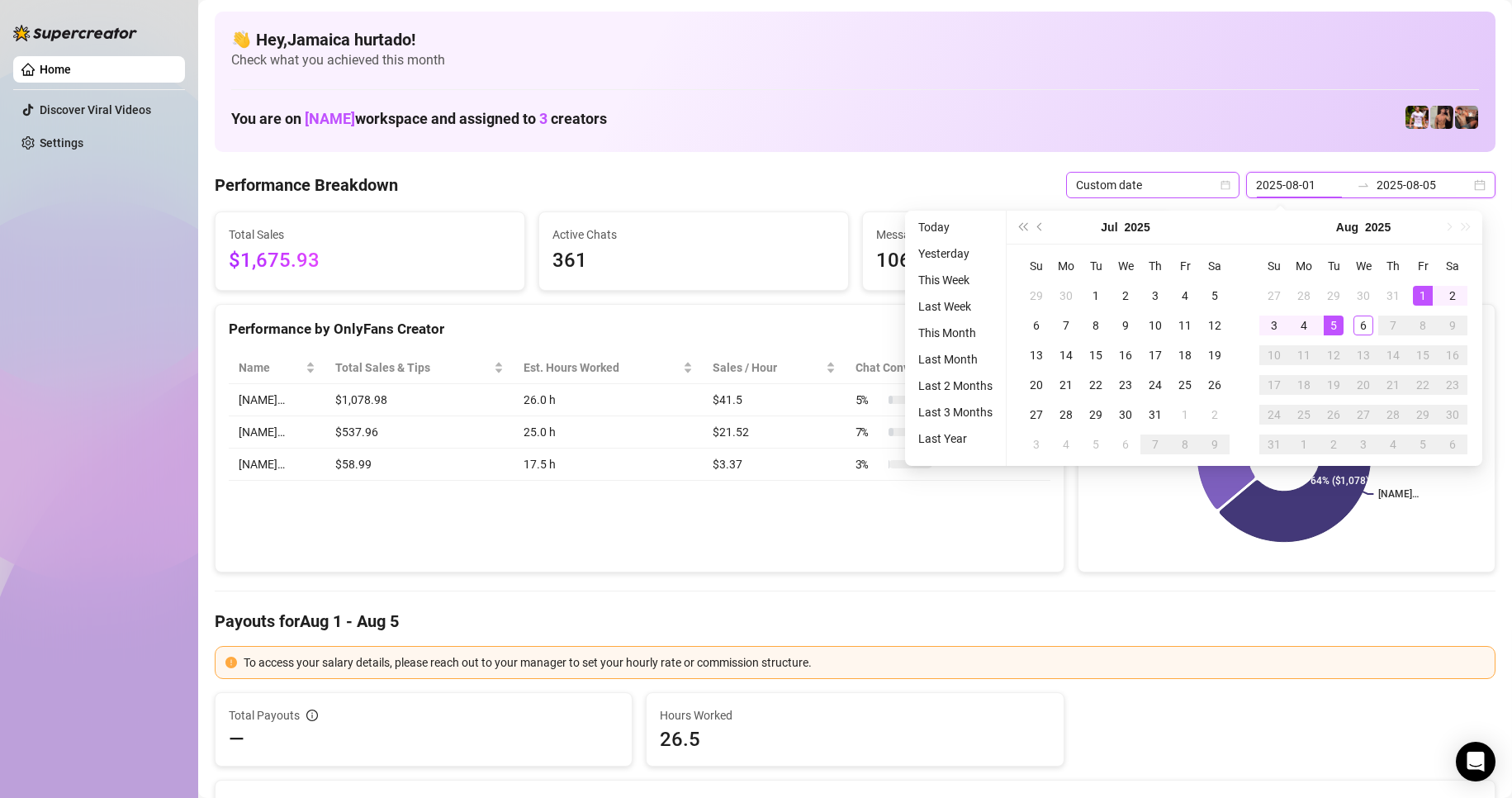 click on "Custom date" at bounding box center (1153, 185) 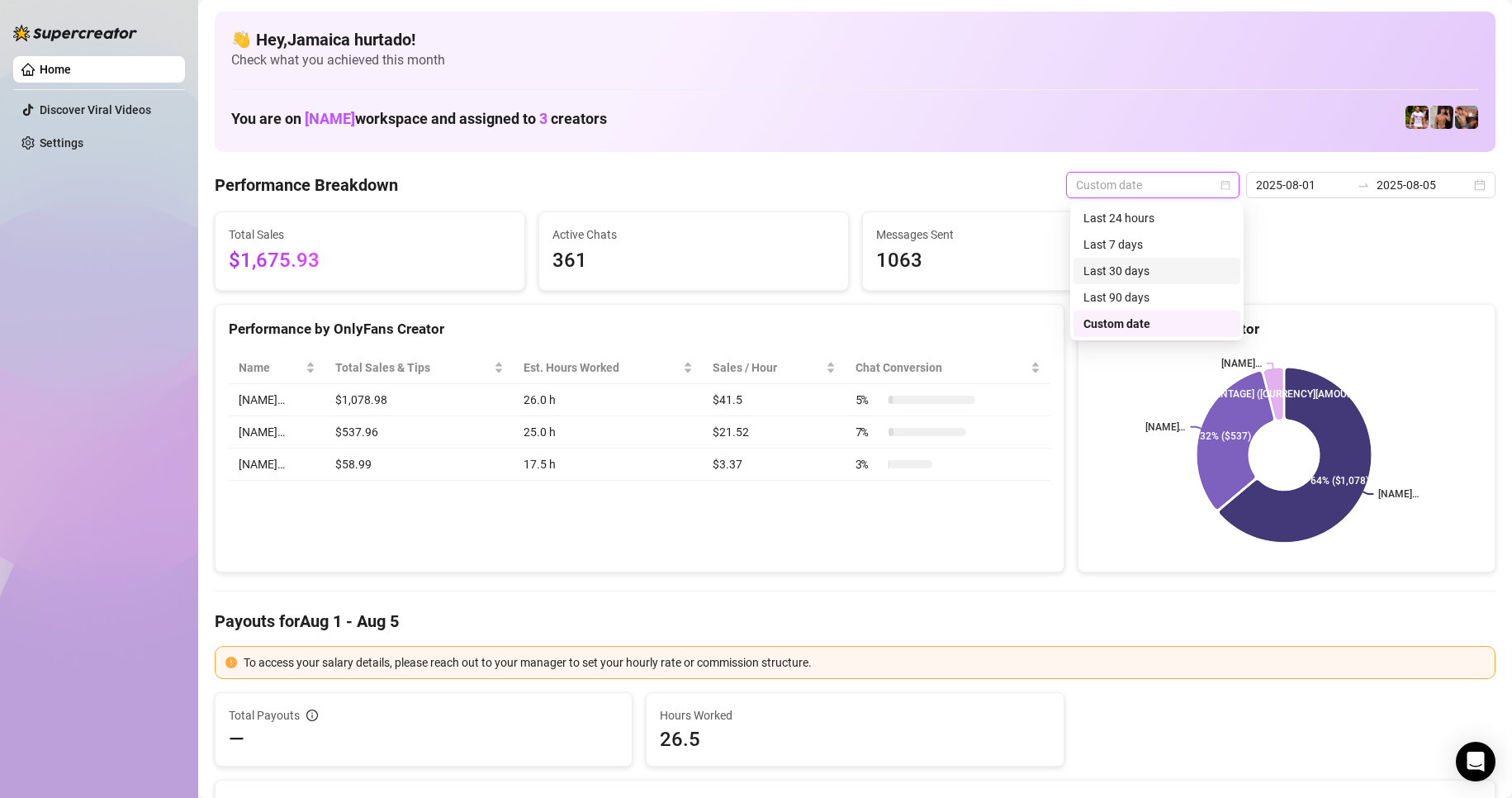 click on "Last 30 days" at bounding box center [1157, 271] 